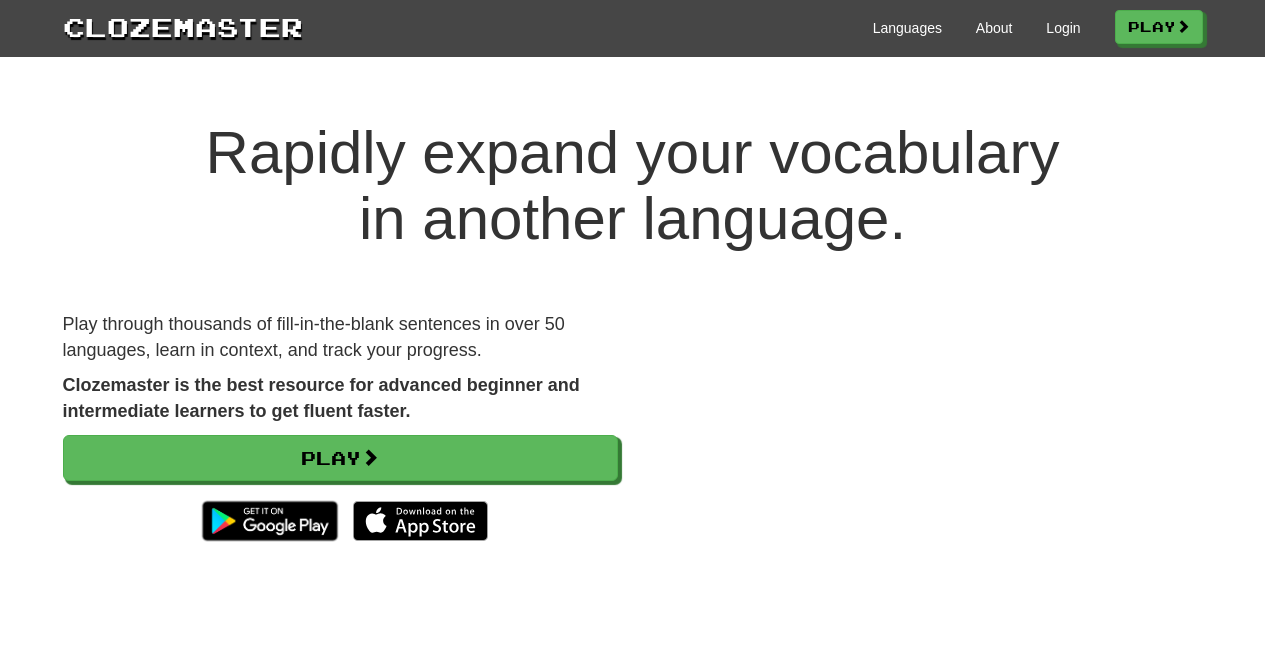 scroll, scrollTop: 0, scrollLeft: 0, axis: both 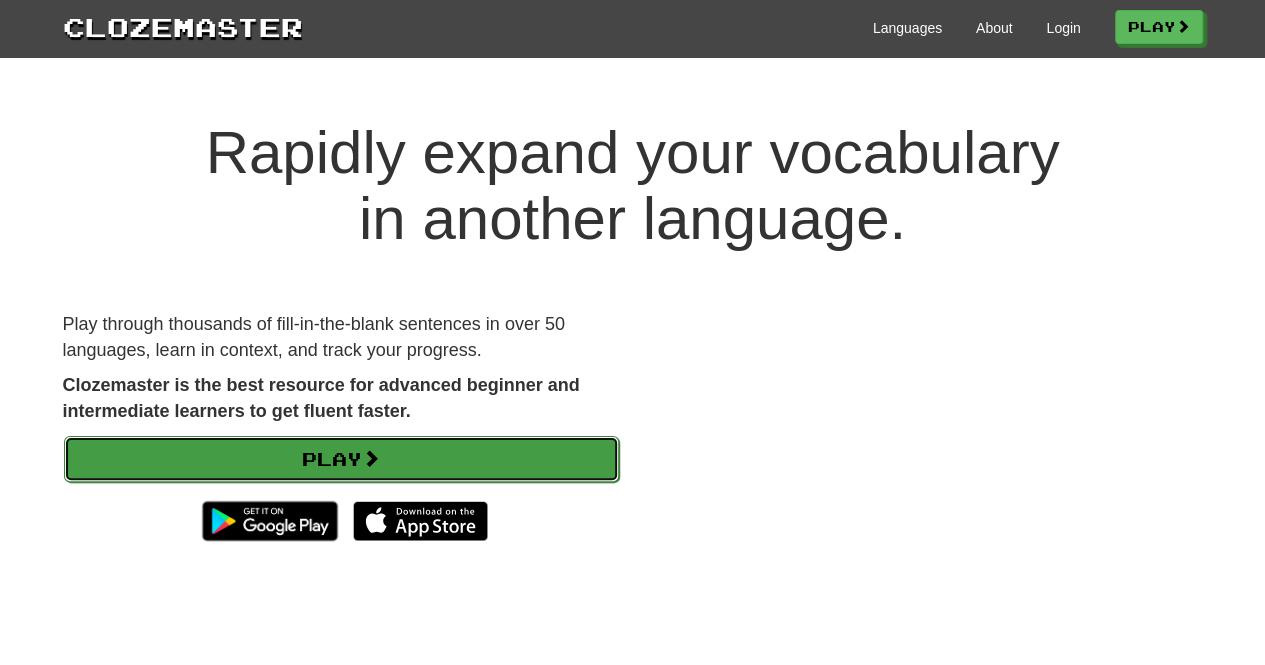 click on "Play" at bounding box center (341, 459) 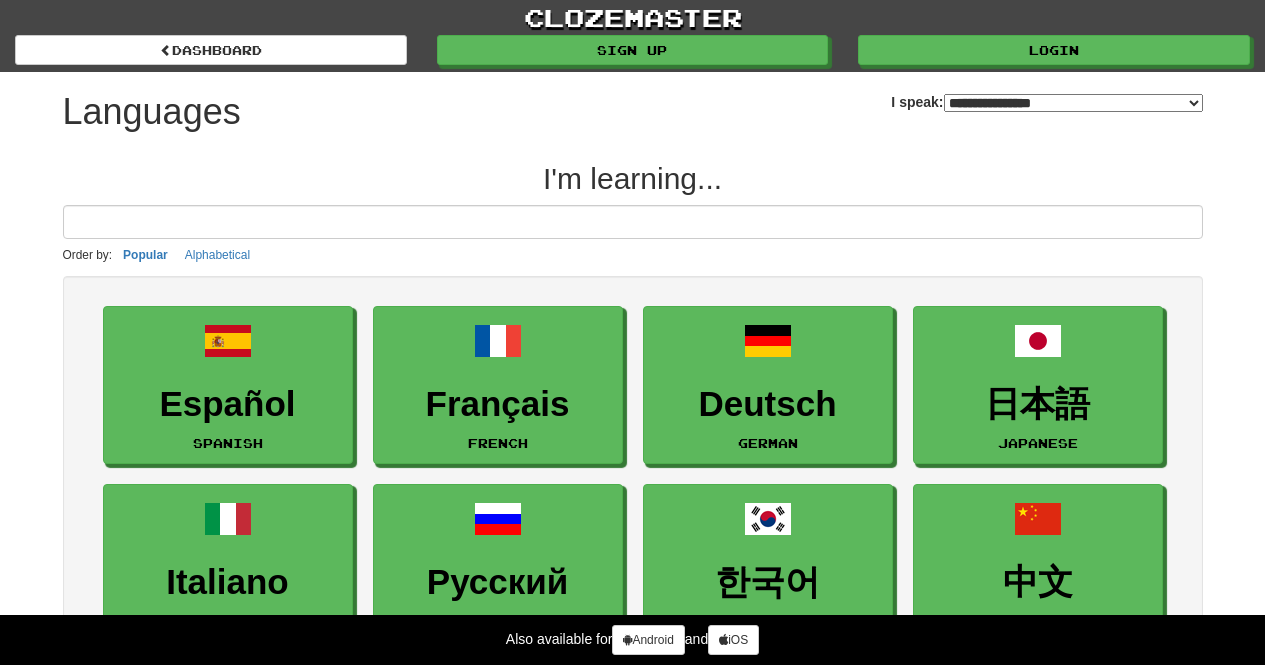 select on "*******" 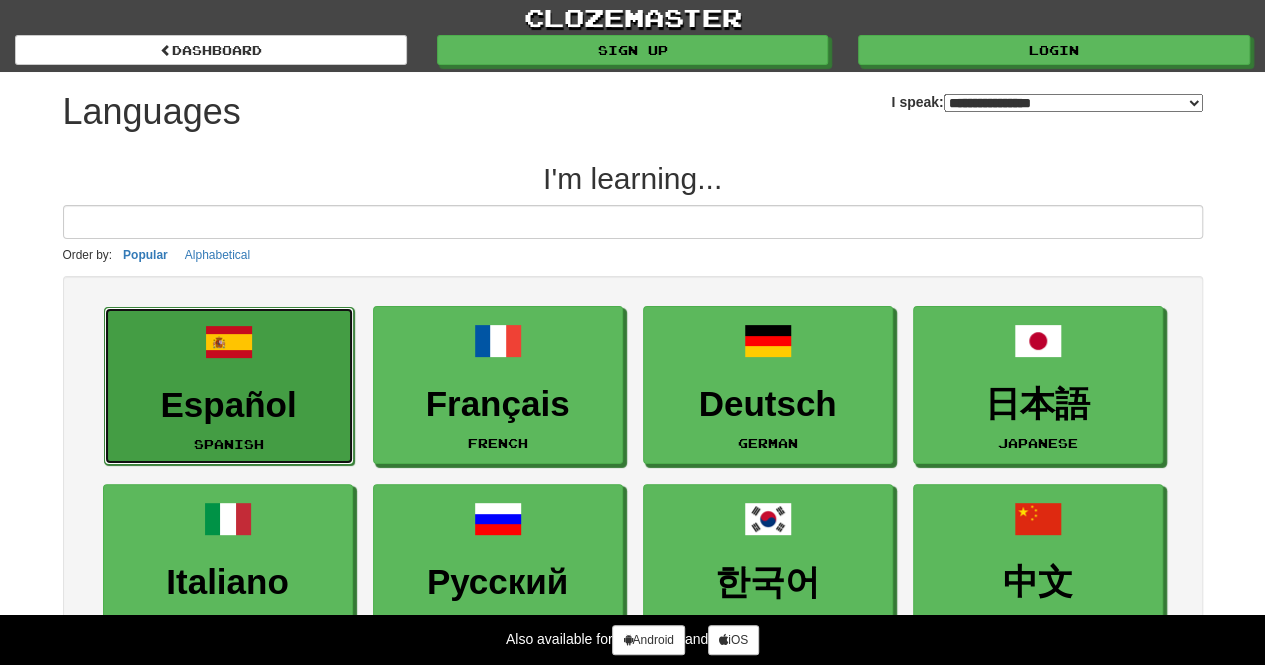 click on "Español" at bounding box center [229, 405] 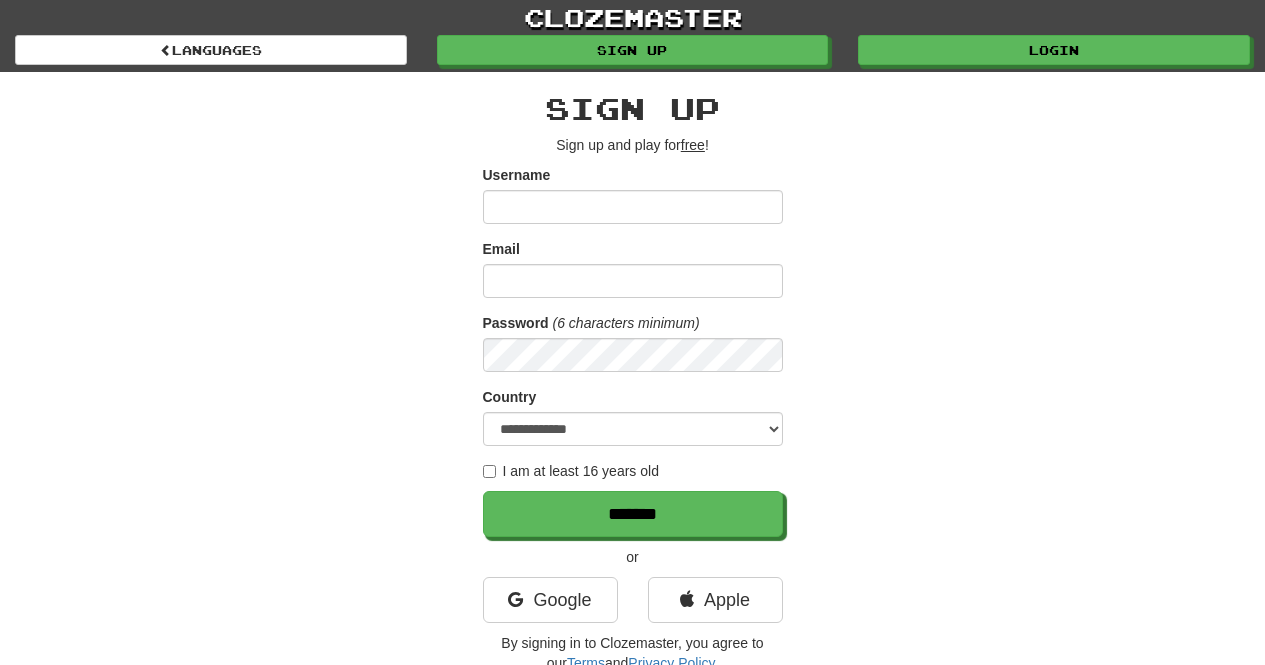 scroll, scrollTop: 0, scrollLeft: 0, axis: both 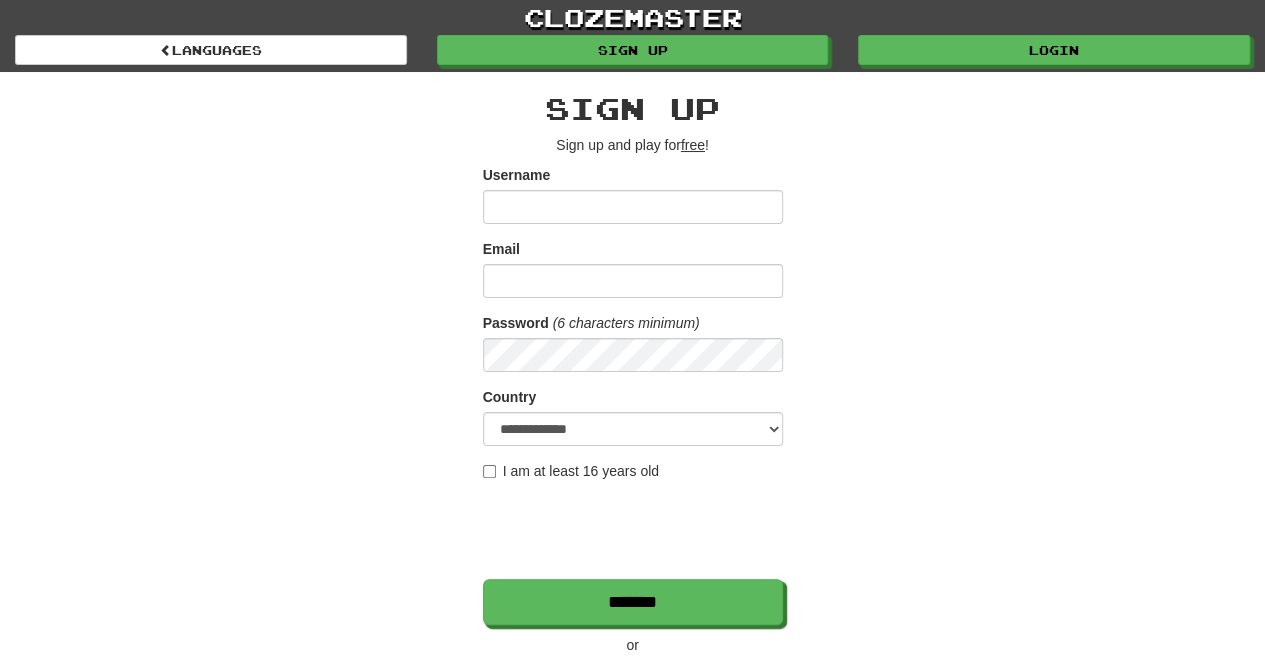 click on "I am at least 16 years old" at bounding box center (571, 471) 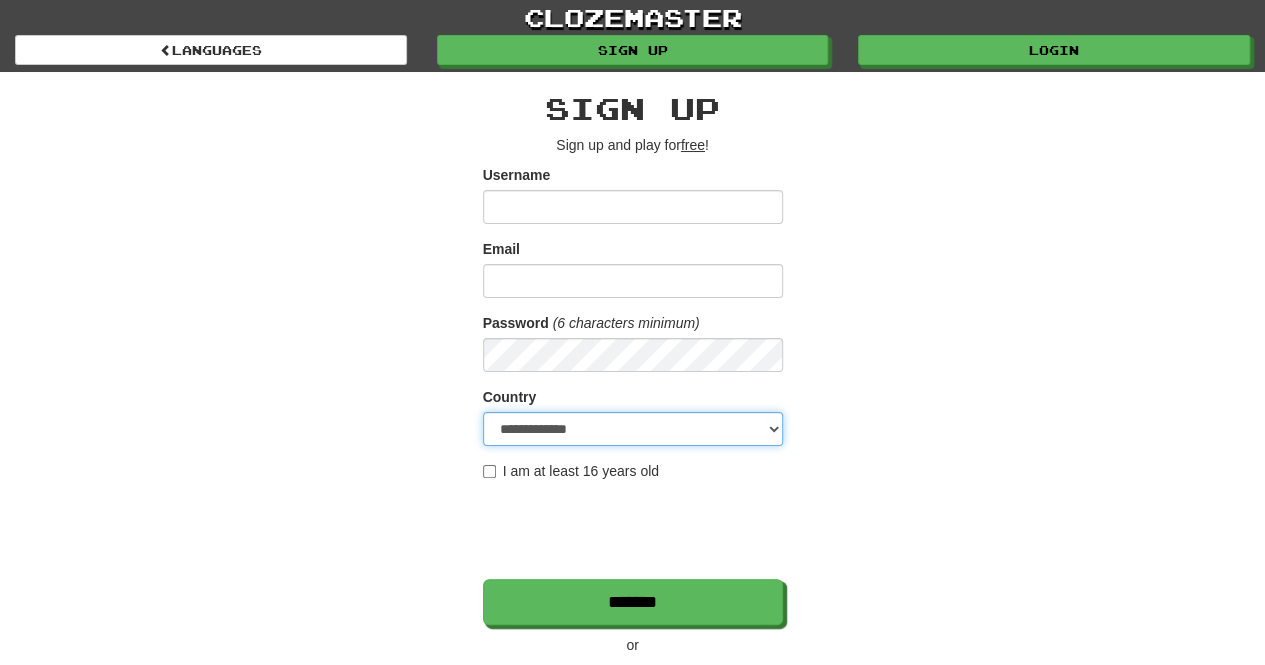 click on "**********" at bounding box center (633, 429) 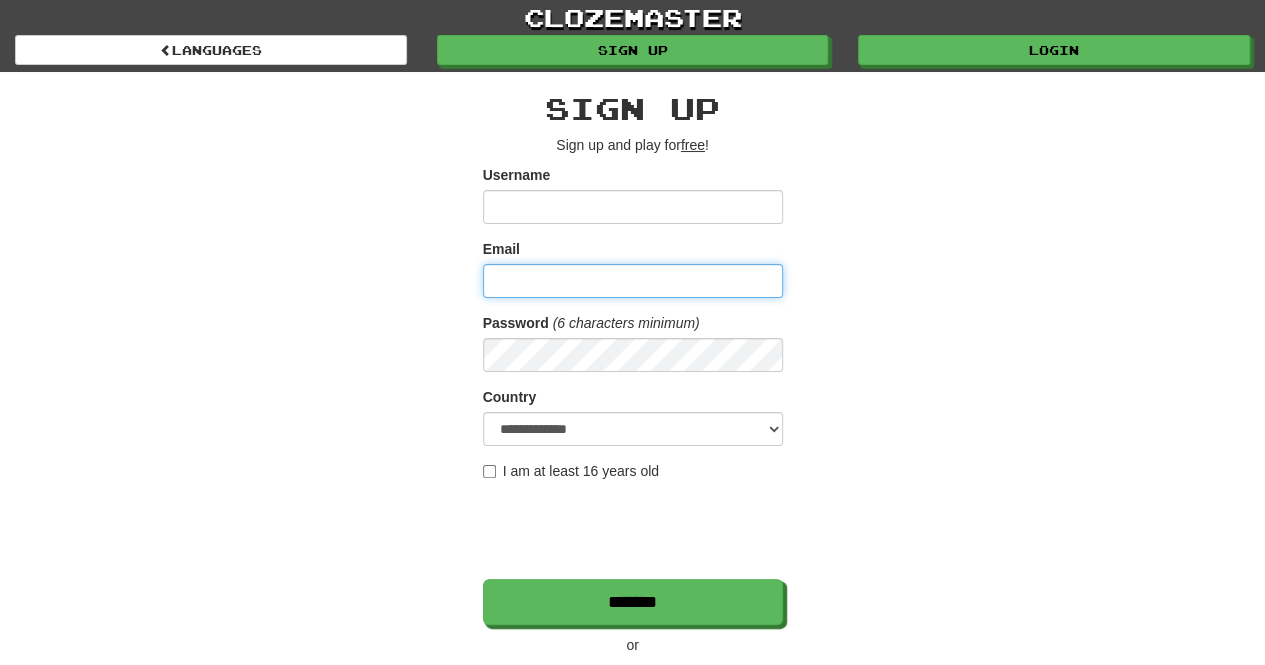 click on "Email" at bounding box center [633, 281] 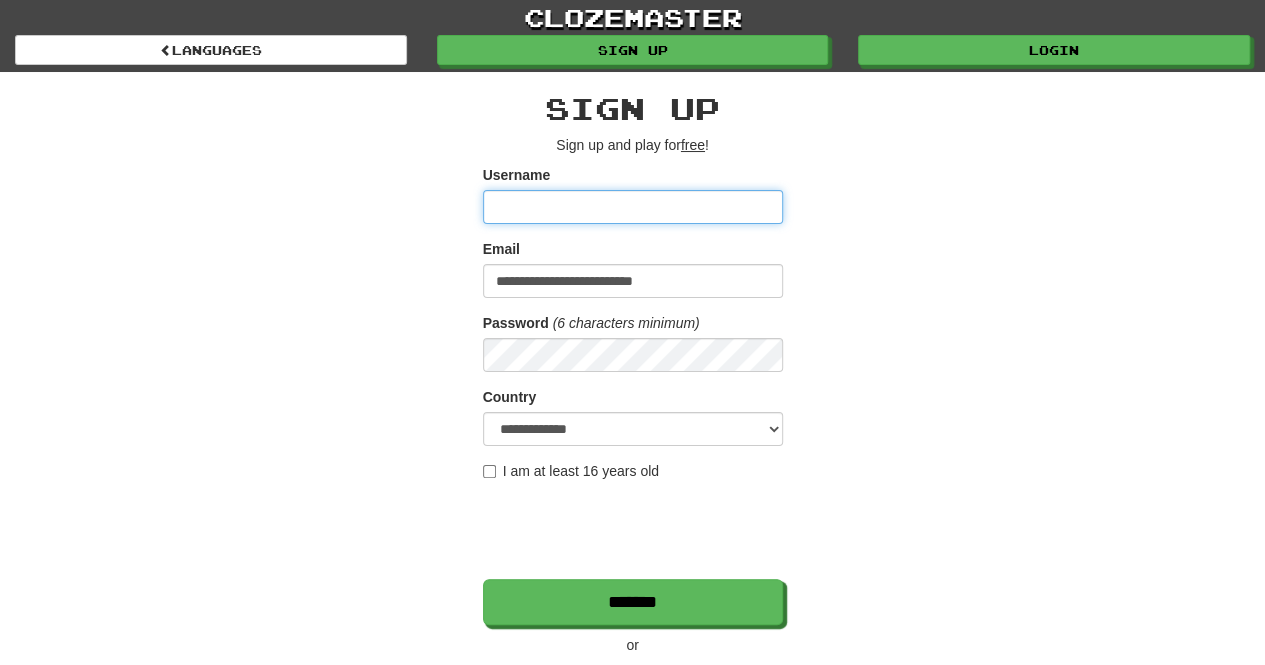 click on "Username" at bounding box center [633, 207] 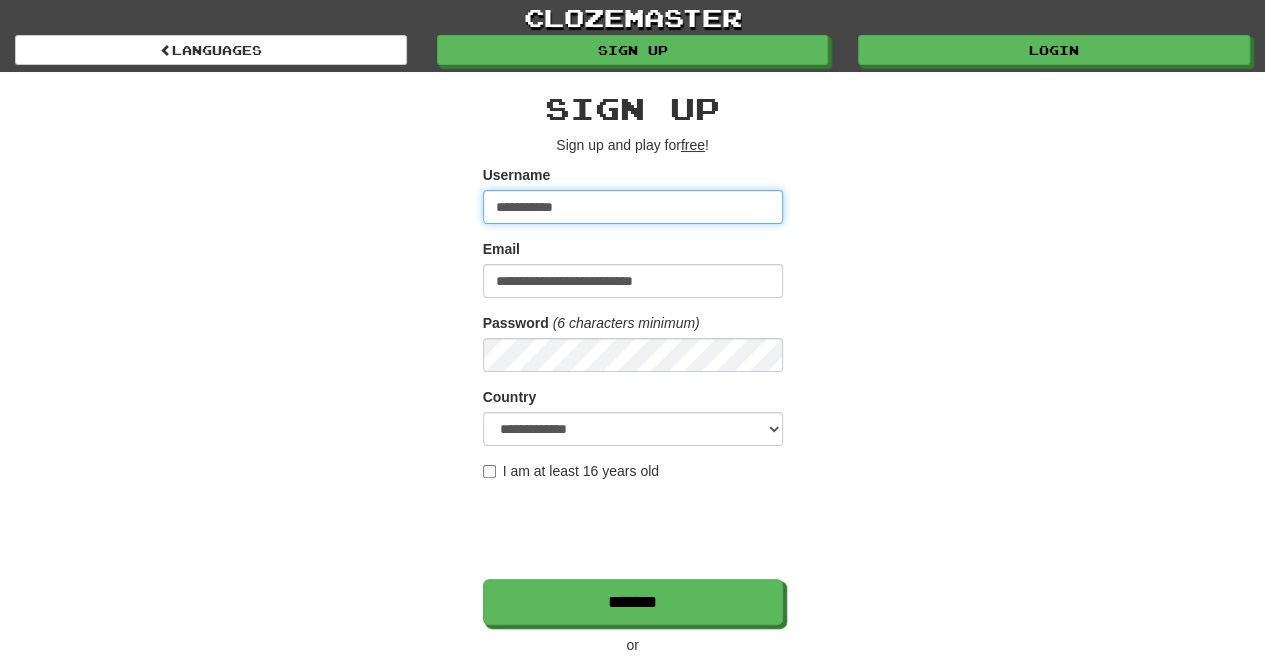 type on "**********" 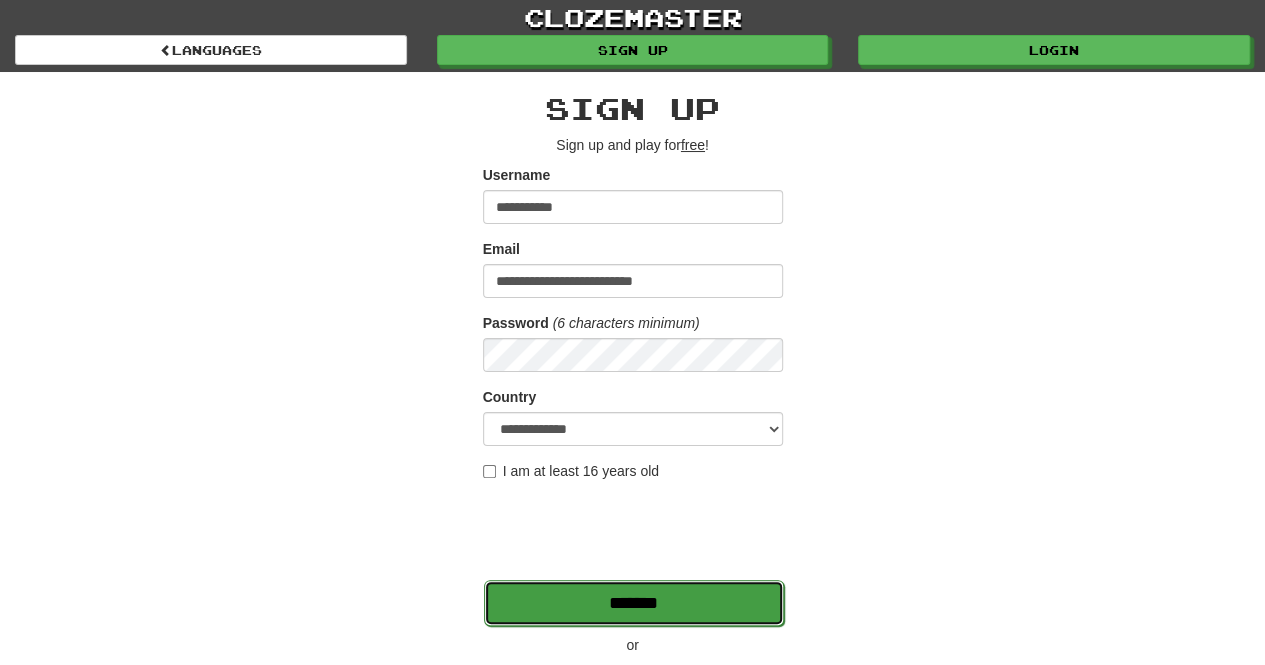 click on "*******" at bounding box center [634, 603] 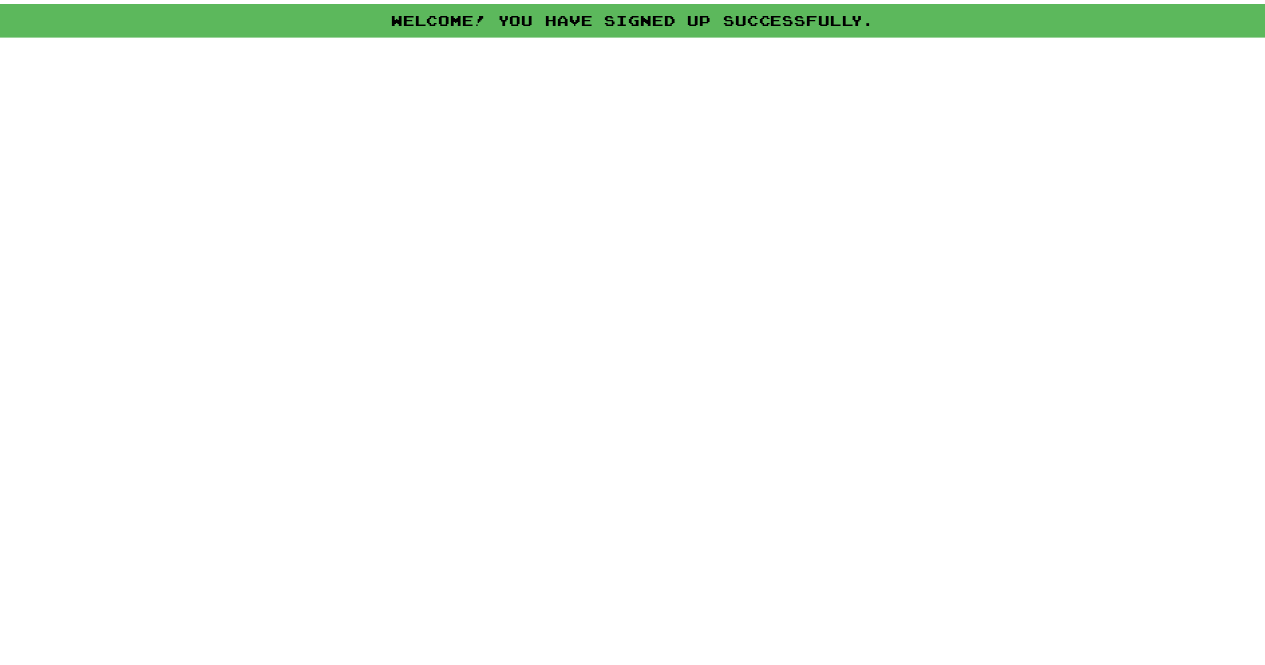 scroll, scrollTop: 0, scrollLeft: 0, axis: both 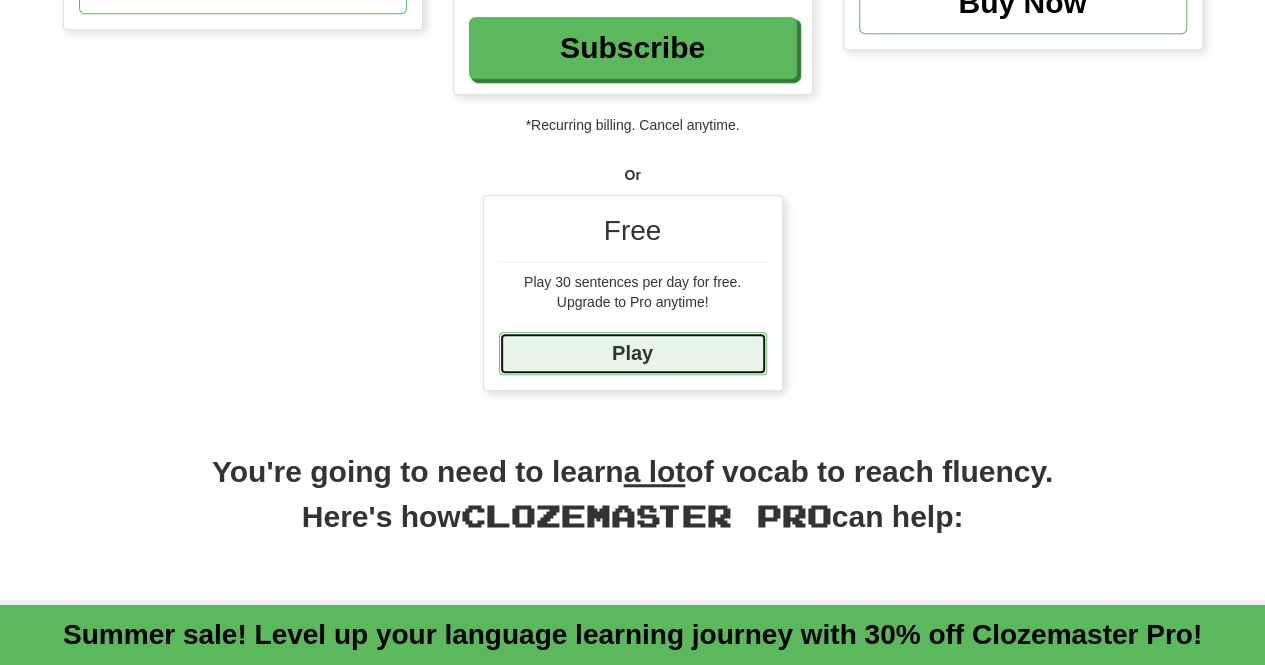 click on "Play" at bounding box center (633, 353) 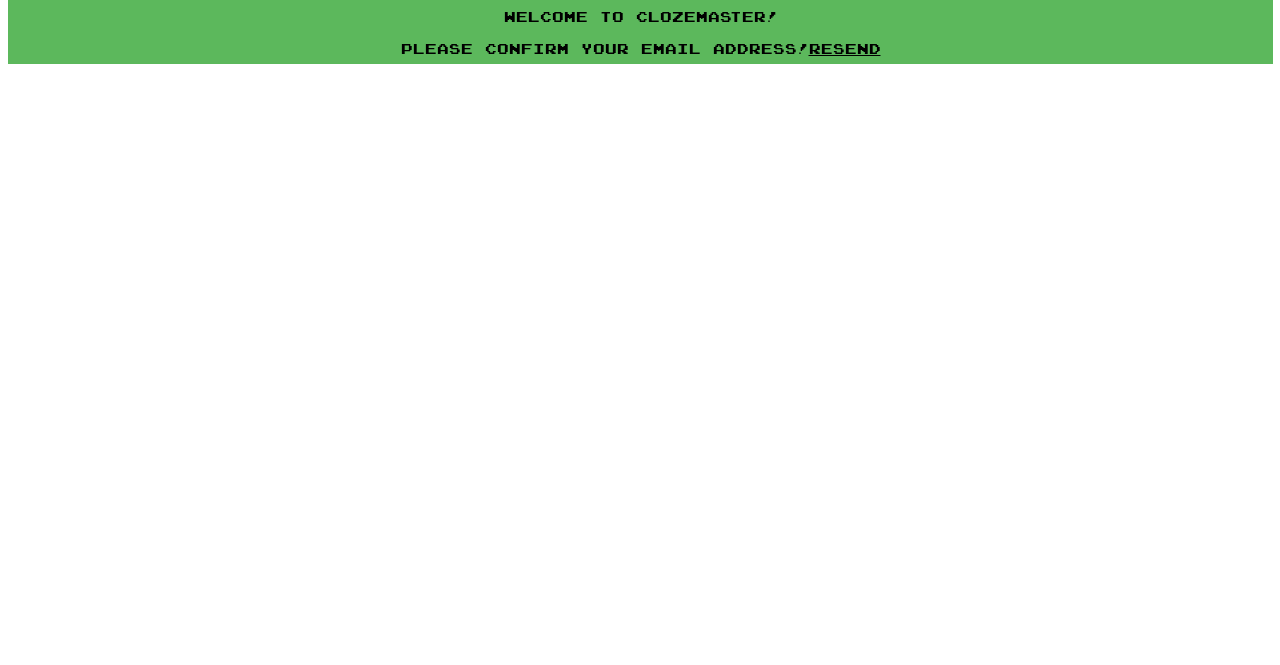 scroll, scrollTop: 0, scrollLeft: 0, axis: both 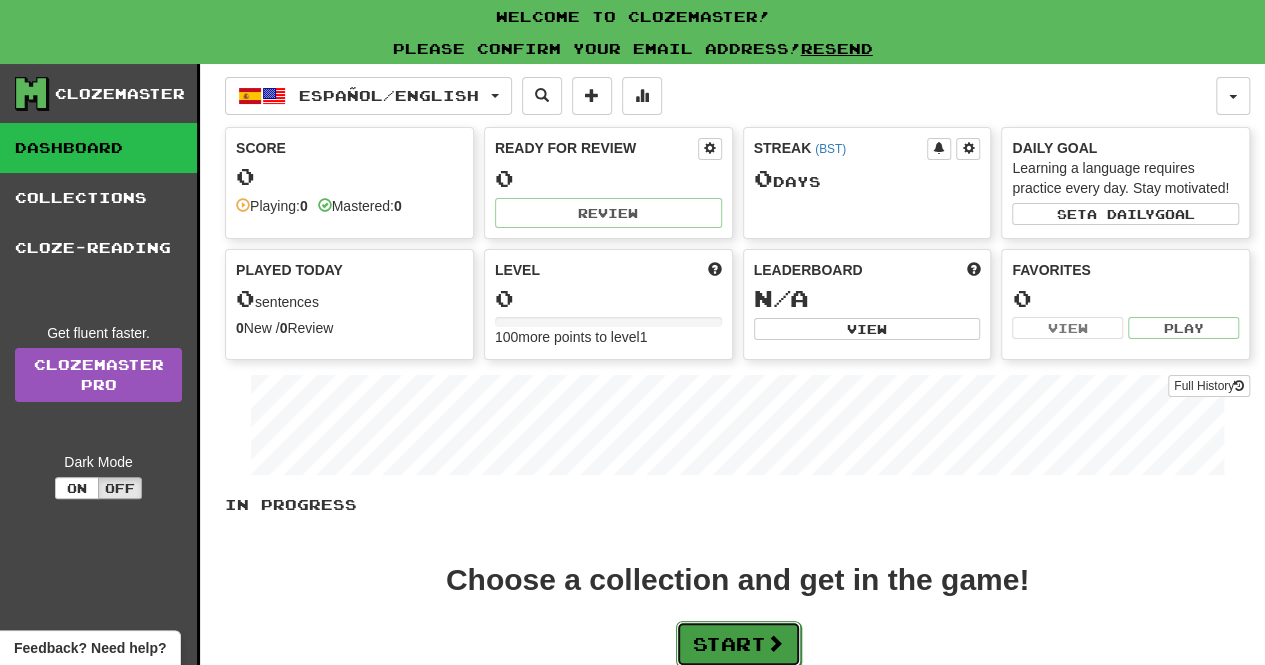 click on "Start" at bounding box center [738, 644] 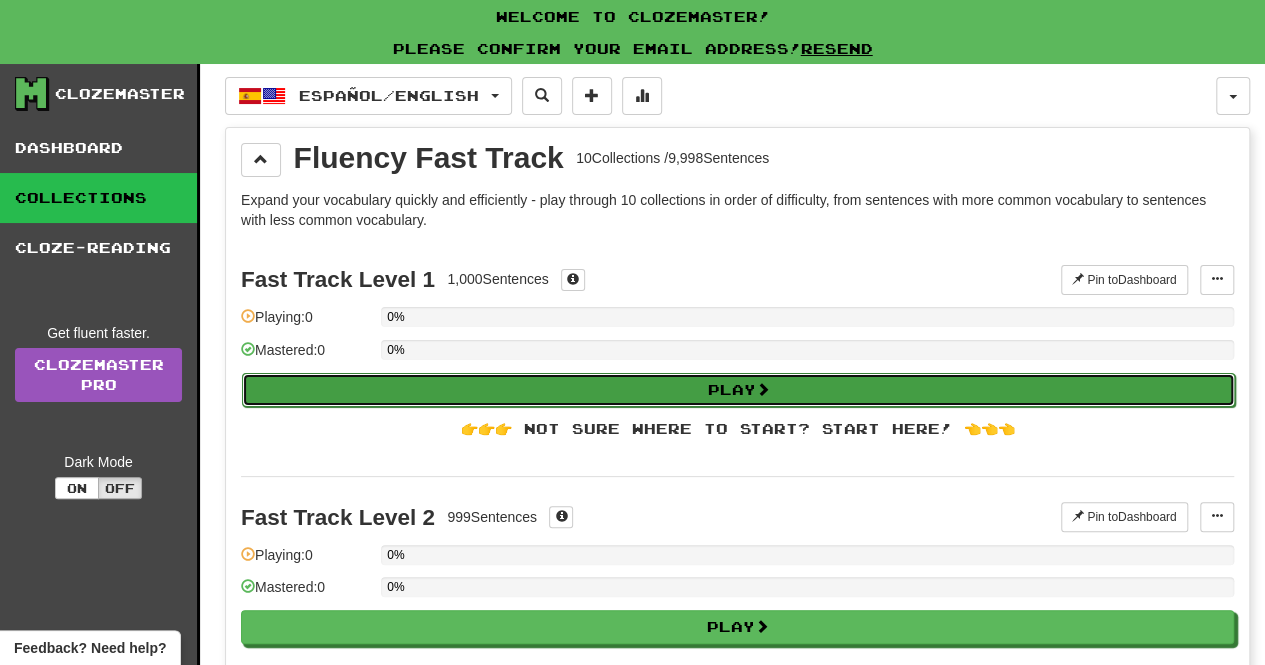 click on "Play" at bounding box center (738, 390) 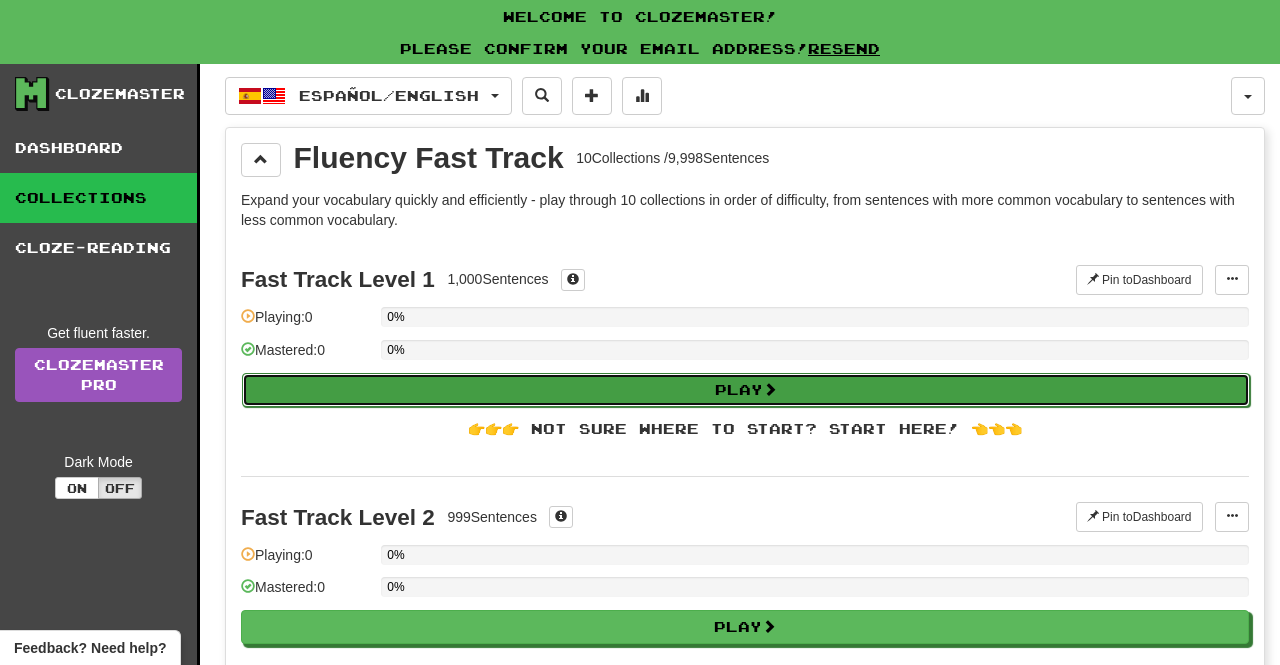 select on "**" 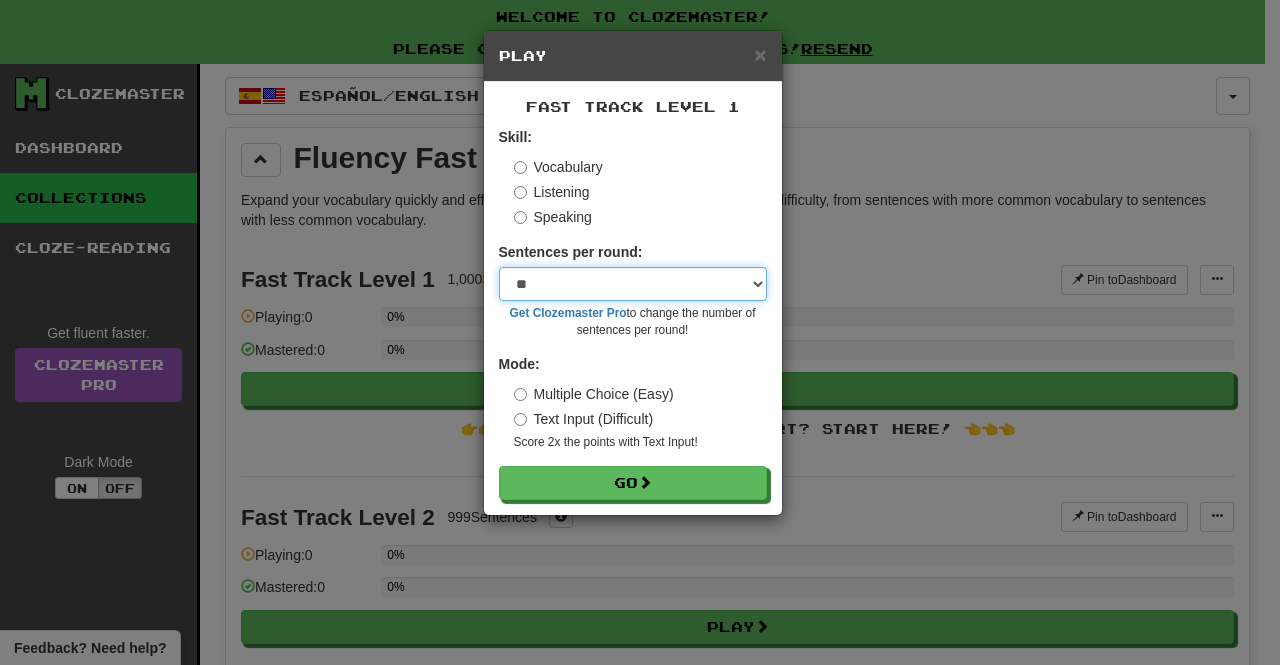 click on "* ** ** ** ** ** *** ********" at bounding box center (633, 284) 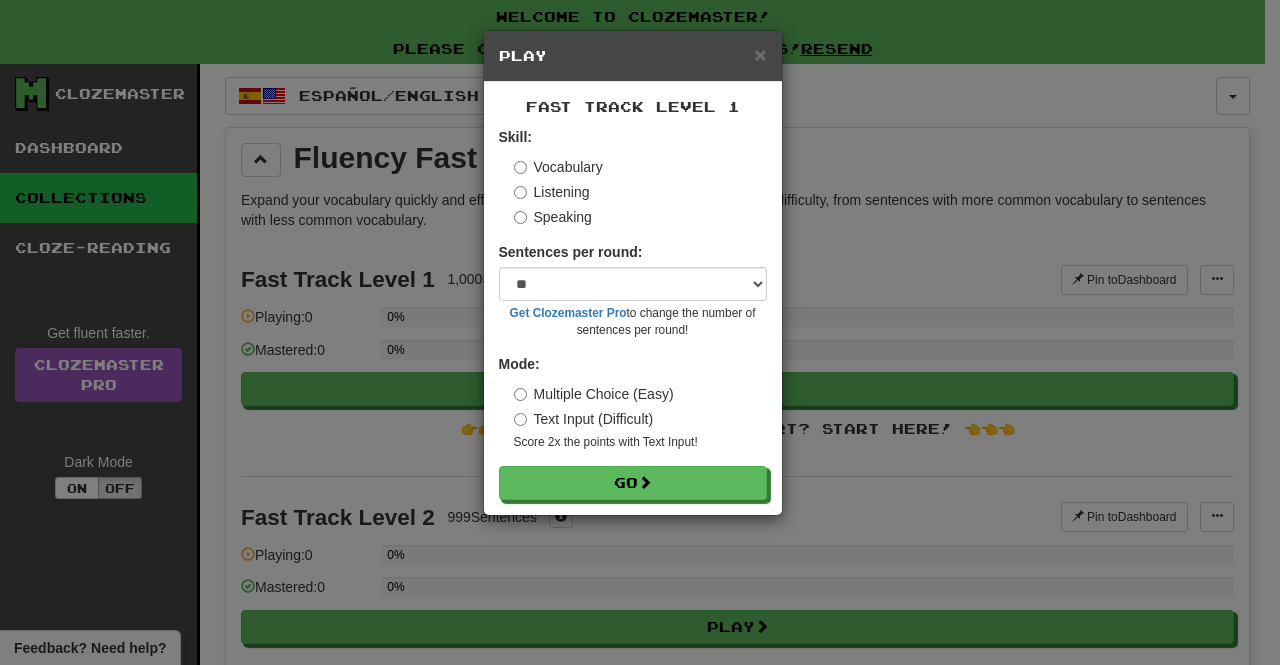 click on "Sentences per round:" at bounding box center [571, 252] 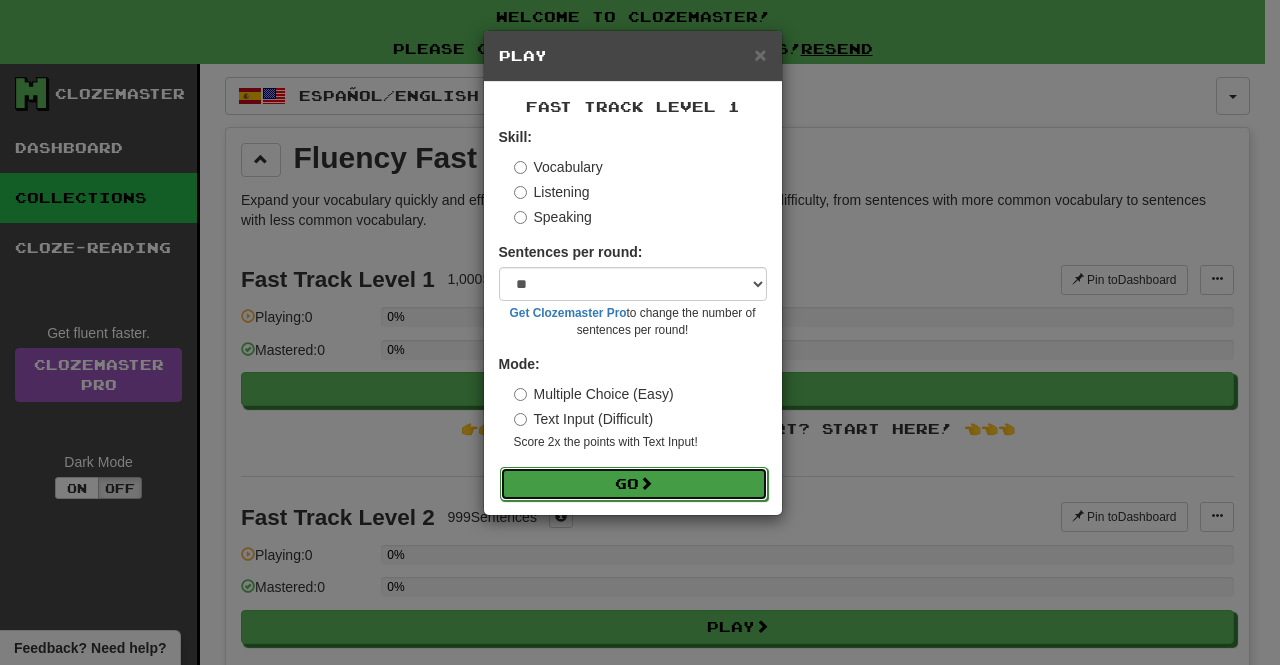 click on "Go" at bounding box center (634, 484) 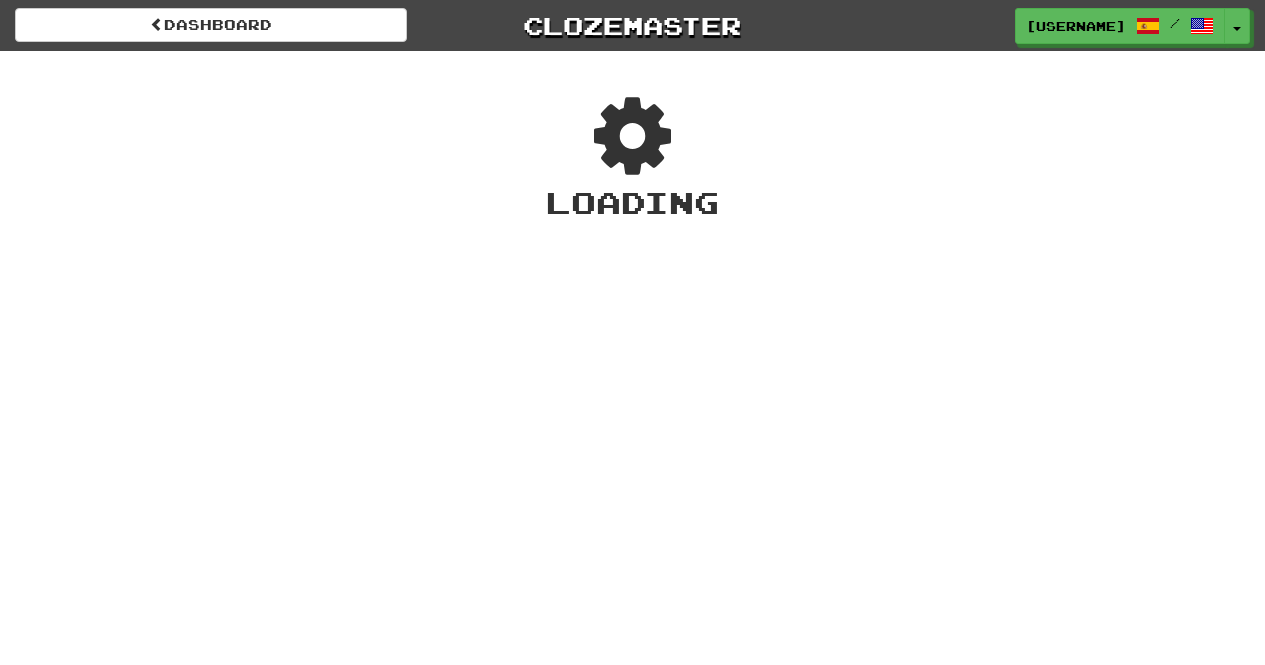 scroll, scrollTop: 0, scrollLeft: 0, axis: both 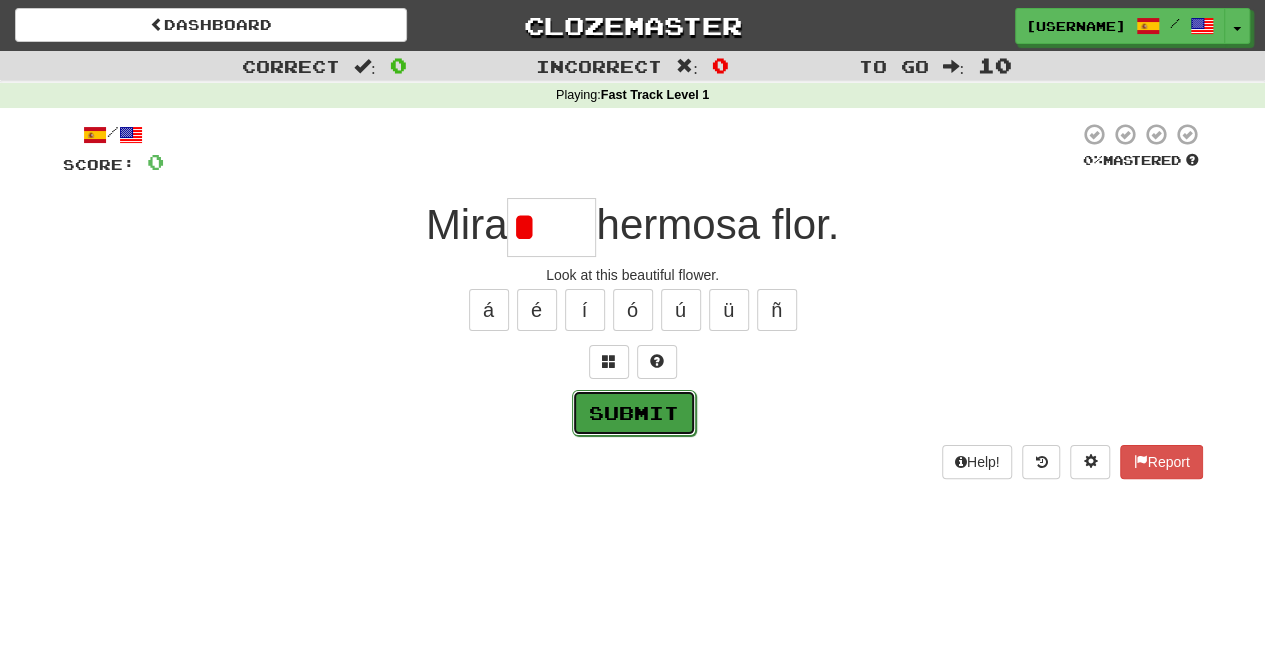 click on "Submit" at bounding box center (634, 413) 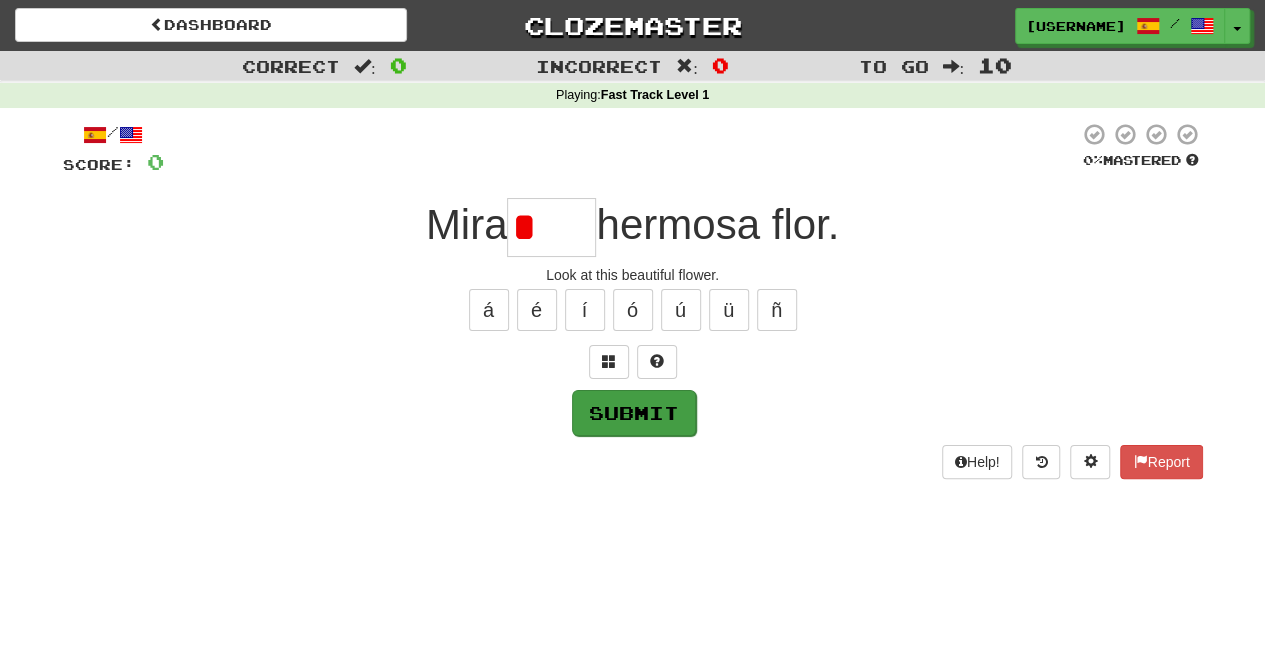 type on "****" 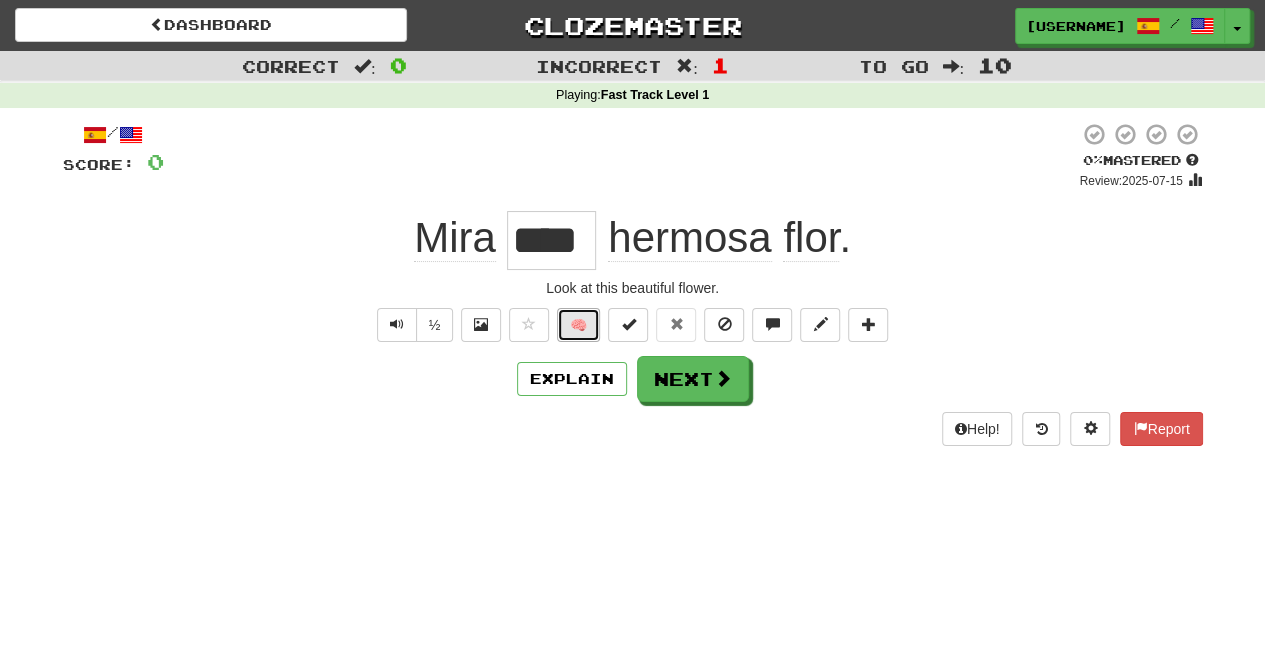 click on "🧠" at bounding box center [578, 325] 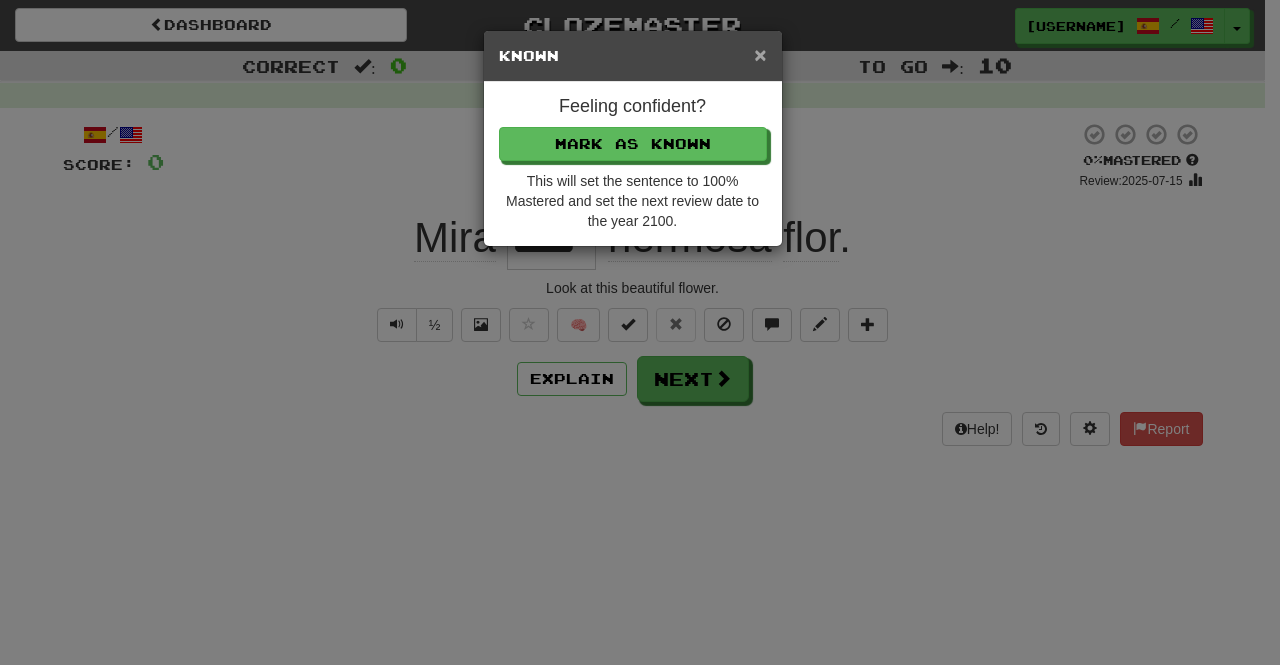 click on "×" at bounding box center (760, 54) 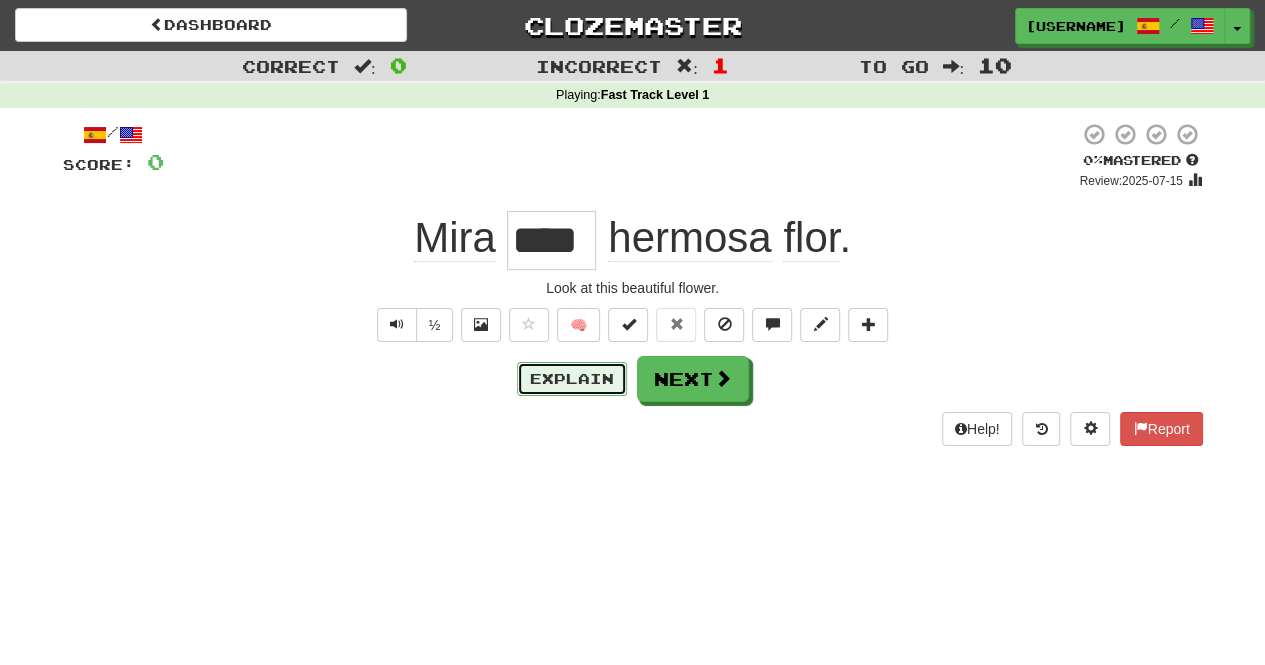 click on "Explain" at bounding box center (572, 379) 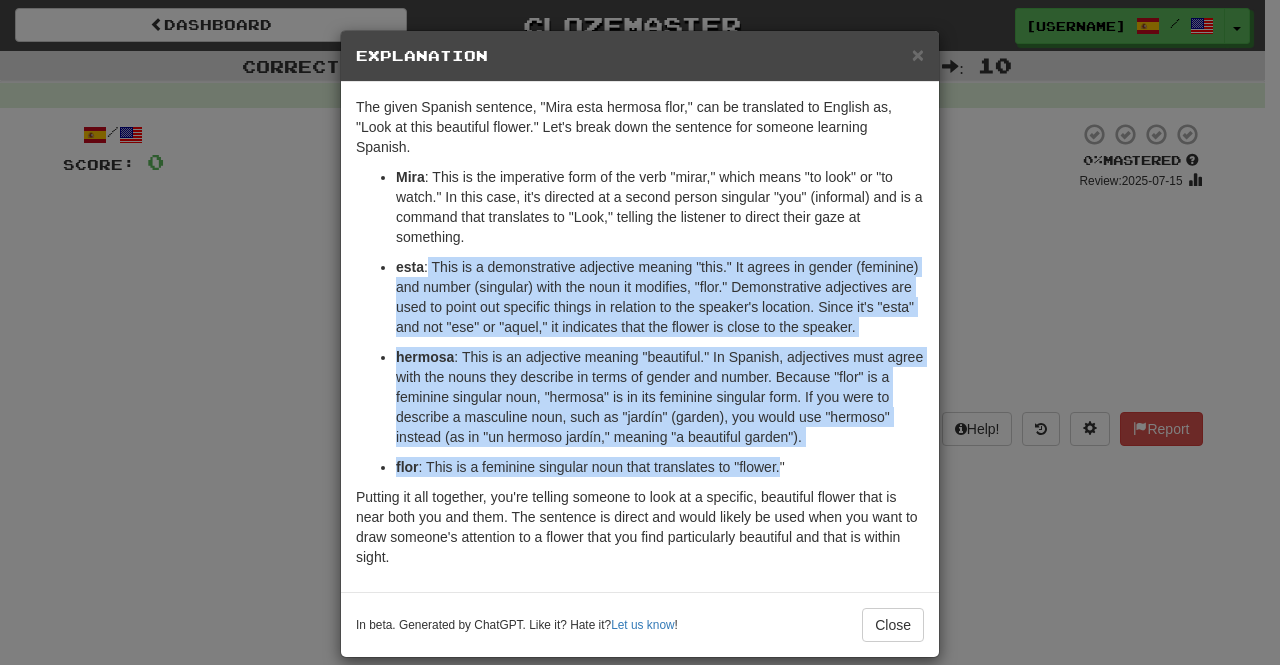 drag, startPoint x: 421, startPoint y: 264, endPoint x: 772, endPoint y: 462, distance: 402.99503 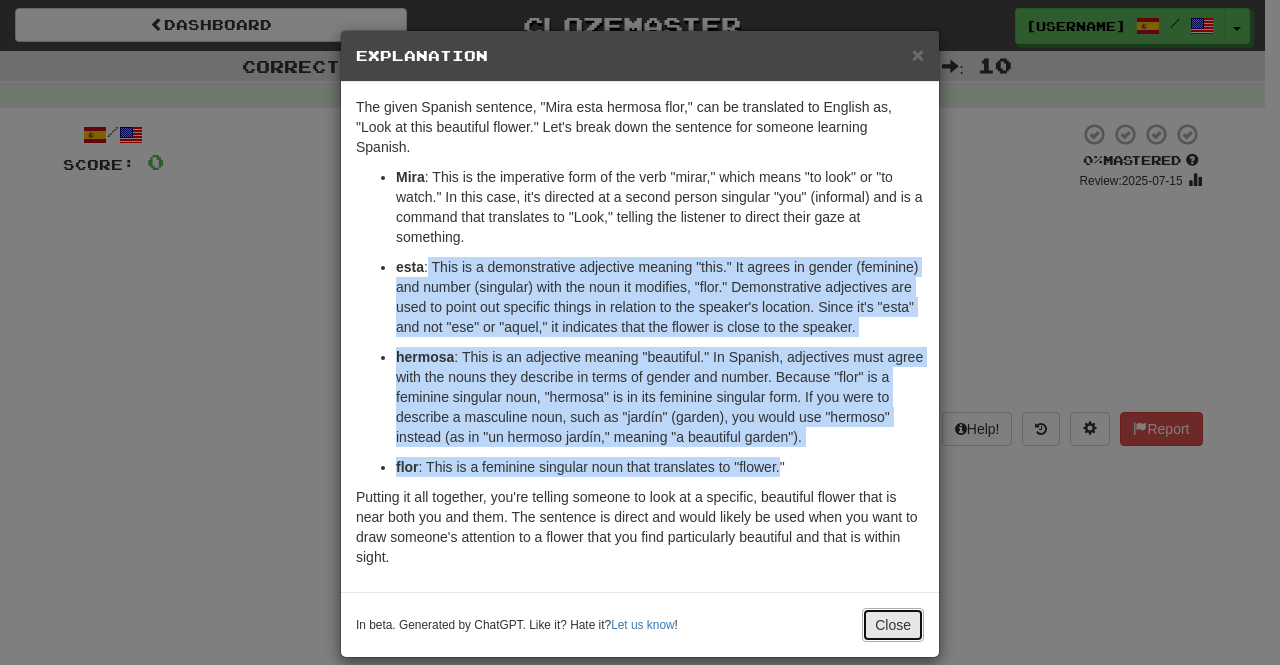 click on "Close" at bounding box center [893, 625] 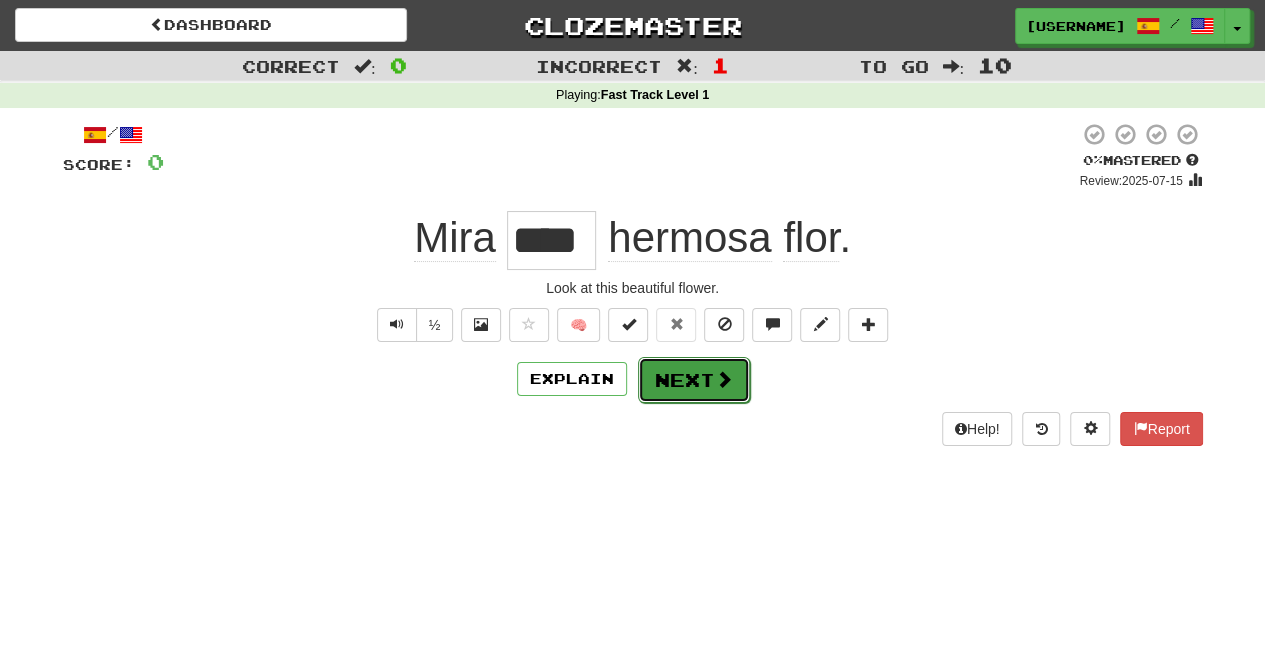 click on "Next" at bounding box center (694, 380) 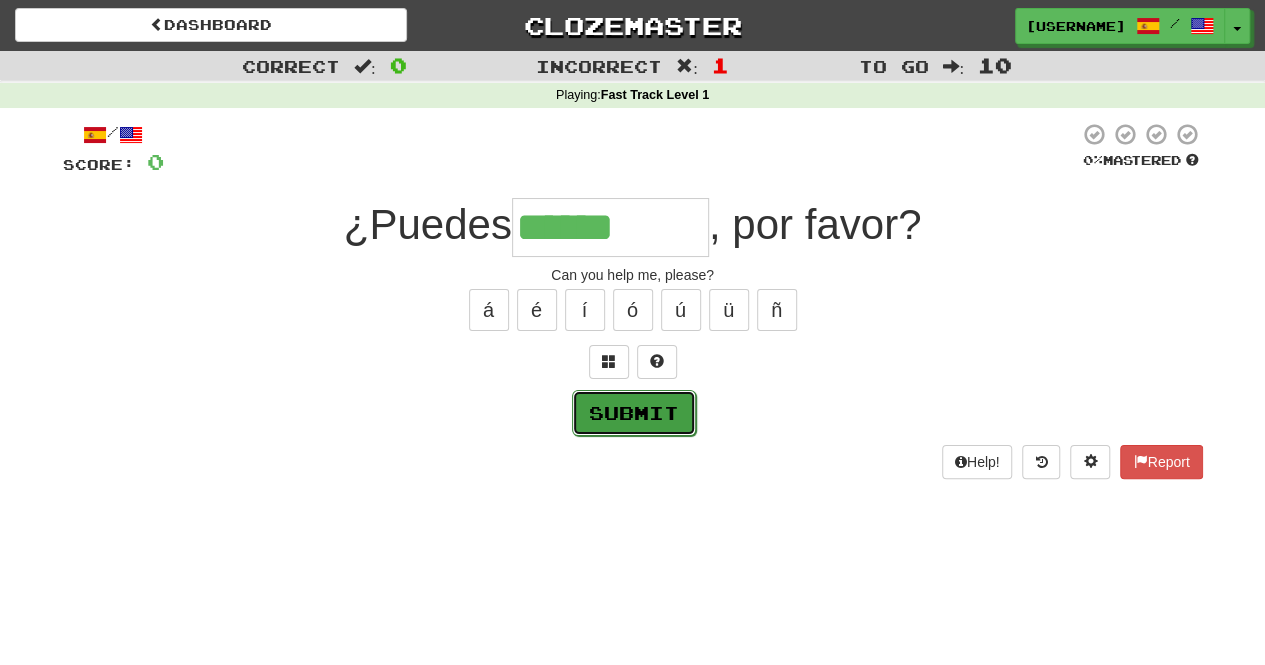 click on "Submit" at bounding box center [634, 413] 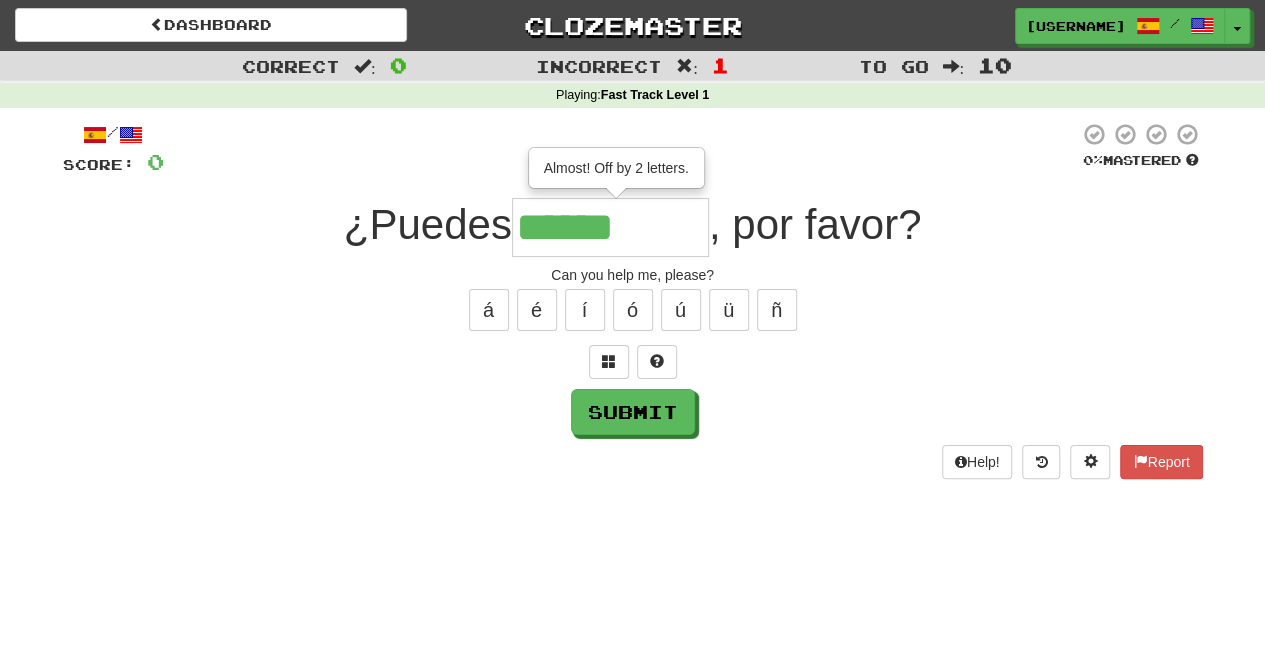 click on "******" at bounding box center [610, 227] 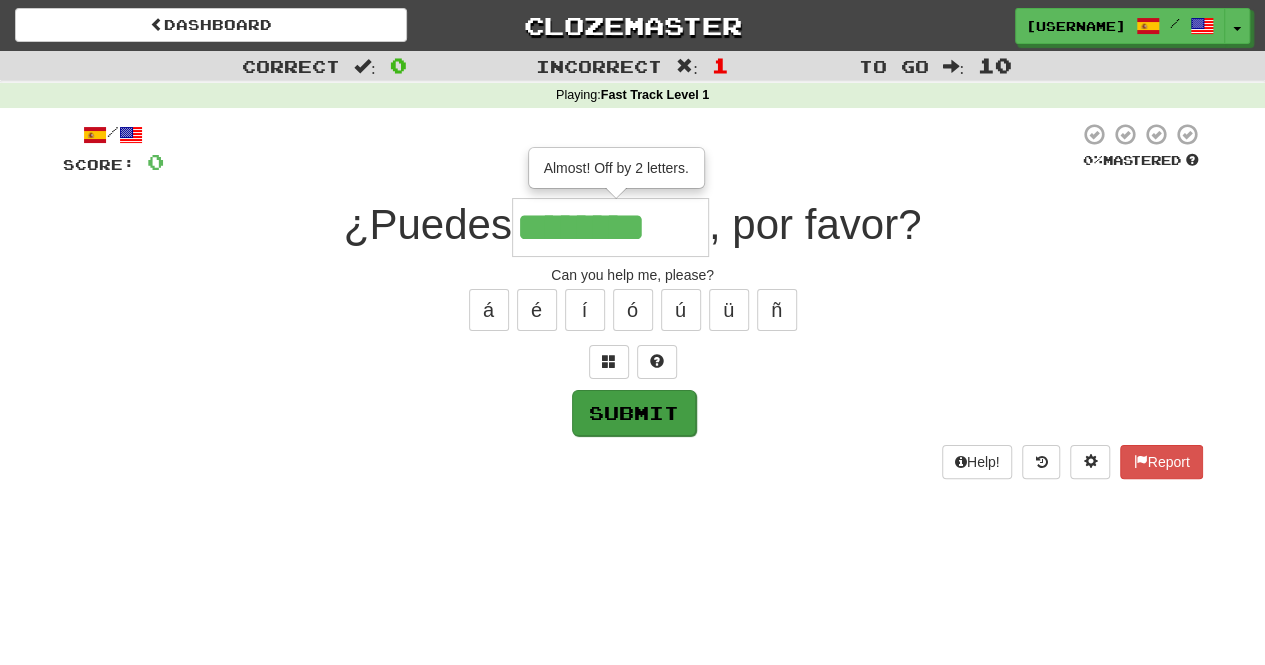 type on "********" 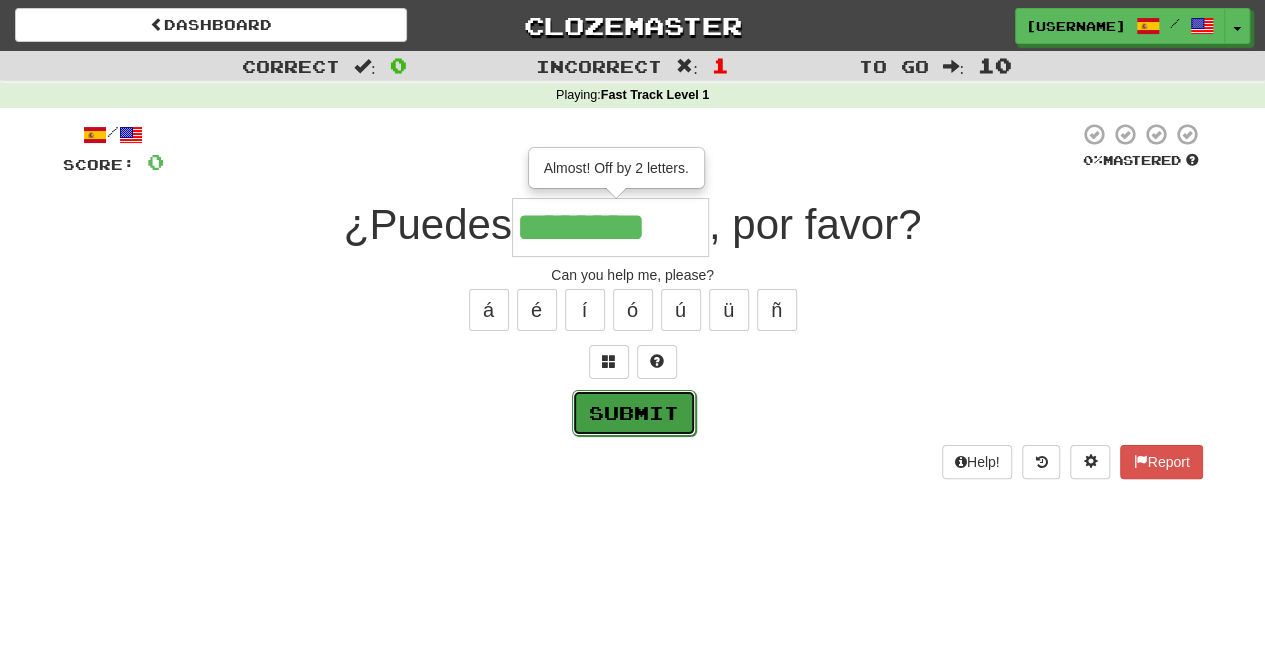 click on "Submit" at bounding box center (634, 413) 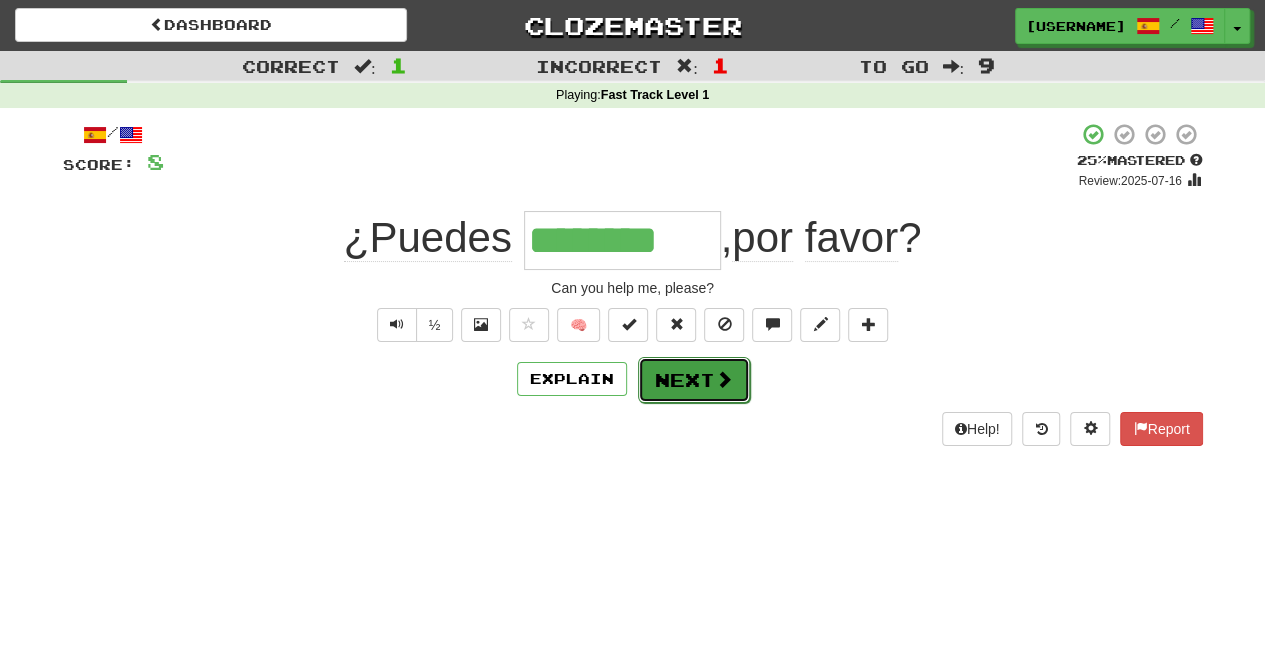 click on "Next" at bounding box center (694, 380) 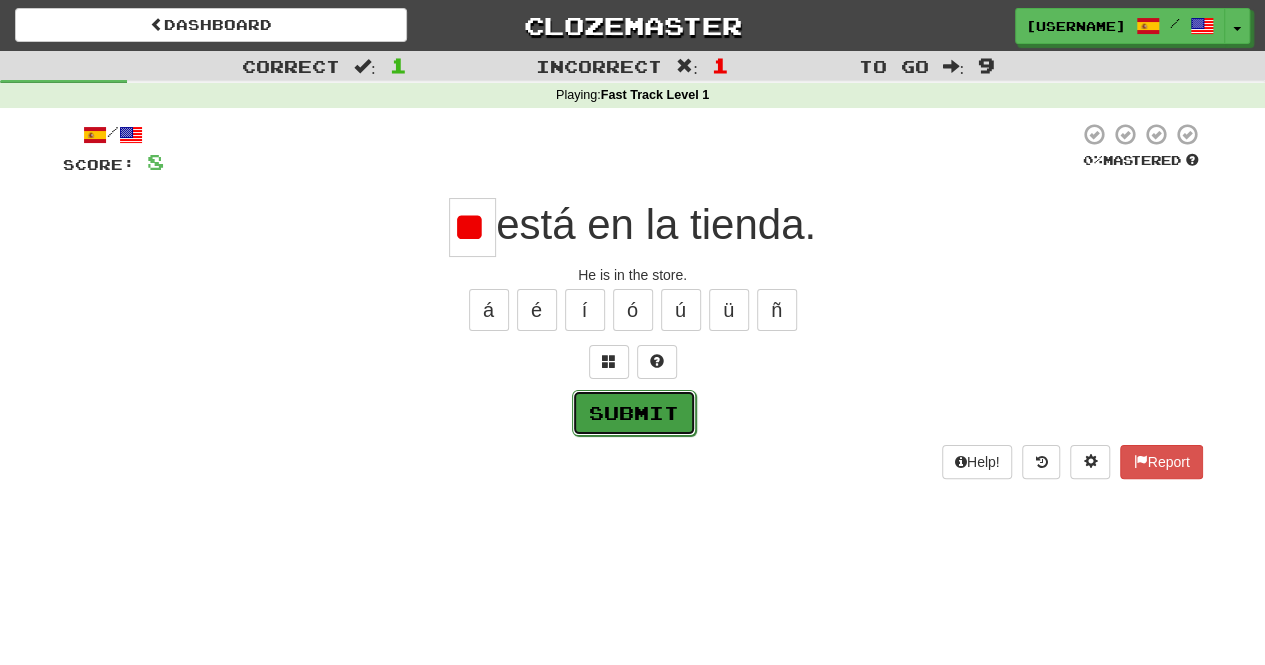 click on "Submit" at bounding box center (634, 413) 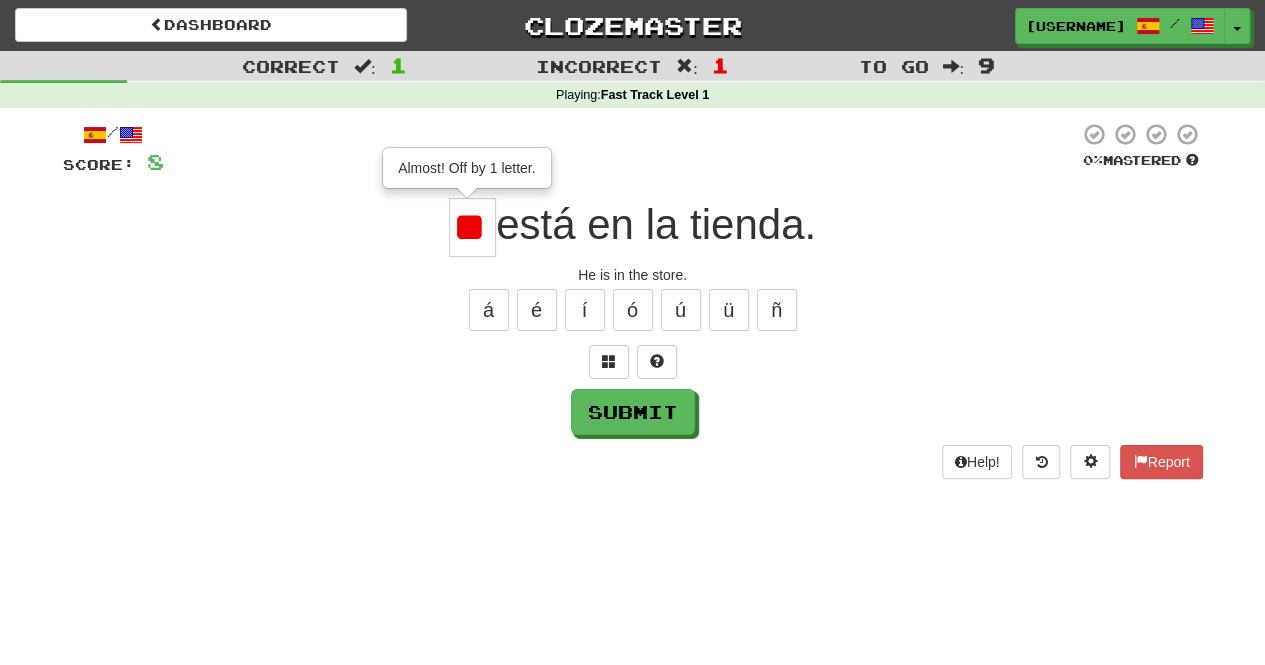 click on "**" at bounding box center [472, 227] 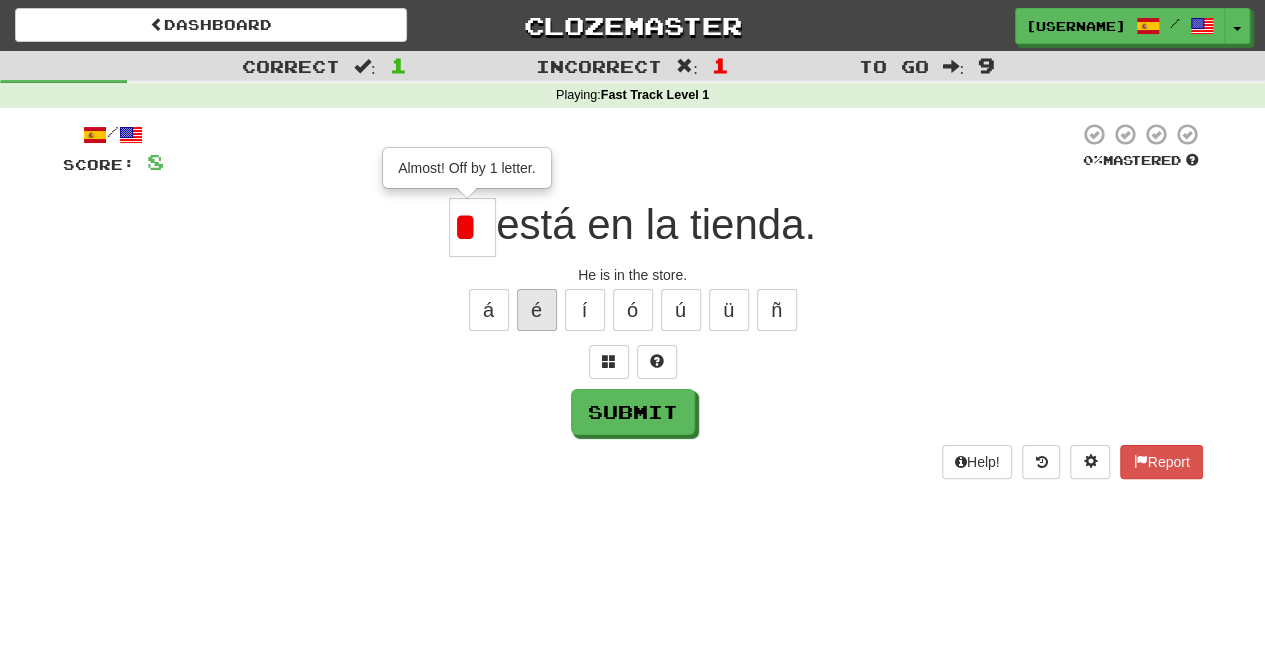drag, startPoint x: 538, startPoint y: 330, endPoint x: 536, endPoint y: 310, distance: 20.09975 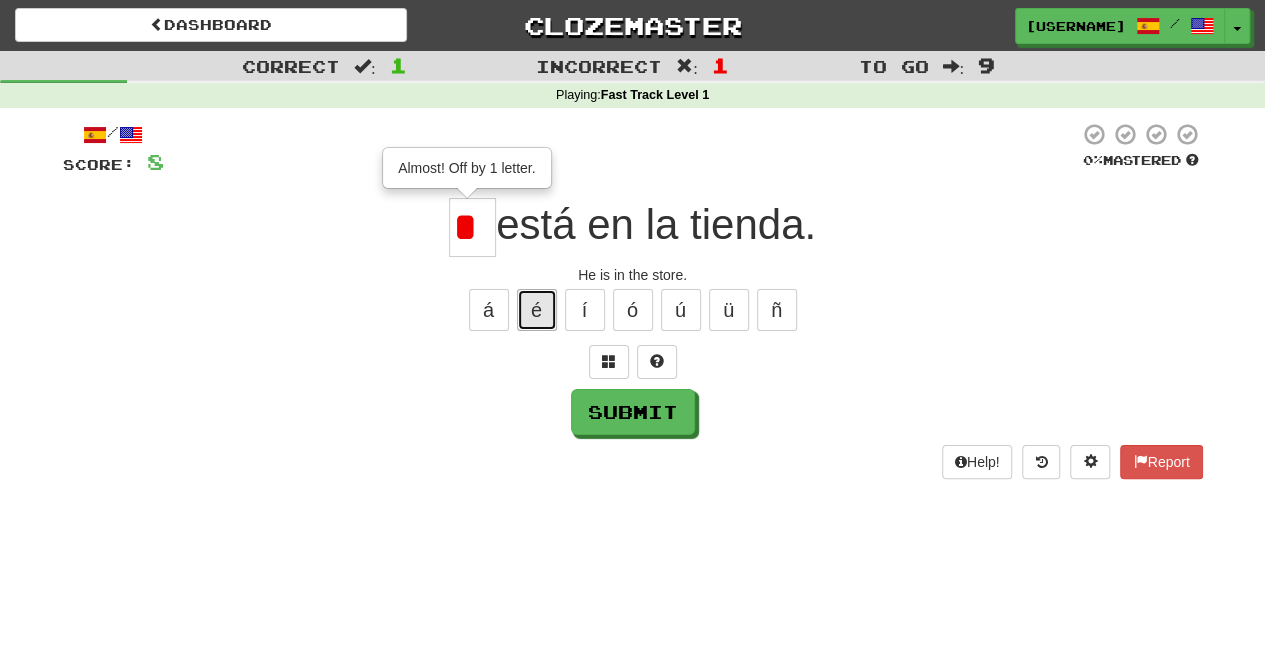 click on "é" at bounding box center (537, 310) 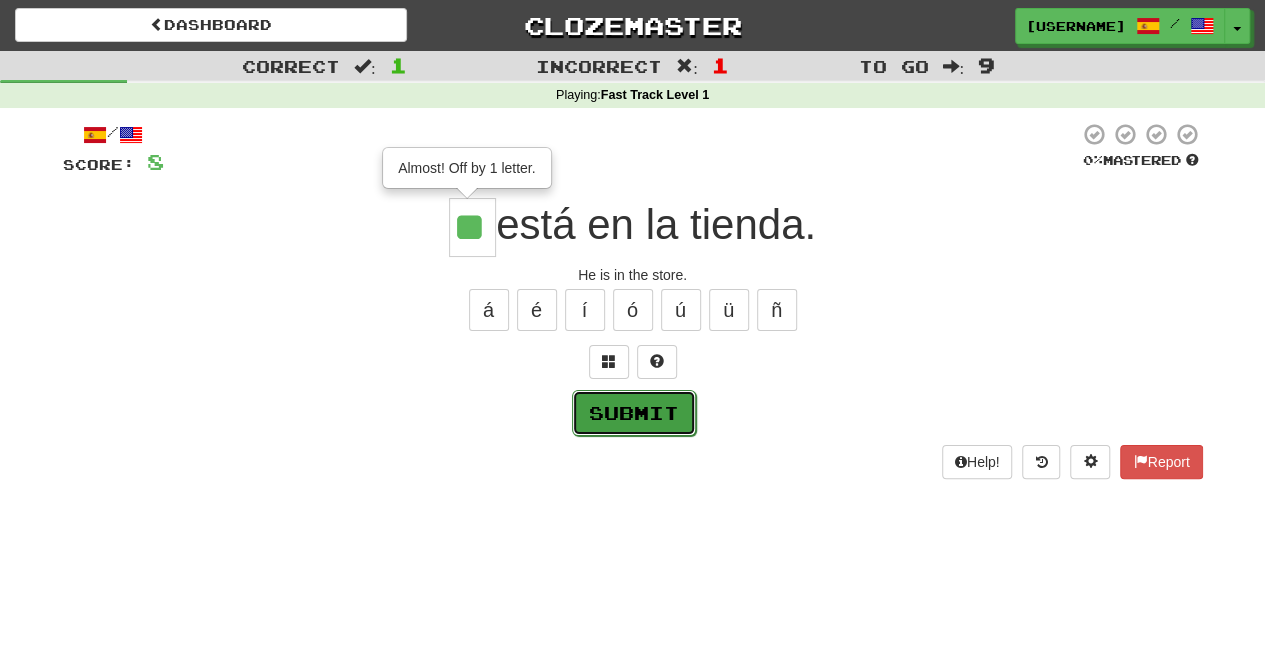 click on "Submit" at bounding box center (634, 413) 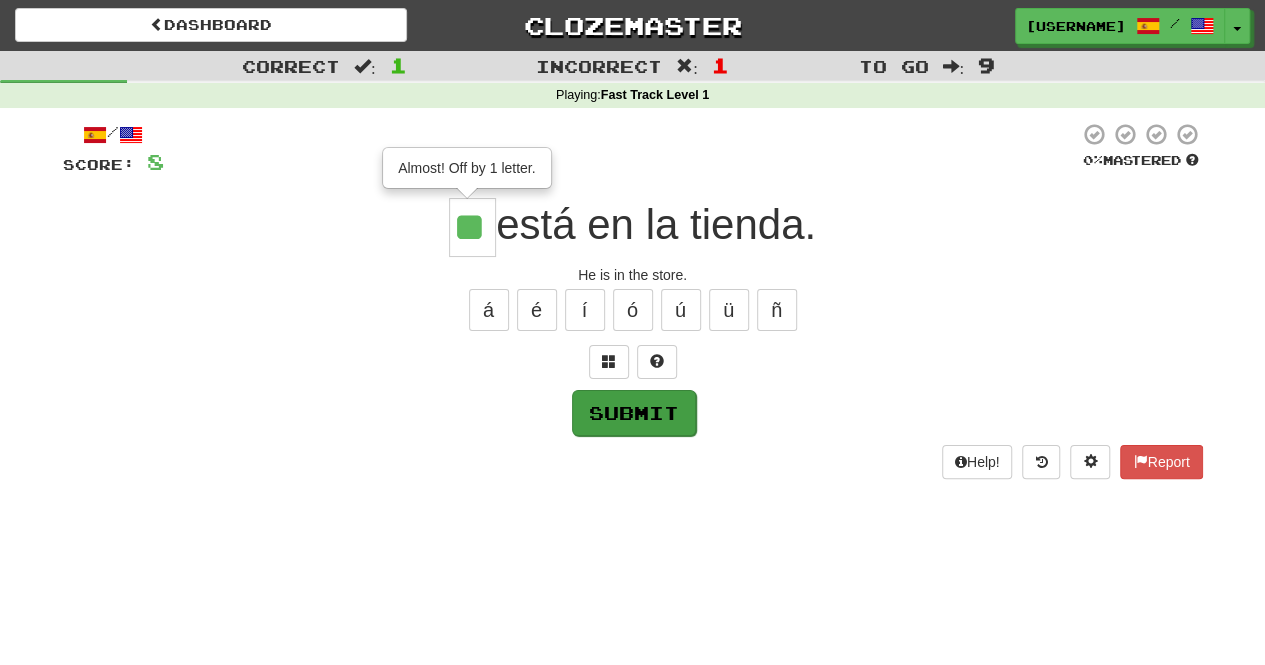 type on "**" 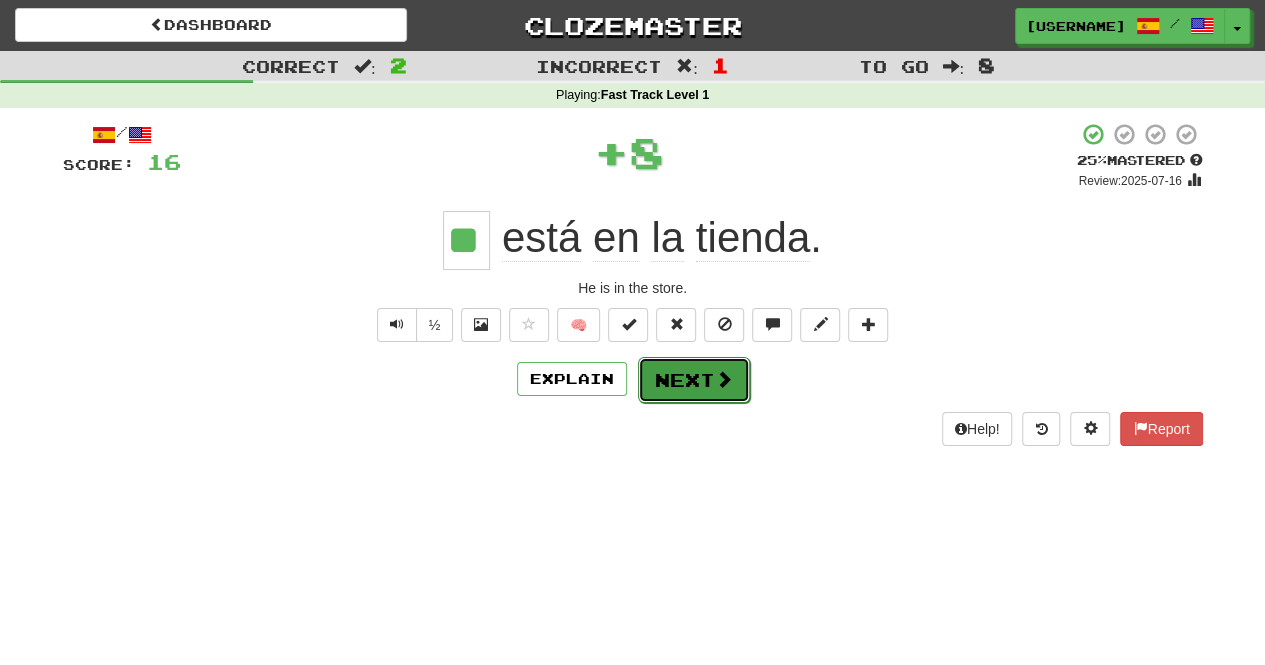 click on "Next" at bounding box center [694, 380] 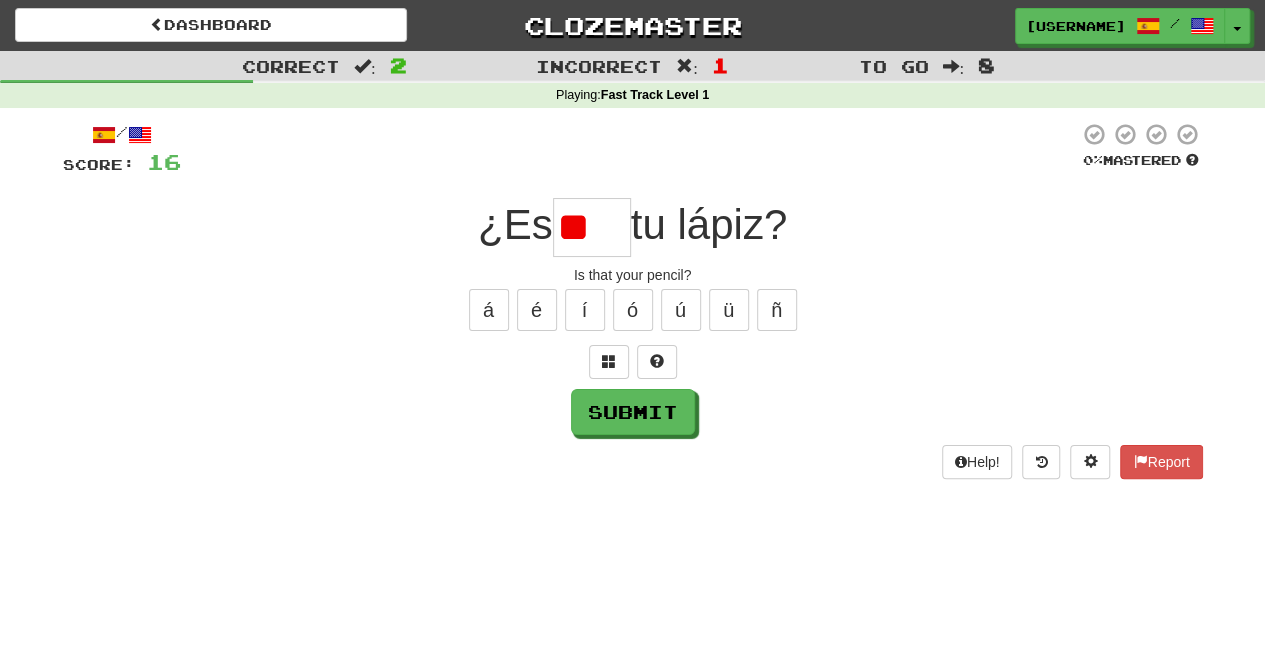 type on "*" 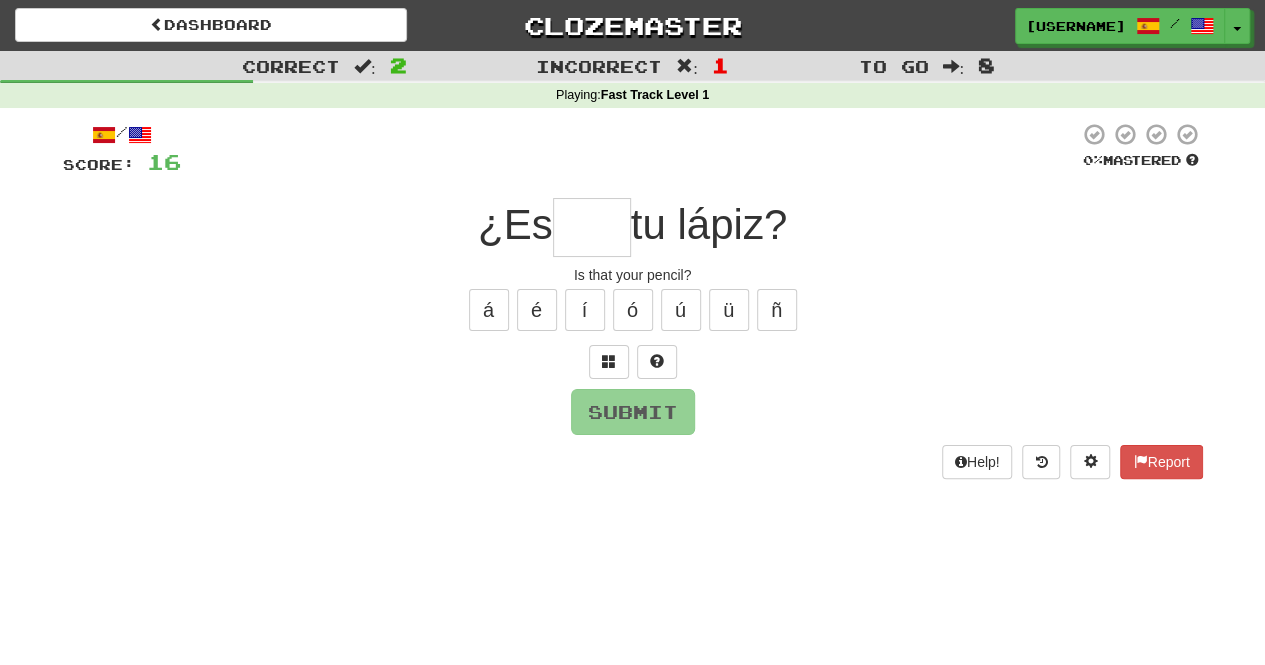 type on "*" 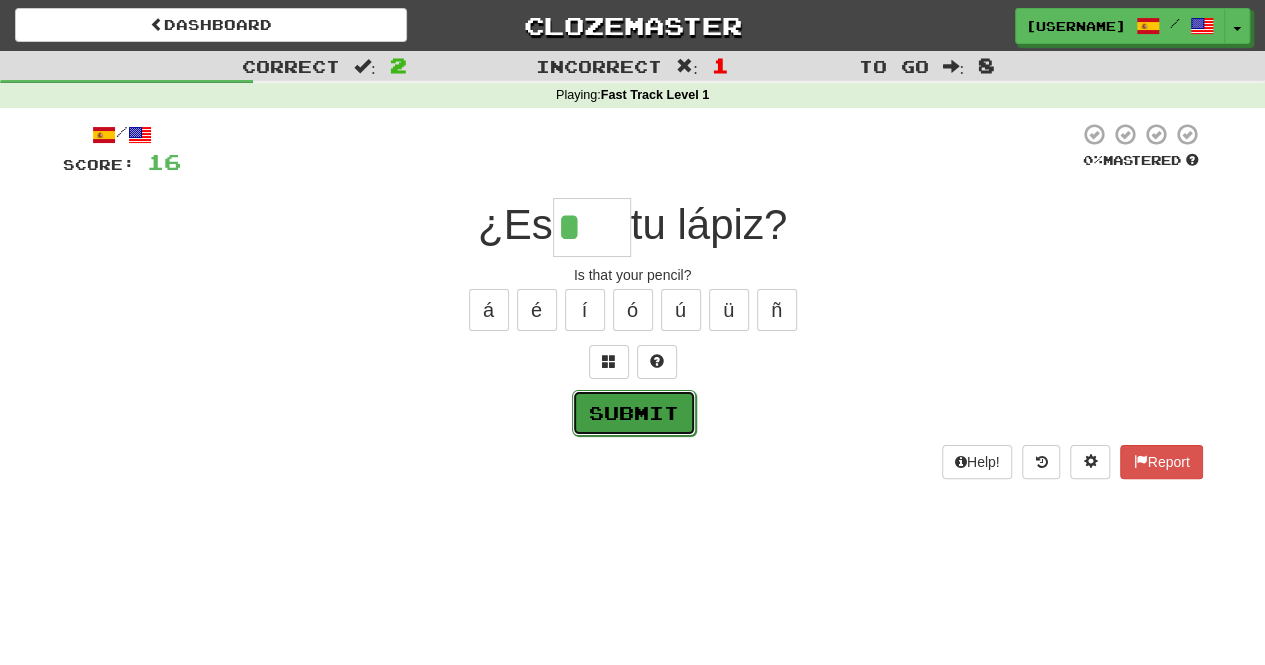 click on "Submit" at bounding box center [634, 413] 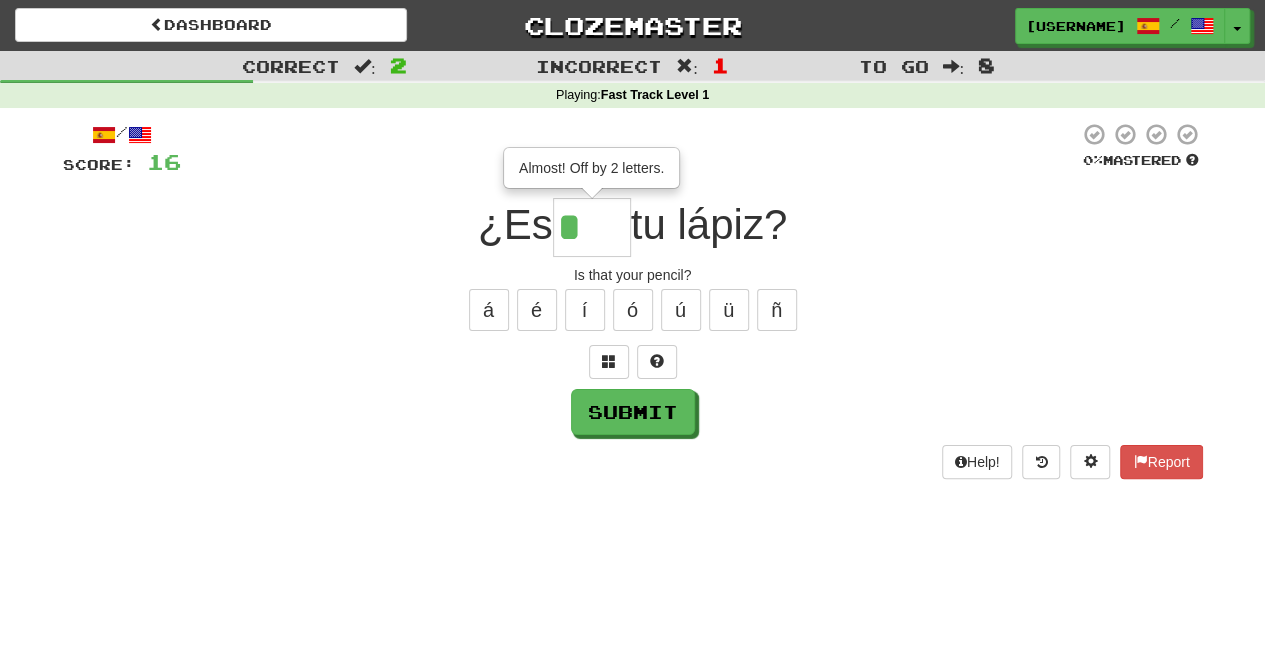 click on "*" at bounding box center [592, 227] 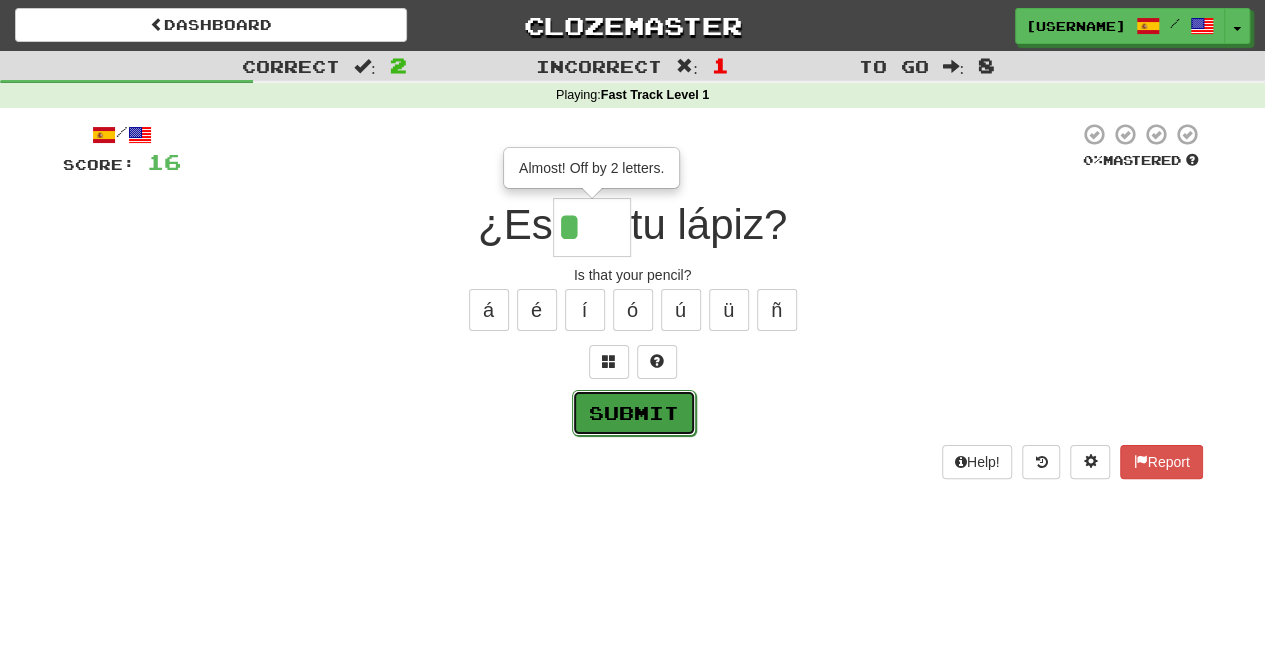 click on "Submit" at bounding box center [634, 413] 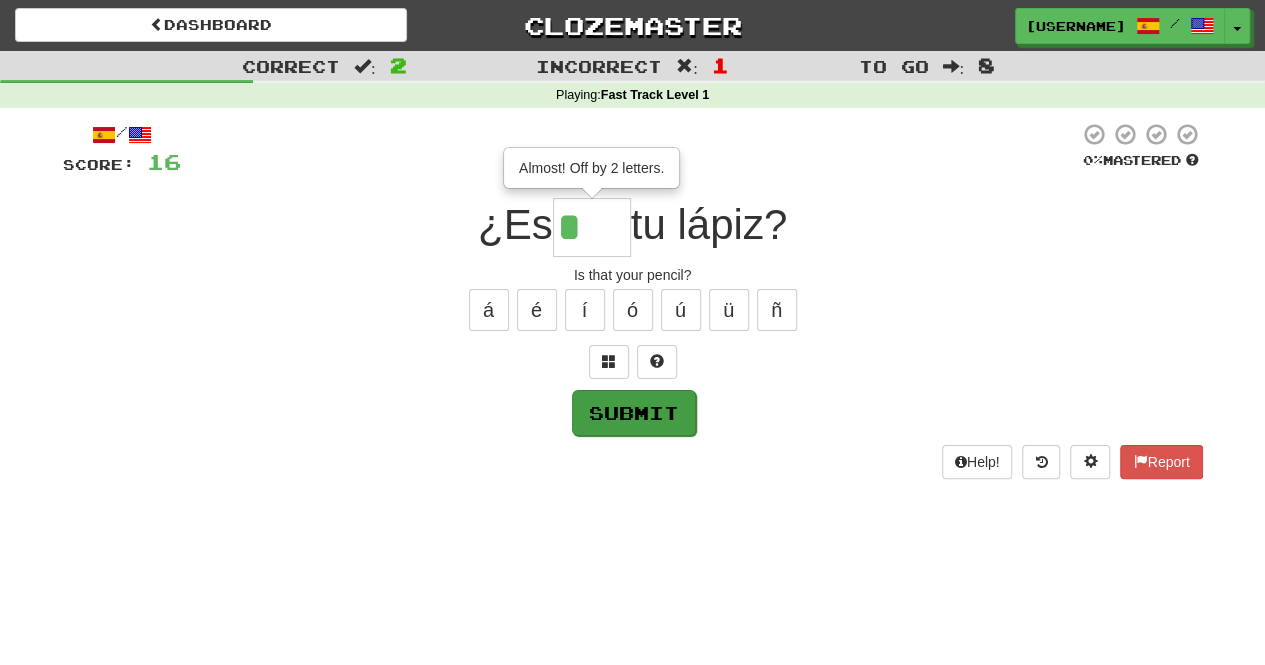type on "***" 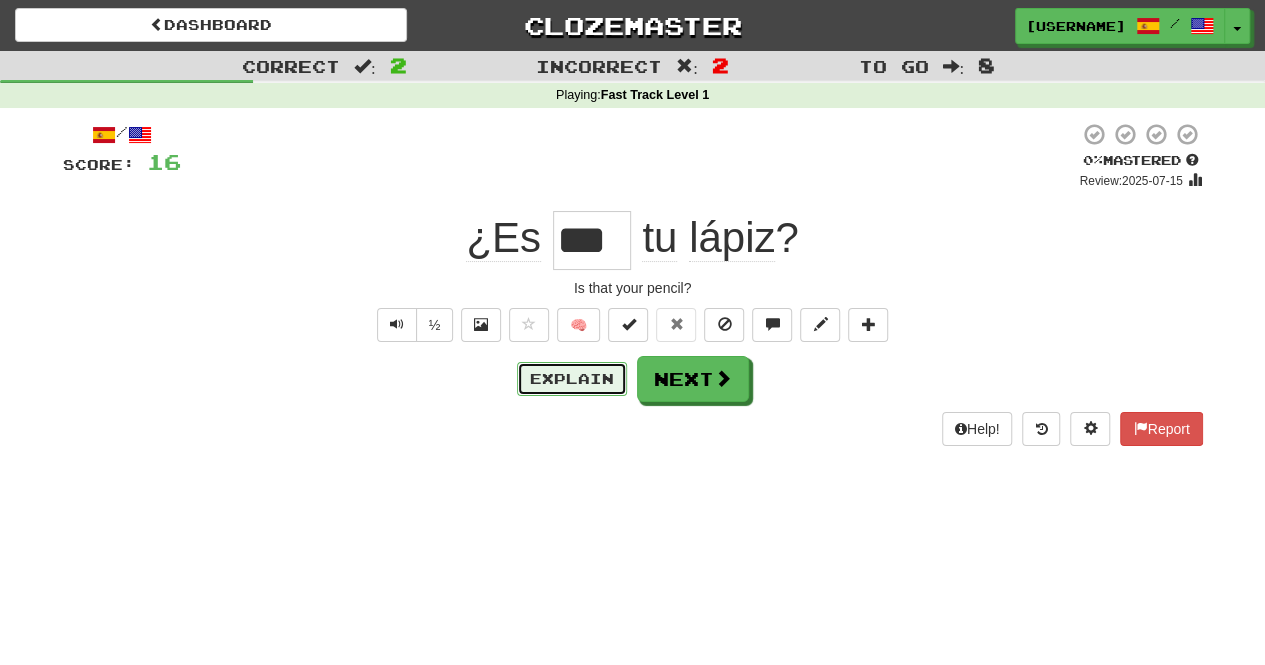 click on "Explain" at bounding box center (572, 379) 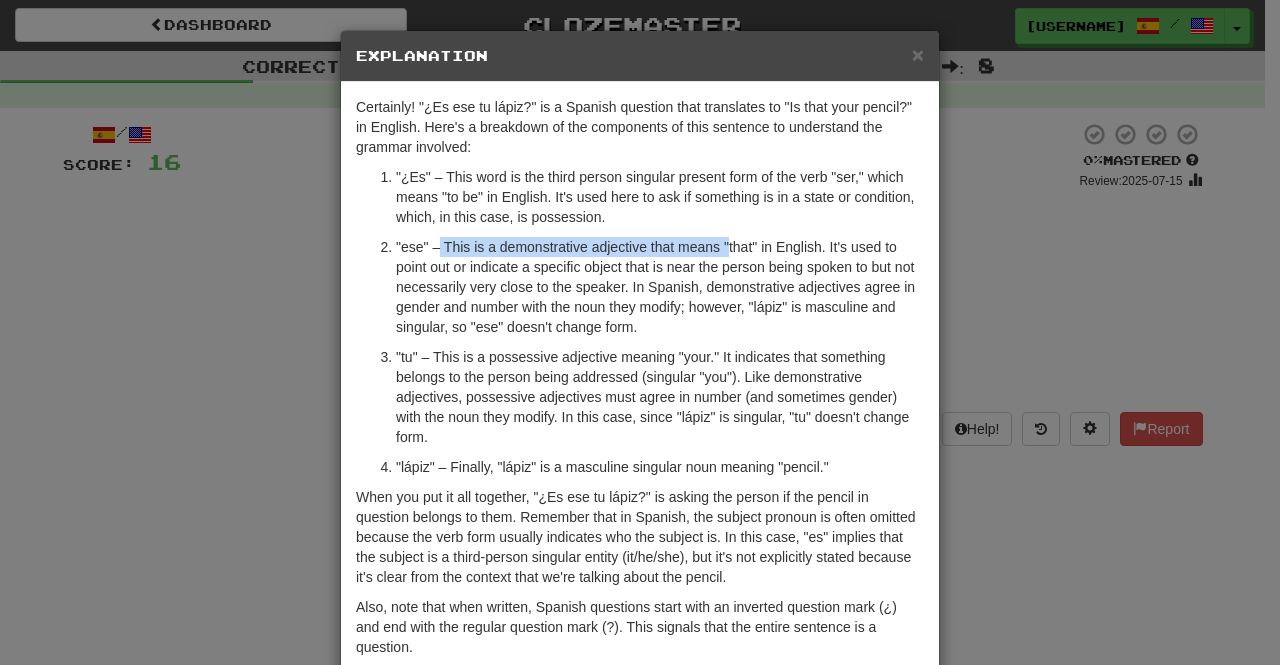 drag, startPoint x: 430, startPoint y: 250, endPoint x: 722, endPoint y: 248, distance: 292.00684 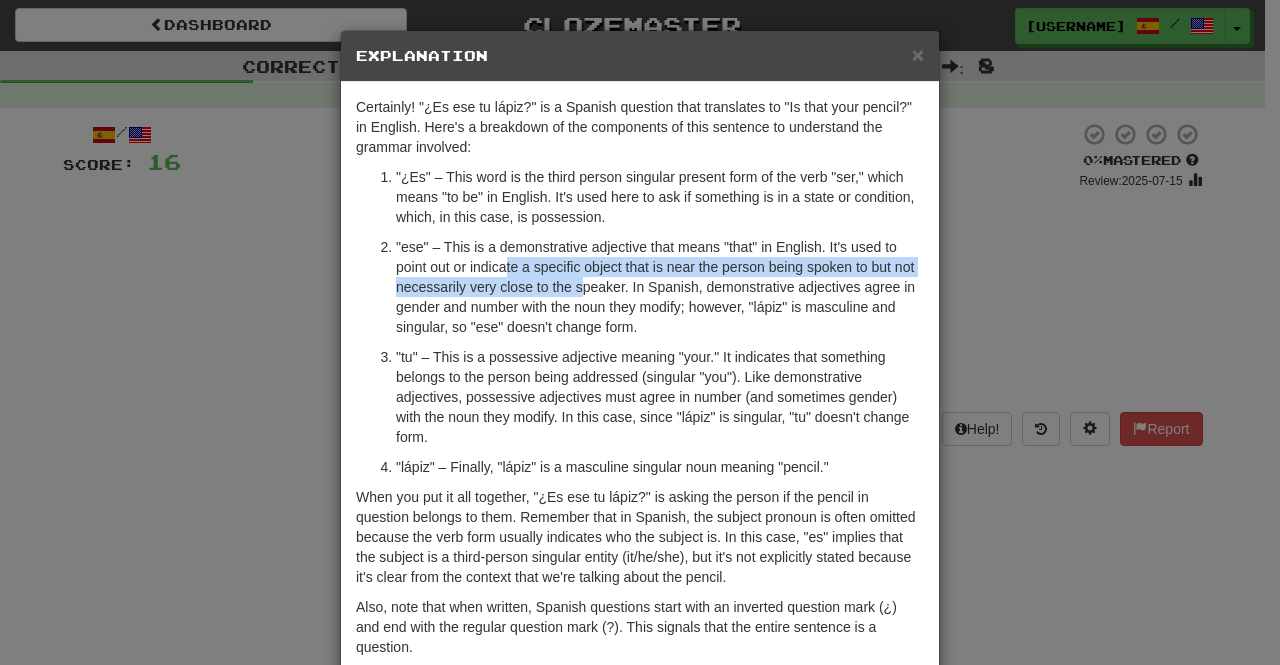 drag, startPoint x: 494, startPoint y: 259, endPoint x: 577, endPoint y: 280, distance: 85.61542 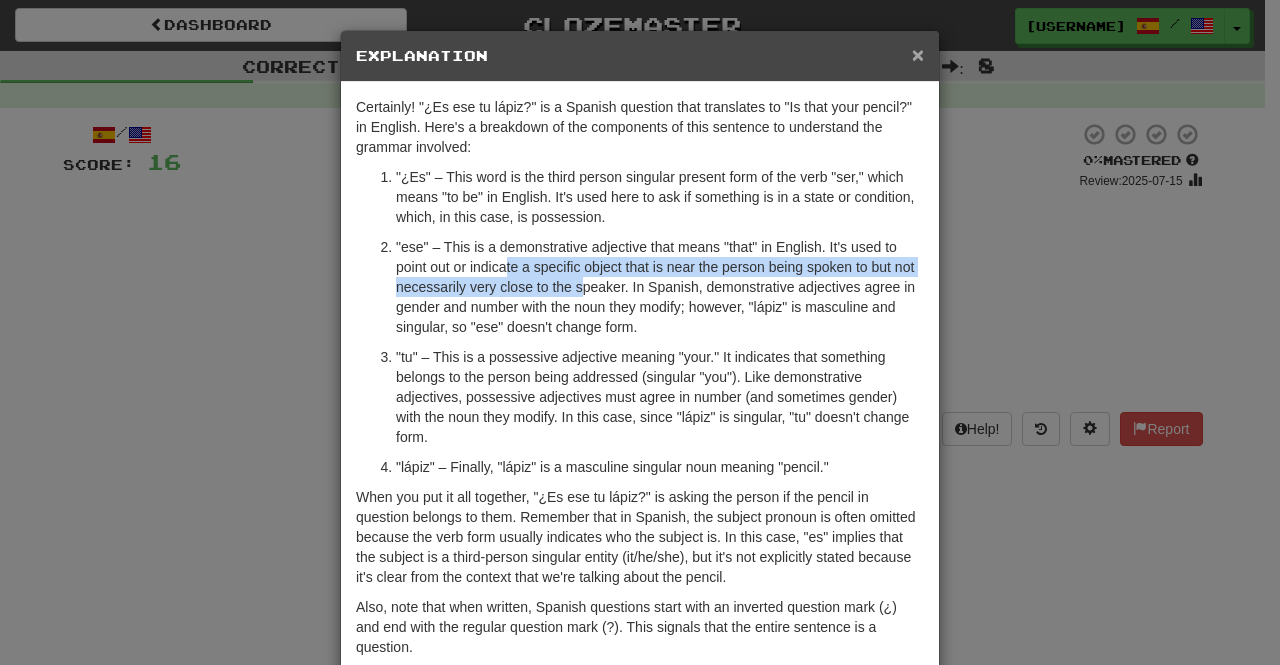 click on "×" at bounding box center (918, 54) 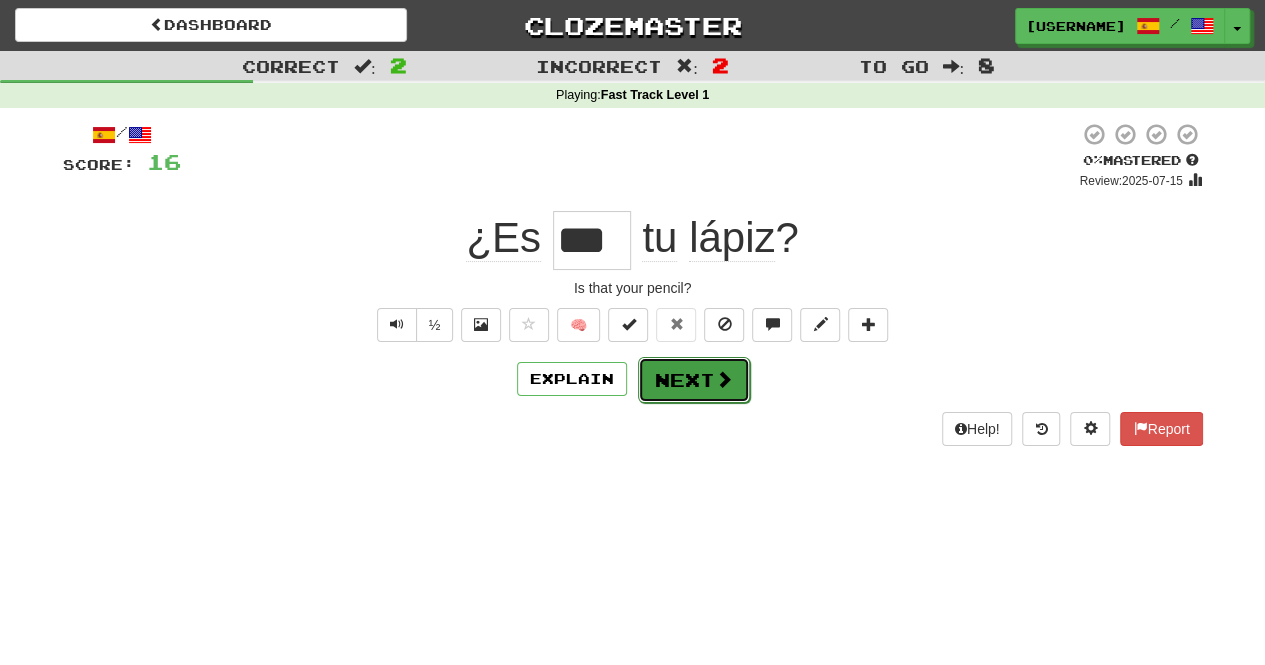 click on "Next" at bounding box center (694, 380) 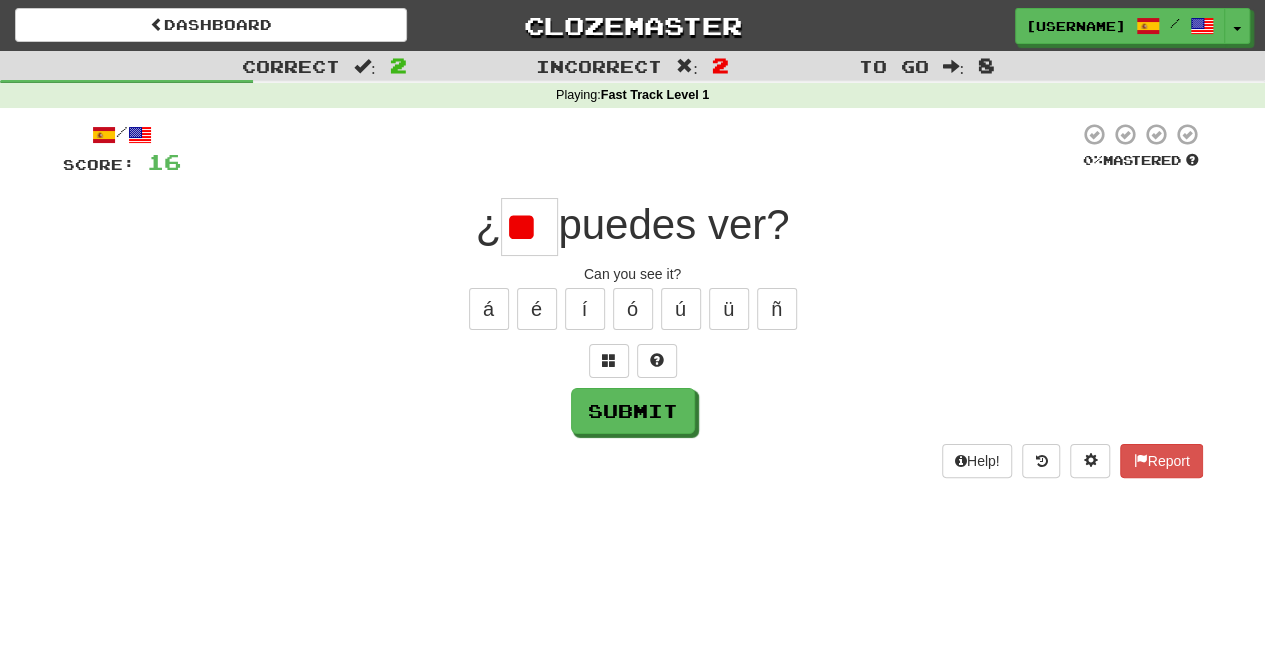 scroll, scrollTop: 0, scrollLeft: 0, axis: both 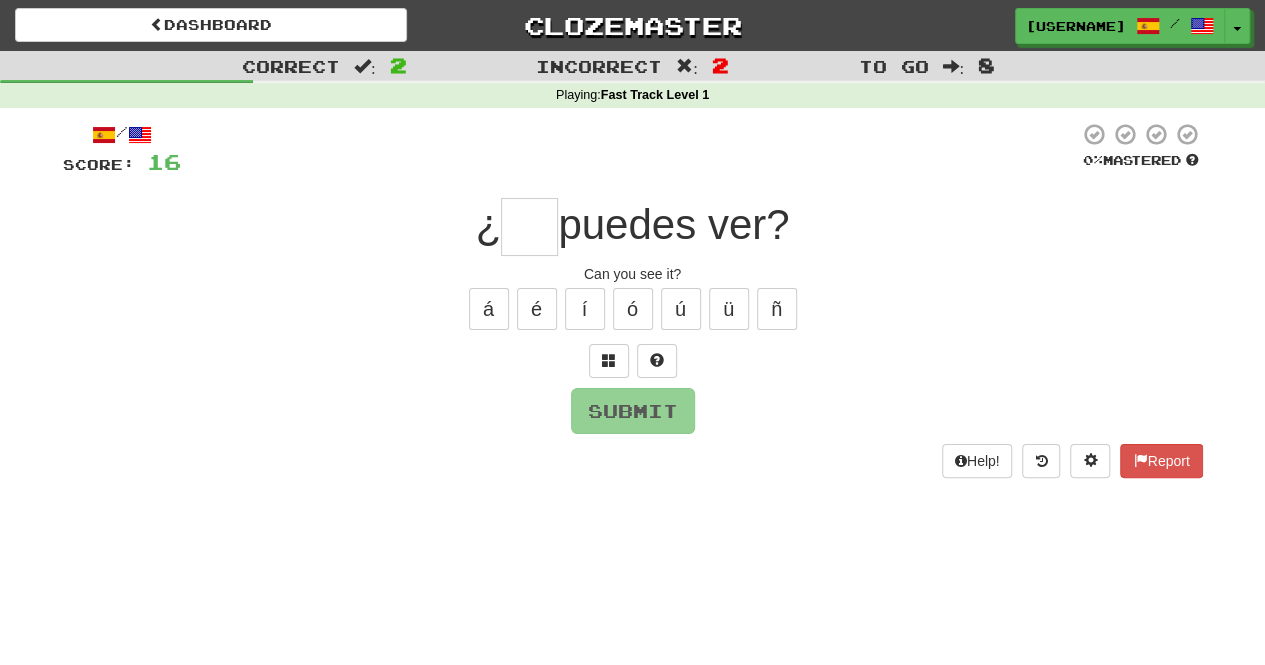 type on "*" 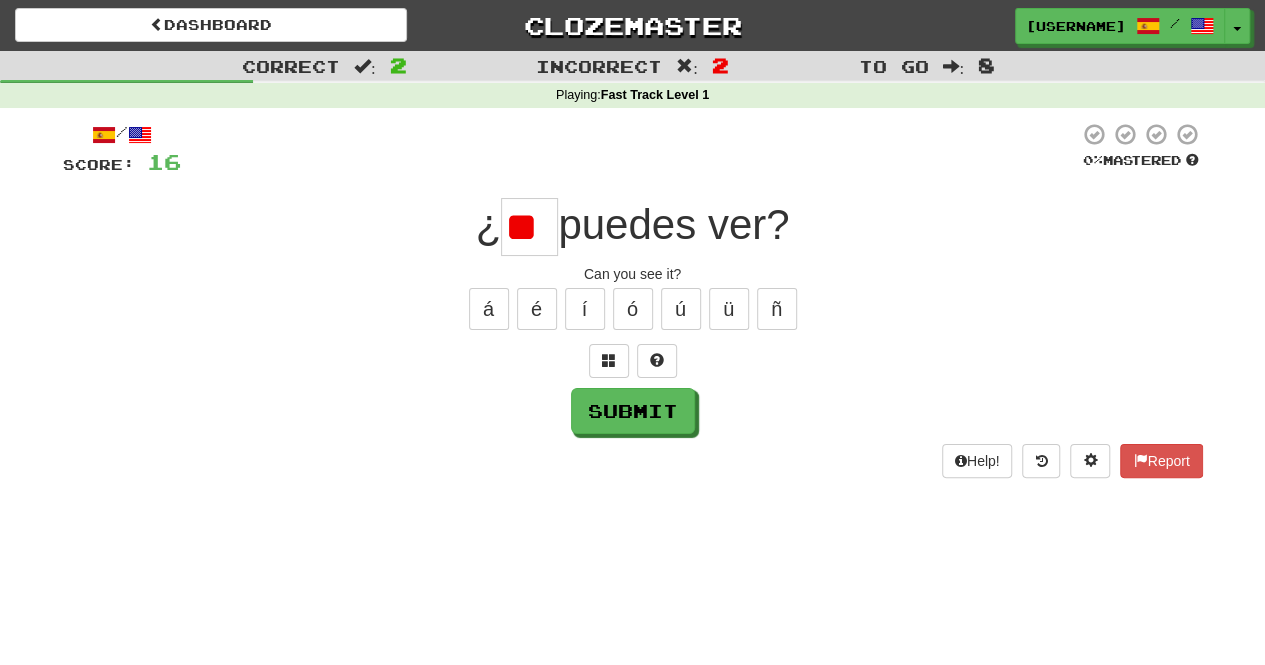 scroll, scrollTop: 0, scrollLeft: 0, axis: both 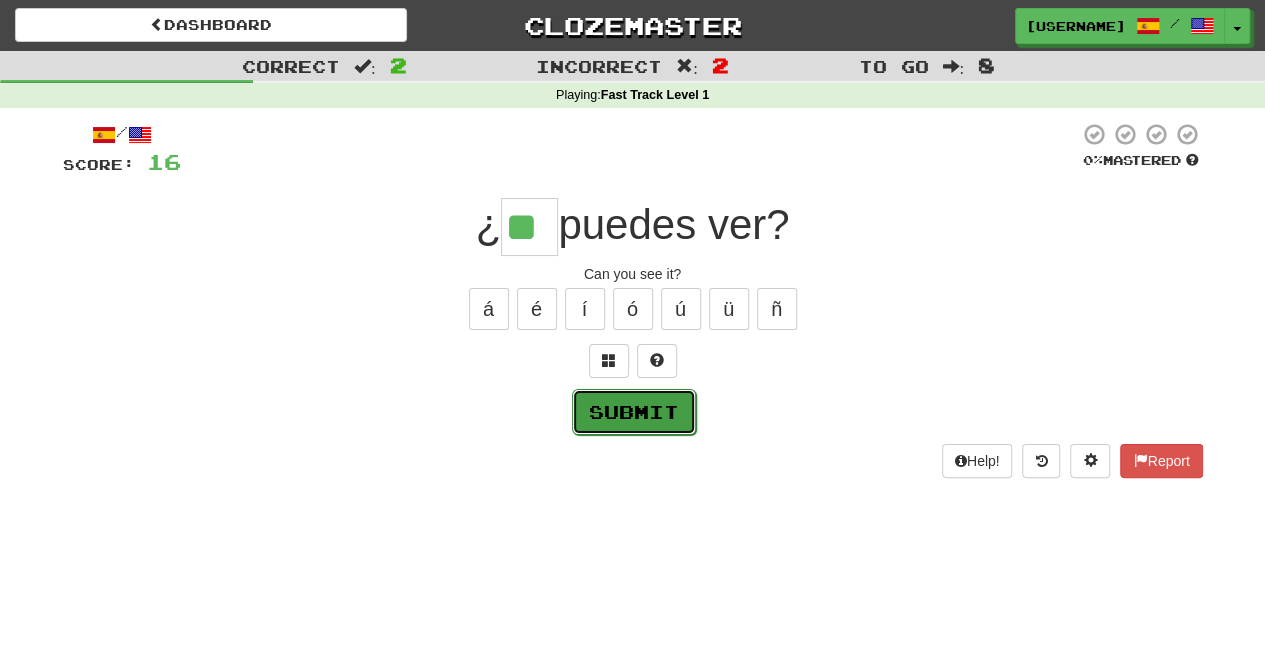 click on "Submit" at bounding box center [634, 412] 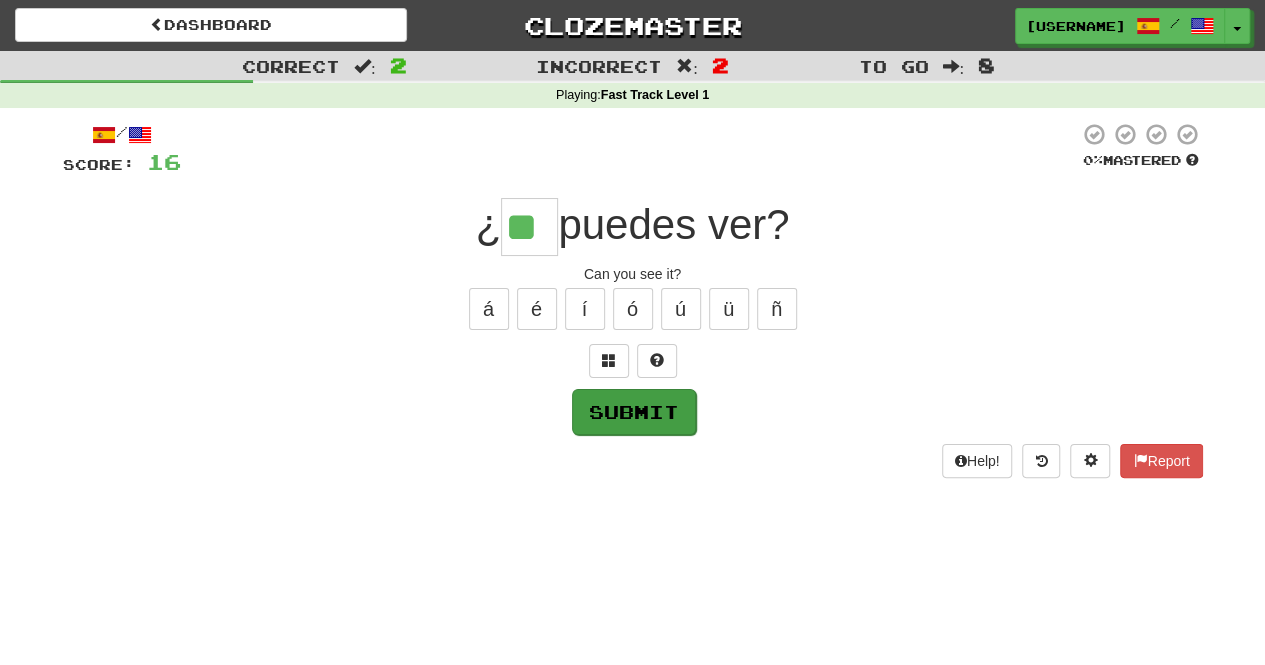 type on "**" 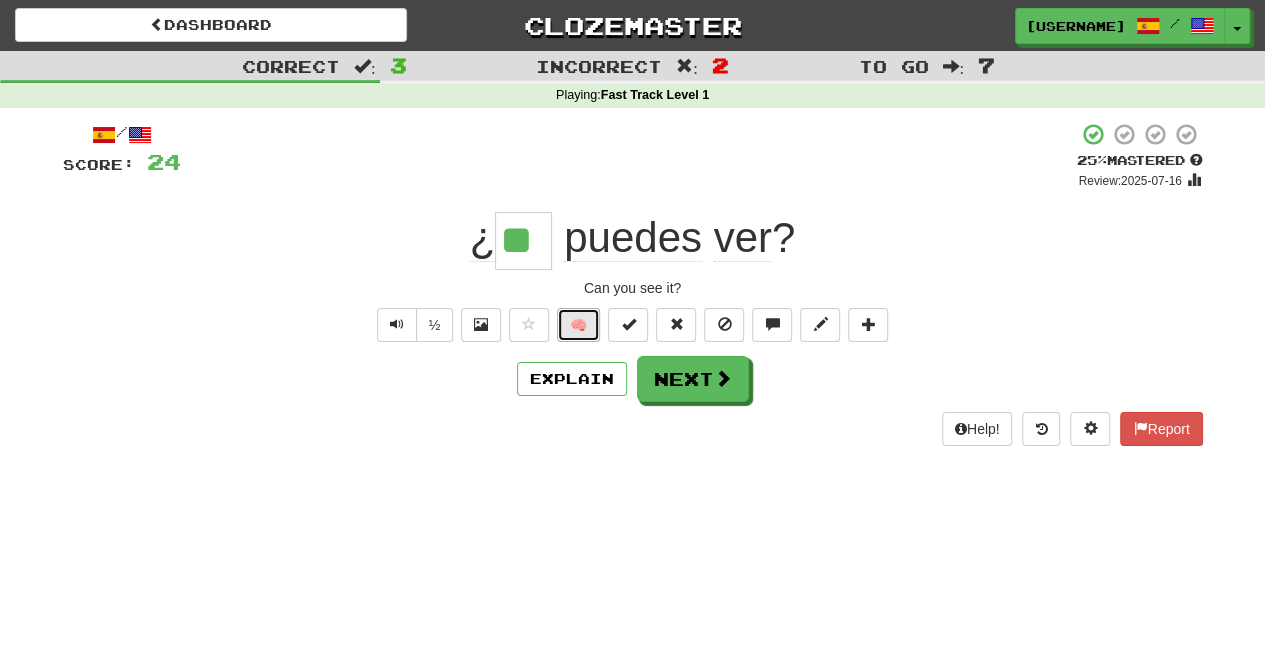 click on "🧠" at bounding box center [578, 325] 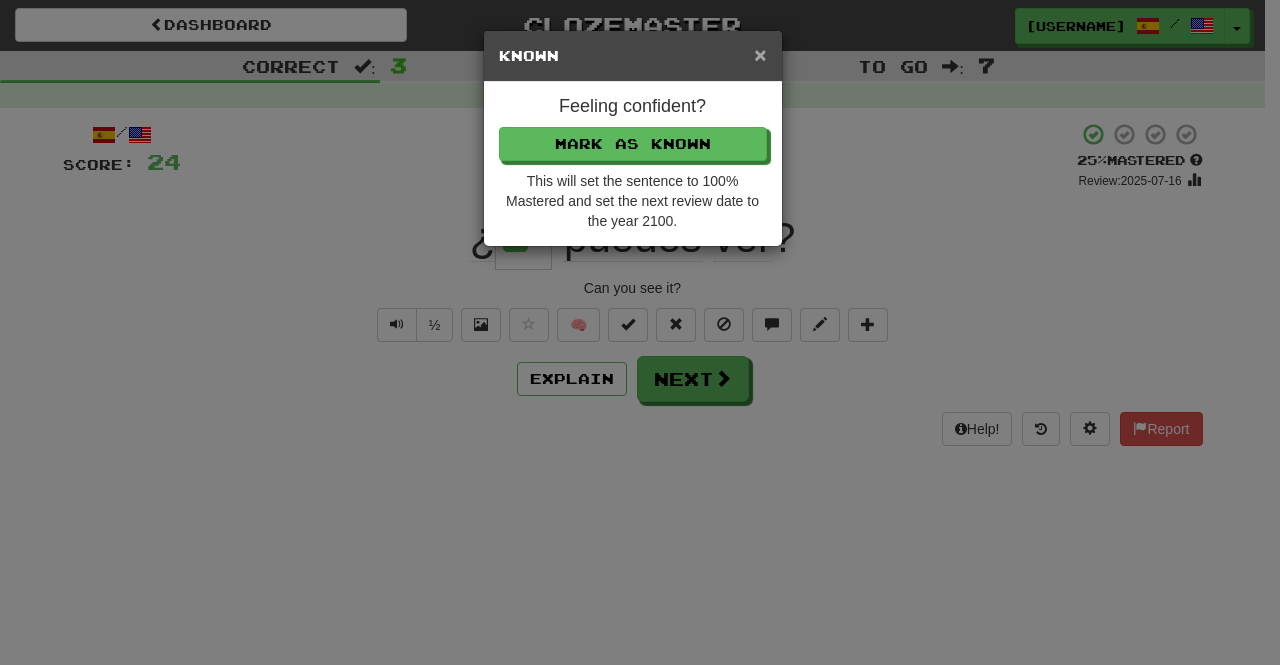 click on "×" at bounding box center [760, 54] 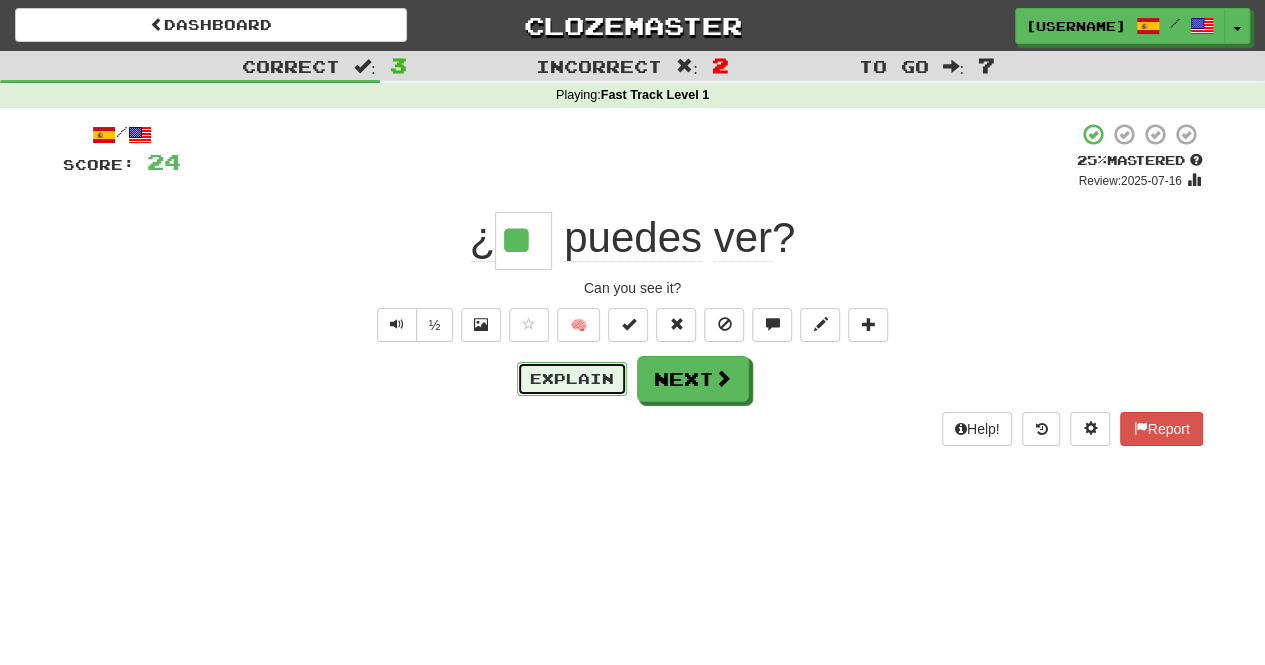 click on "Explain" at bounding box center (572, 379) 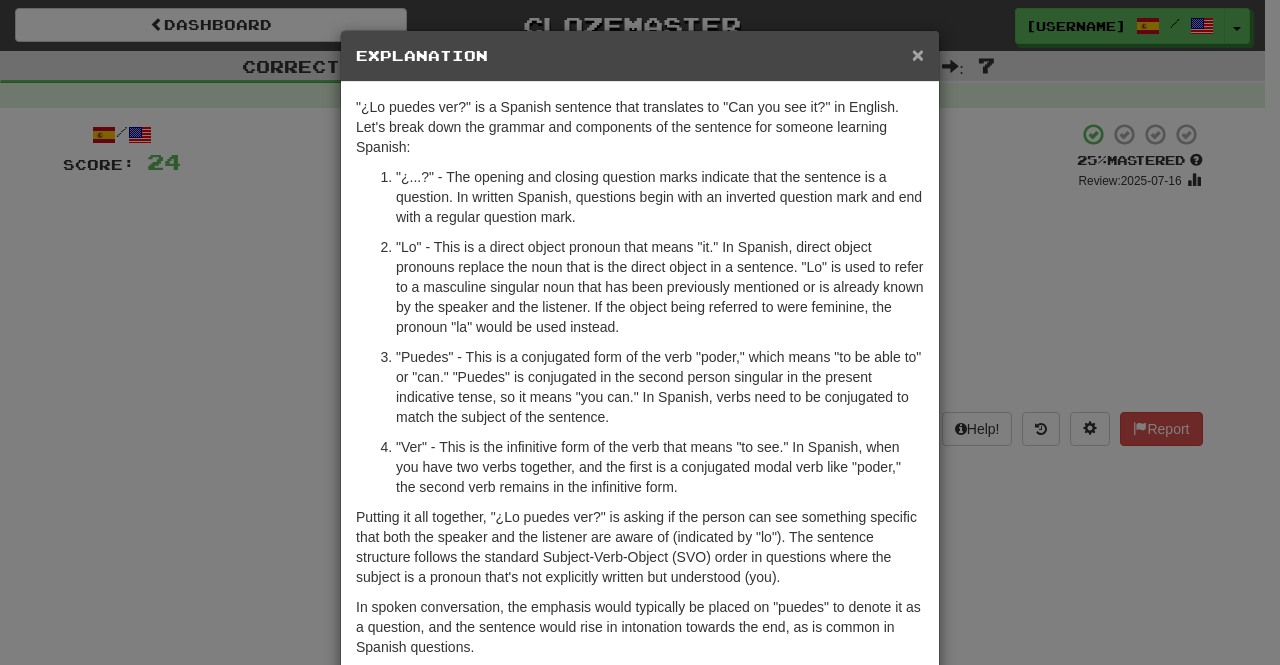 click on "×" at bounding box center [918, 54] 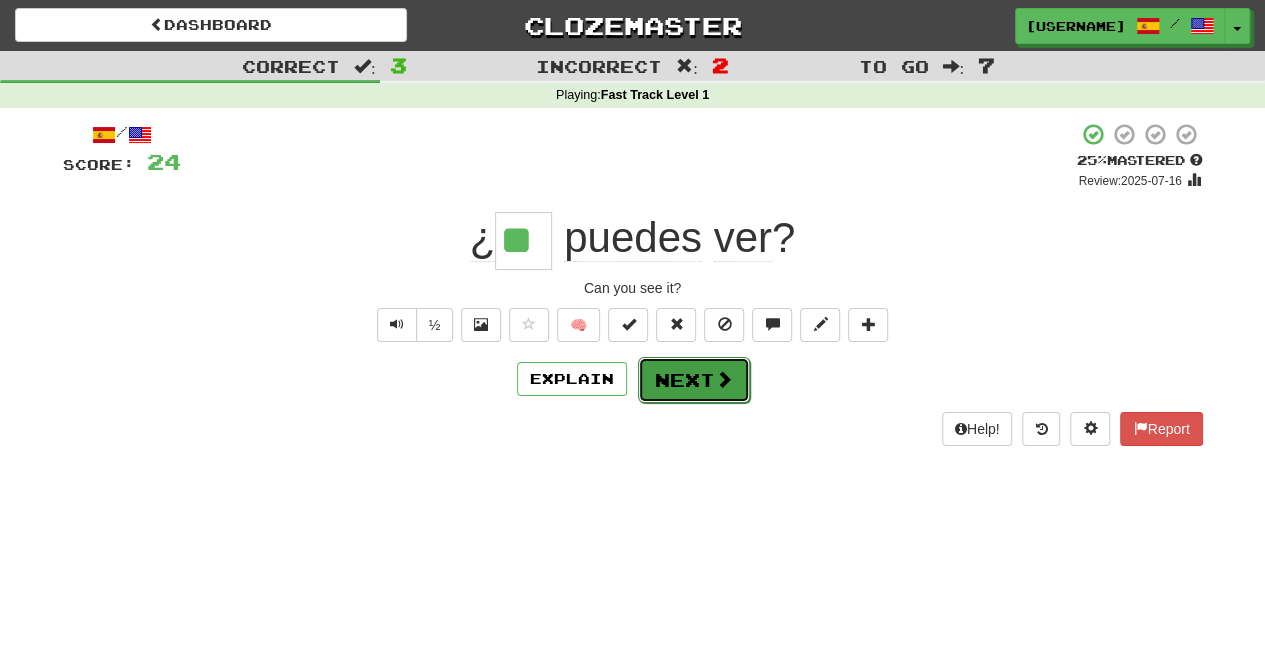 click on "Next" at bounding box center (694, 380) 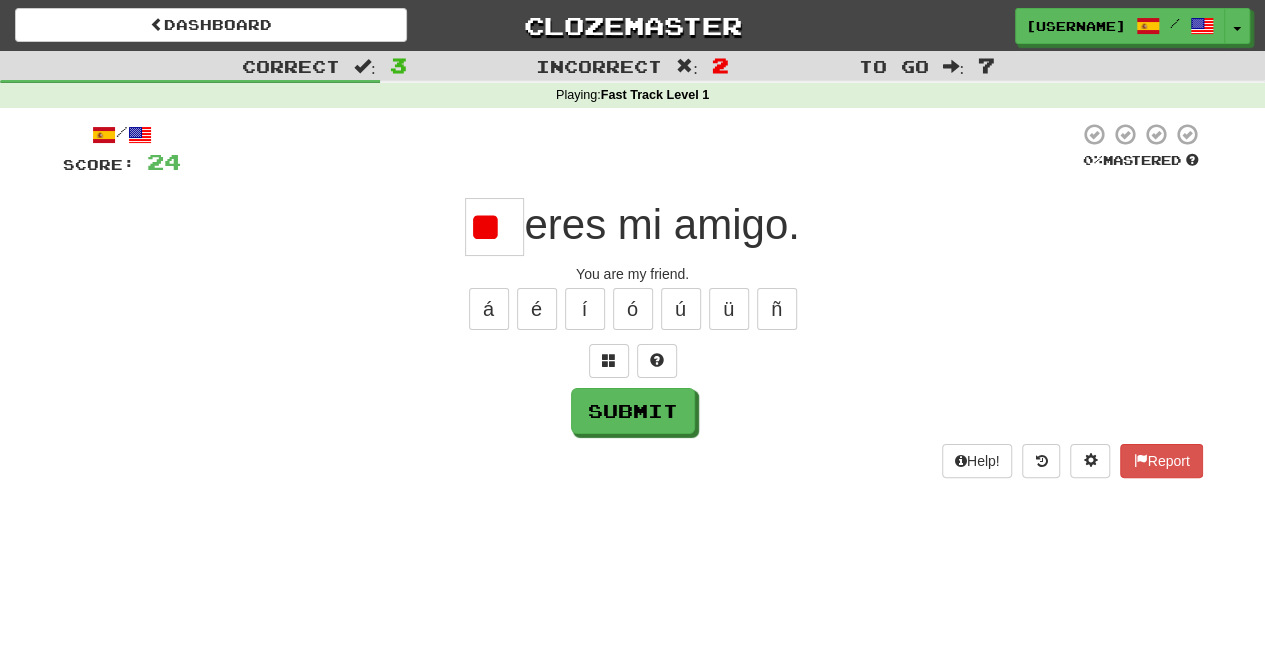 scroll, scrollTop: 0, scrollLeft: 0, axis: both 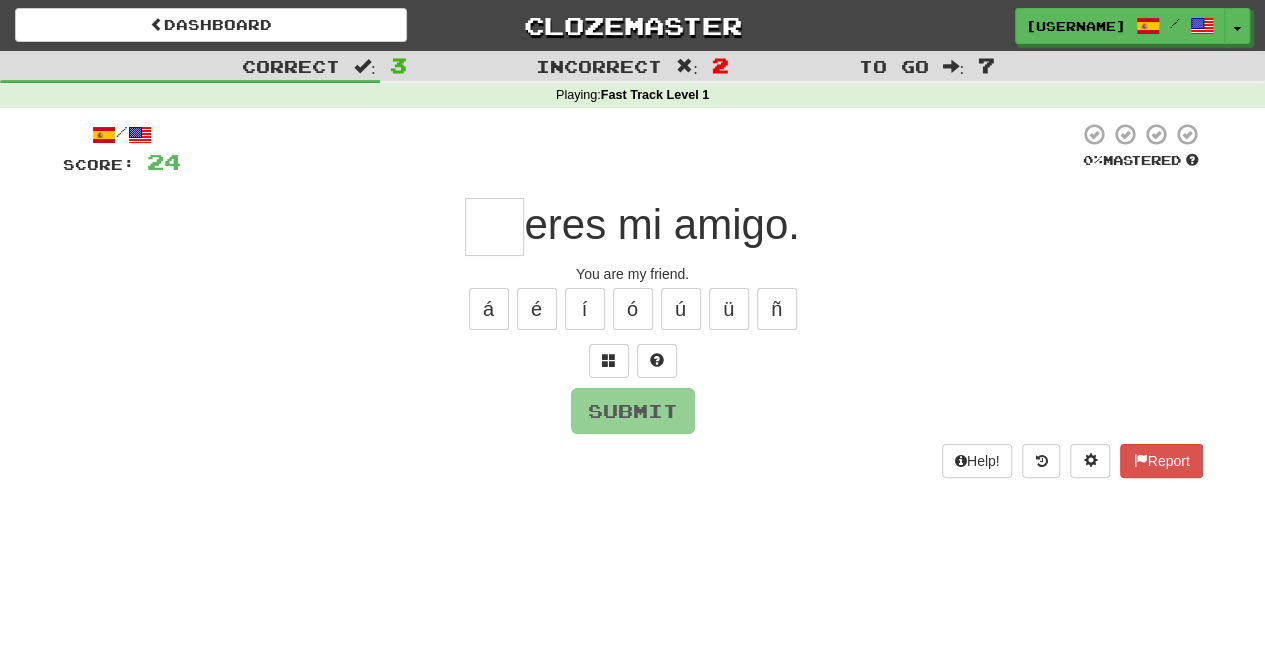 type on "*" 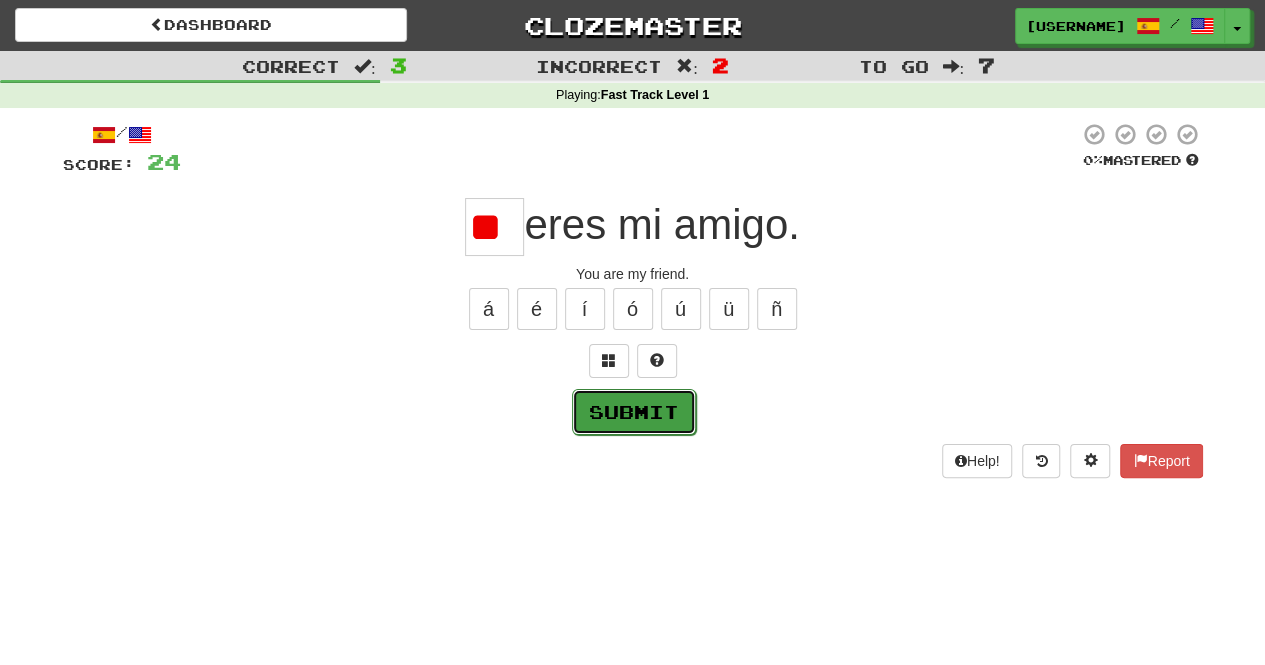 click on "Submit" at bounding box center (634, 412) 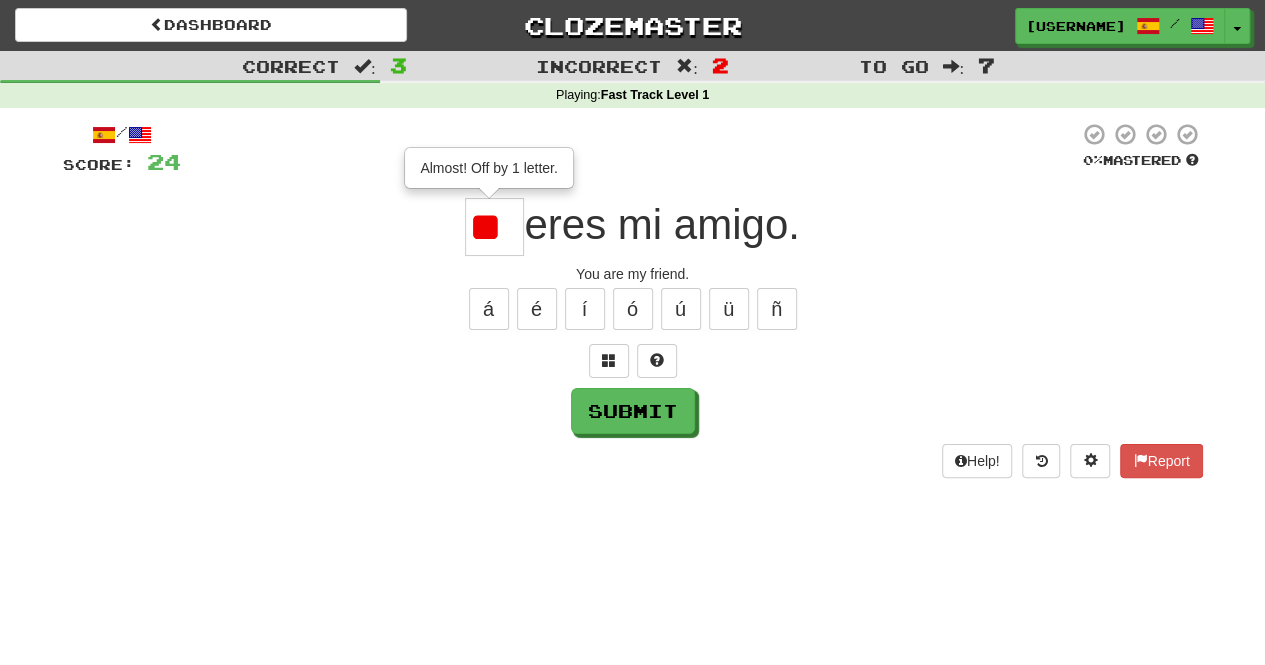 click on "**" at bounding box center (494, 227) 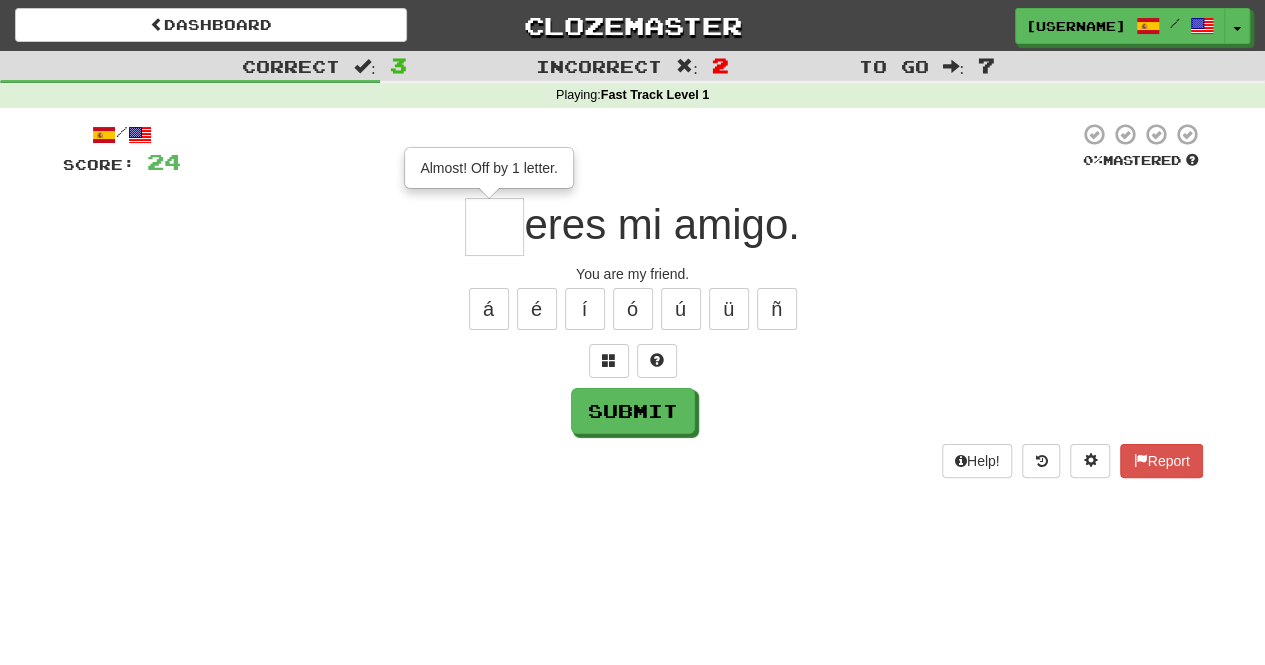 type on "*" 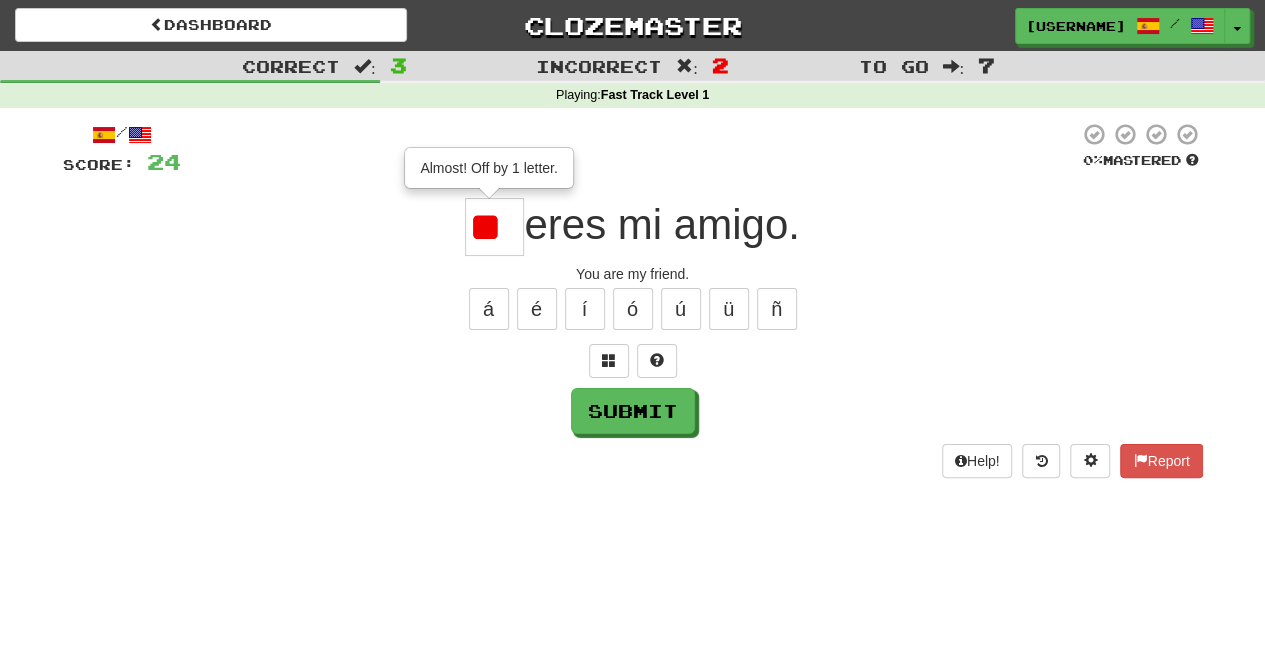 scroll, scrollTop: 0, scrollLeft: 0, axis: both 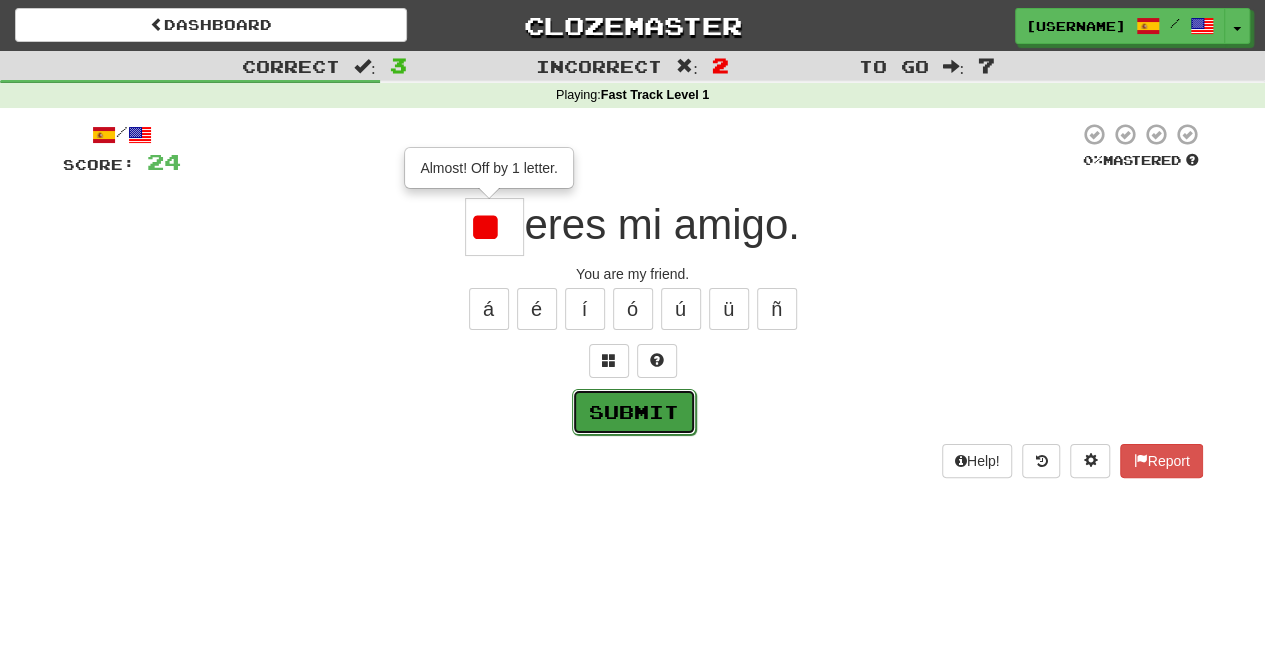 click on "Submit" at bounding box center [634, 412] 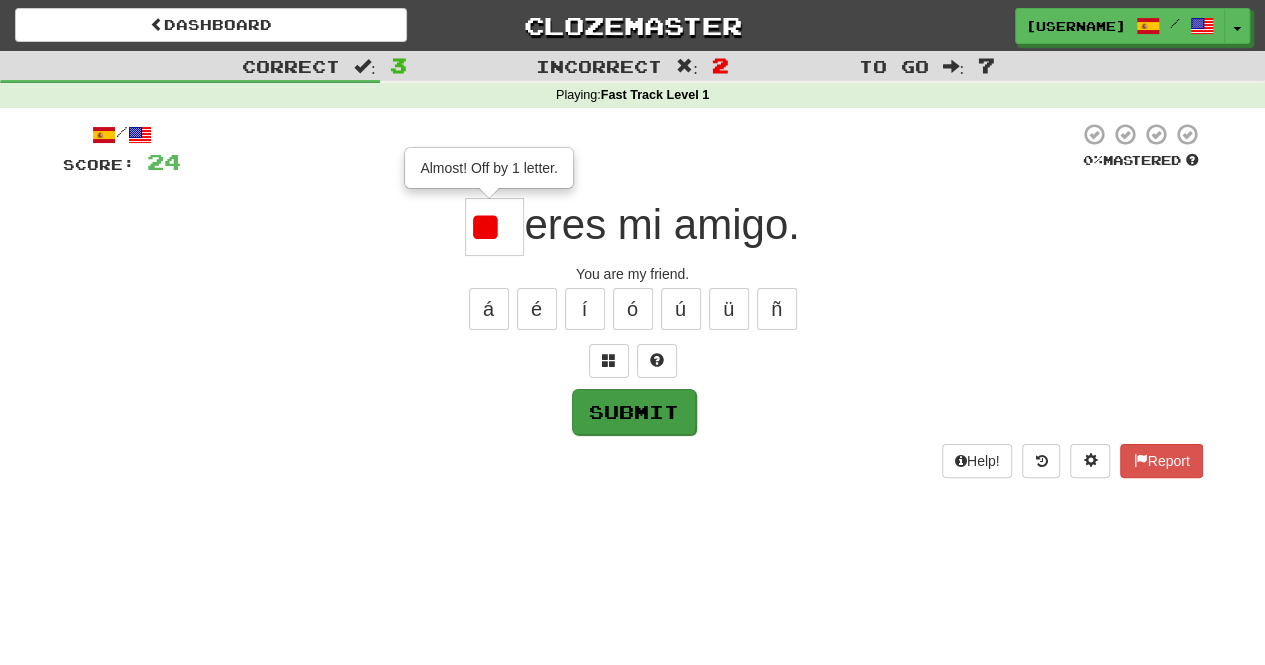 type on "**" 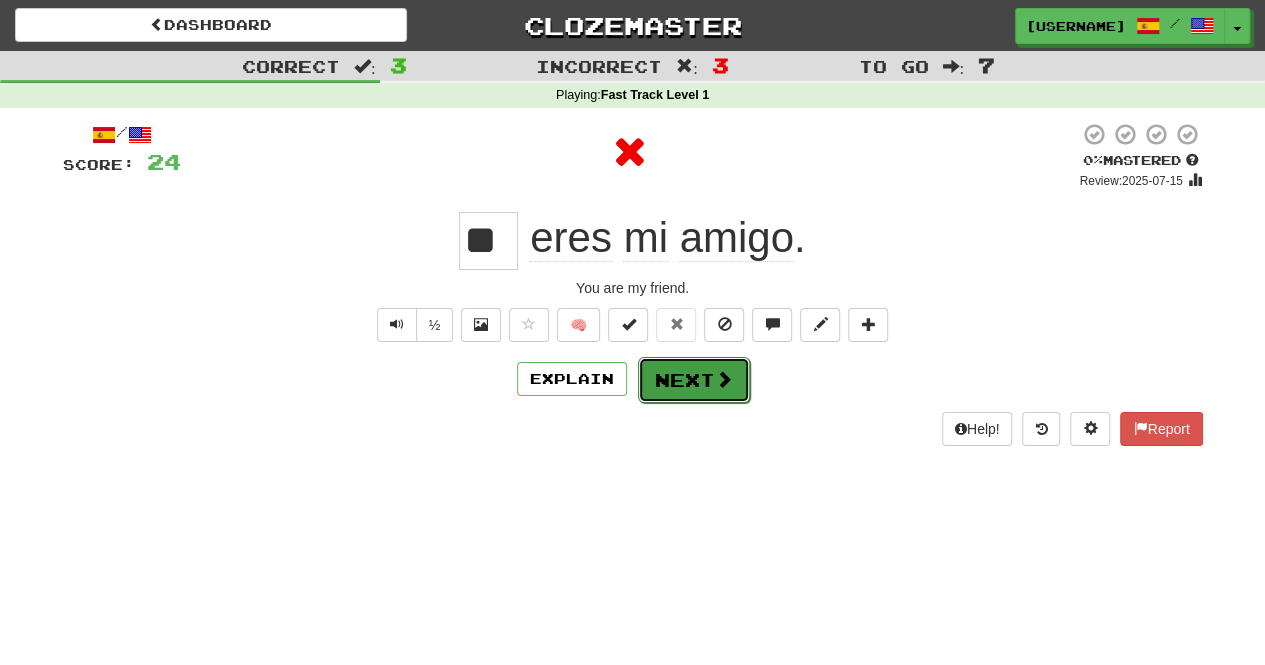 click on "Next" at bounding box center (694, 380) 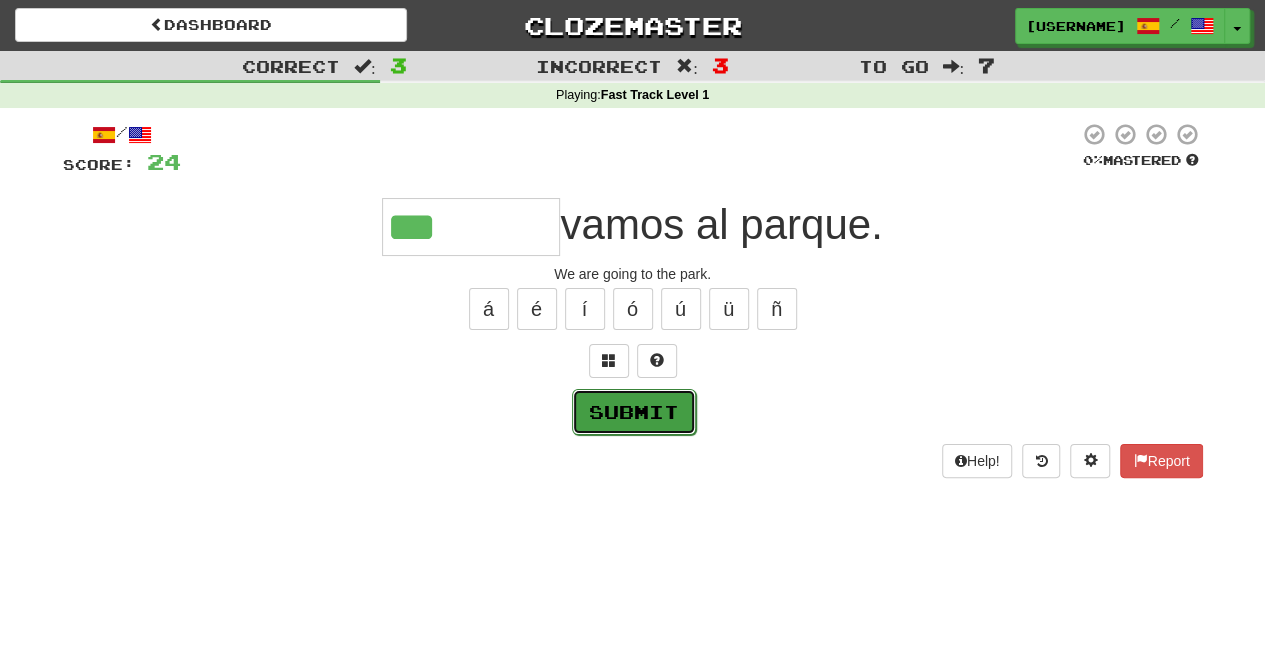 click on "Submit" at bounding box center [634, 412] 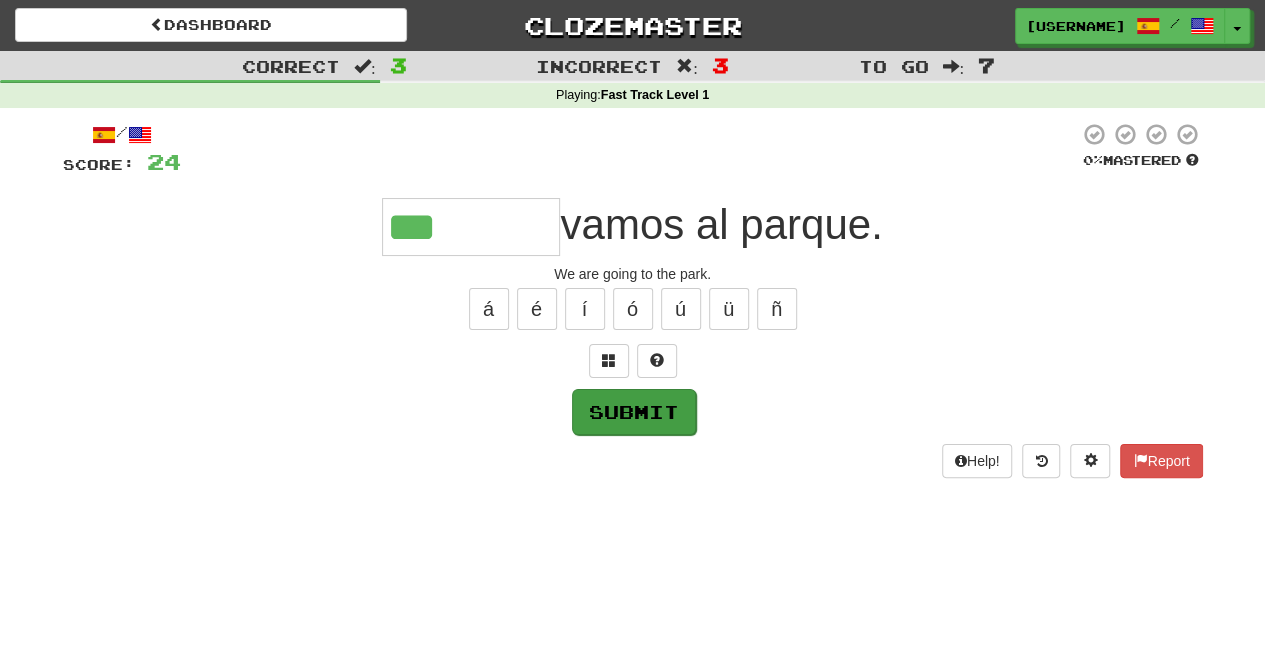 type on "********" 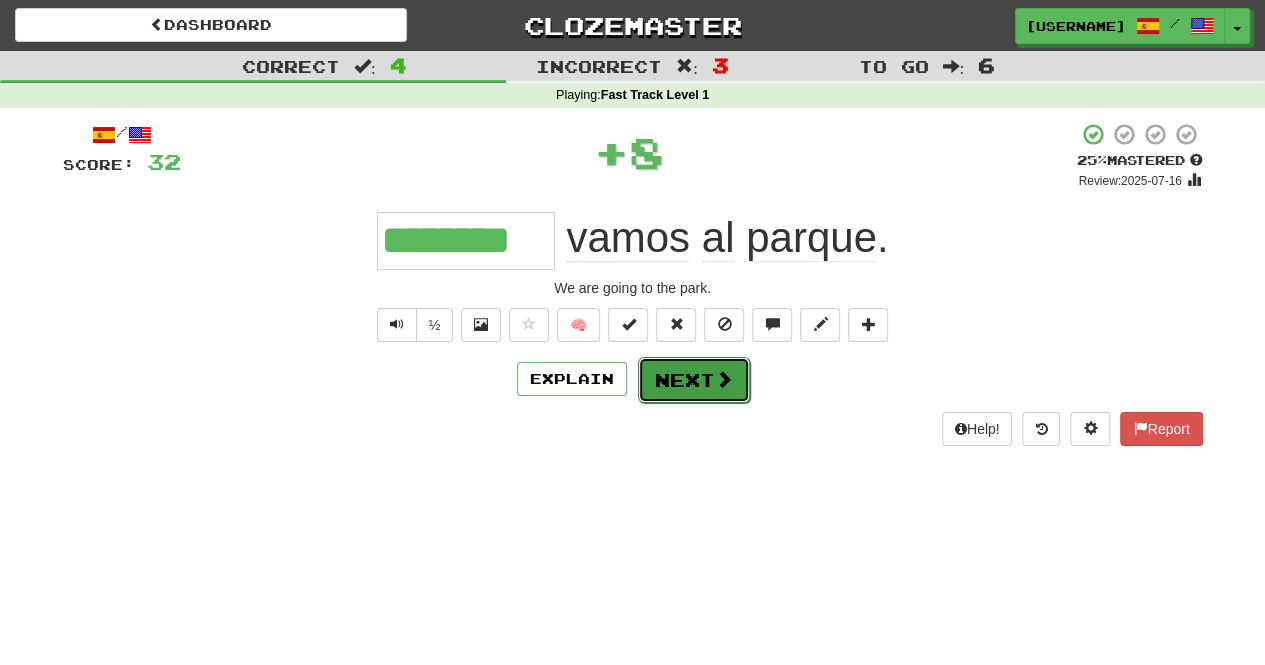 click on "Next" at bounding box center [694, 380] 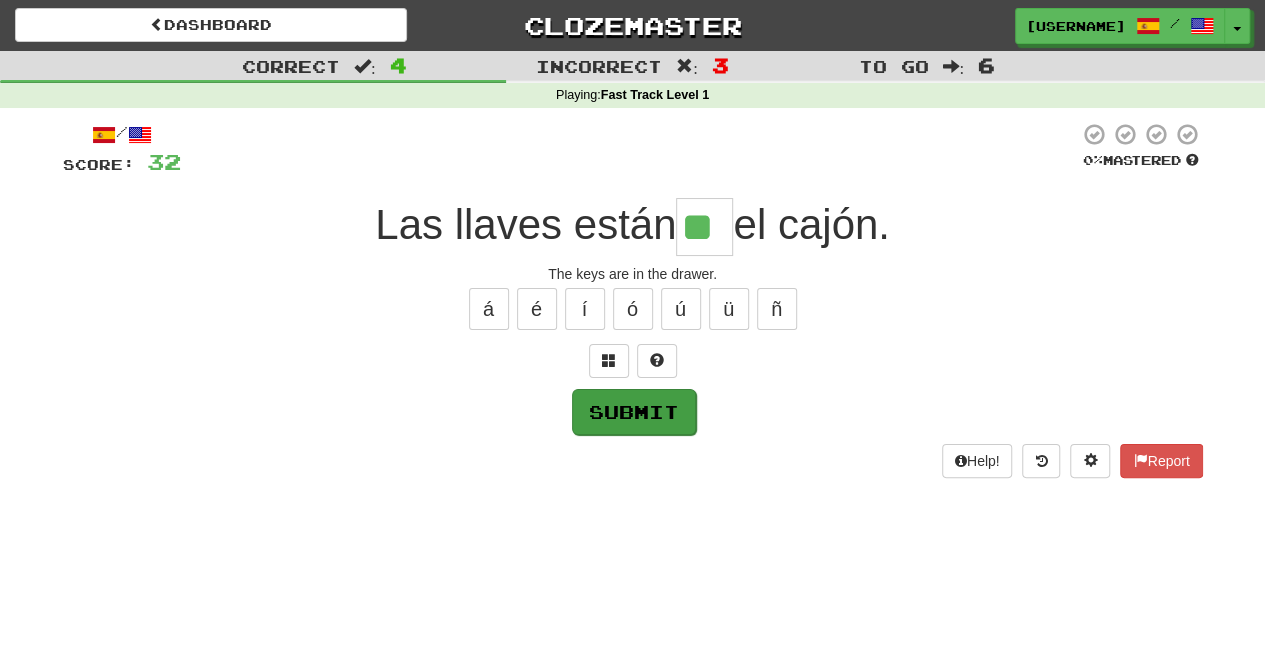 type on "**" 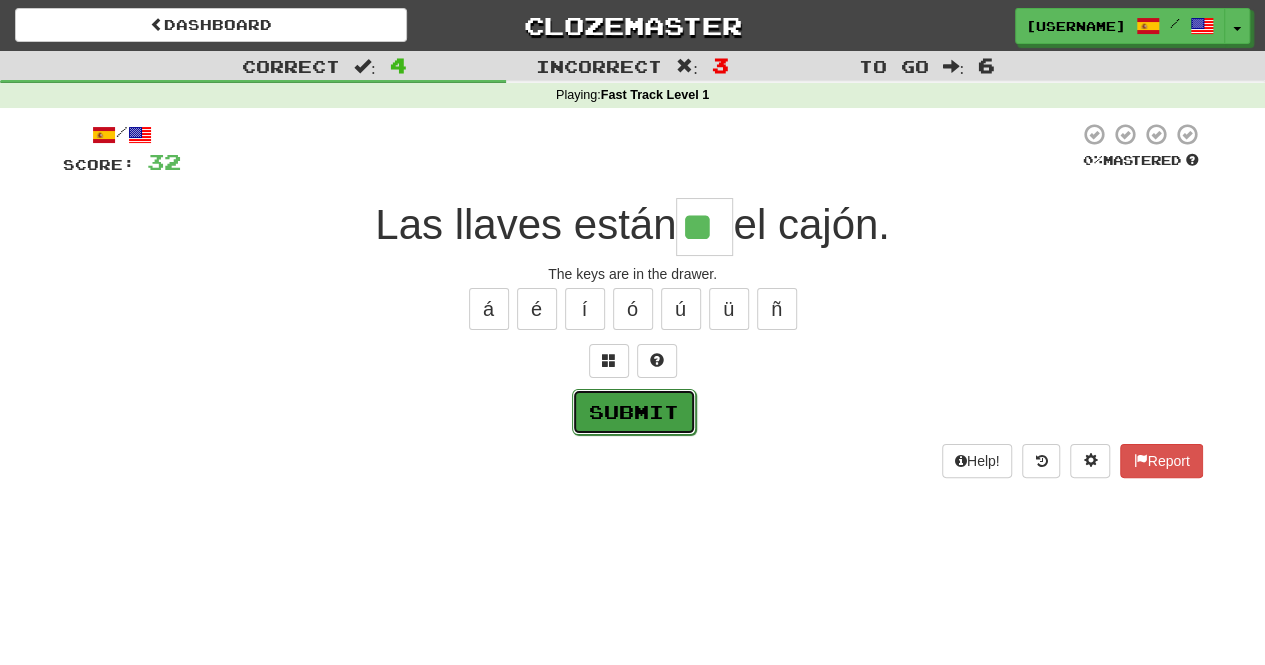 click on "Submit" at bounding box center [634, 412] 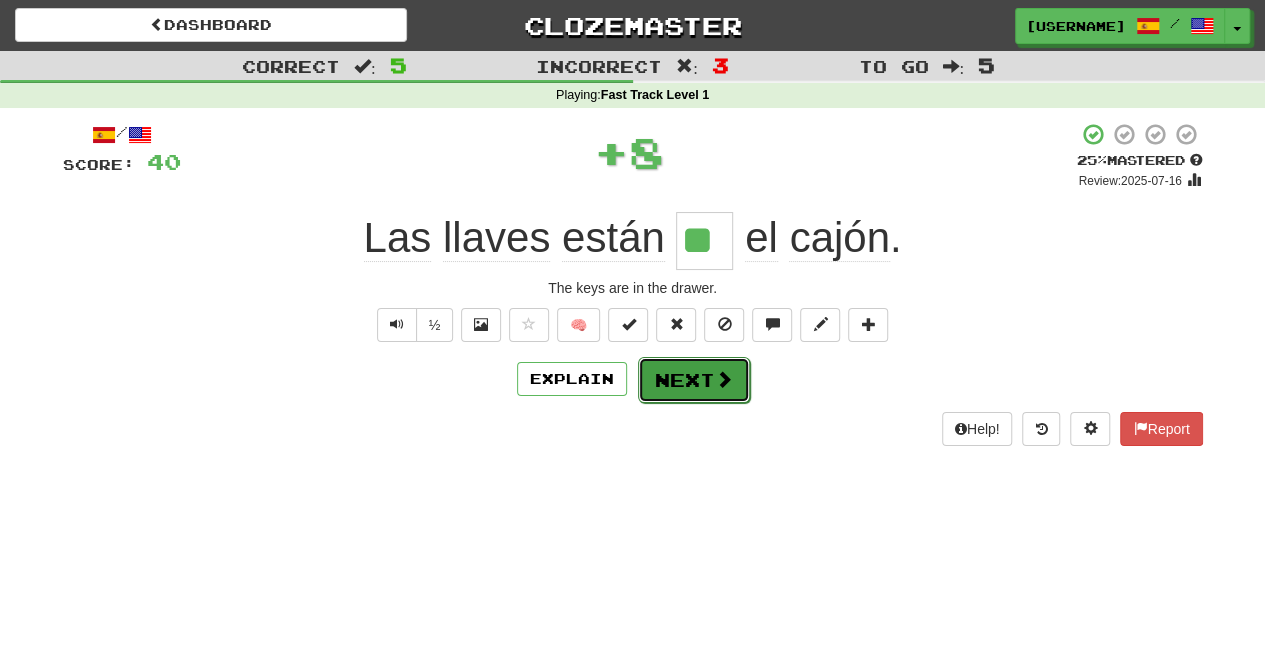 click on "Next" at bounding box center (694, 380) 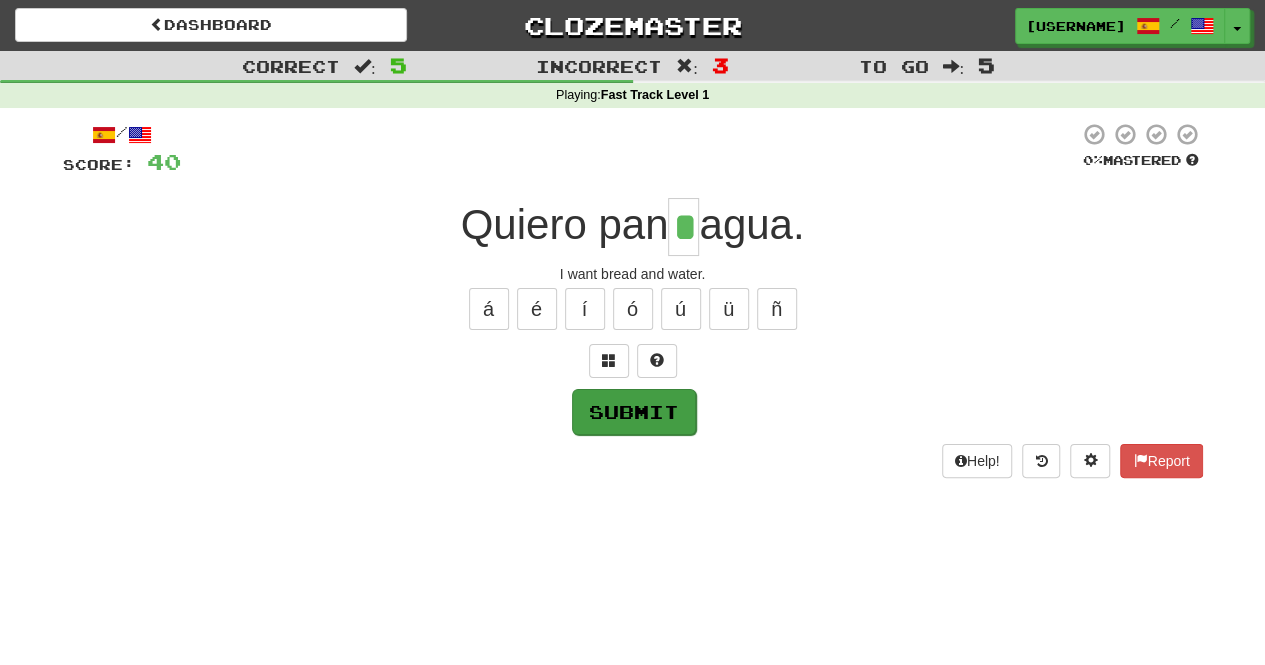 type on "*" 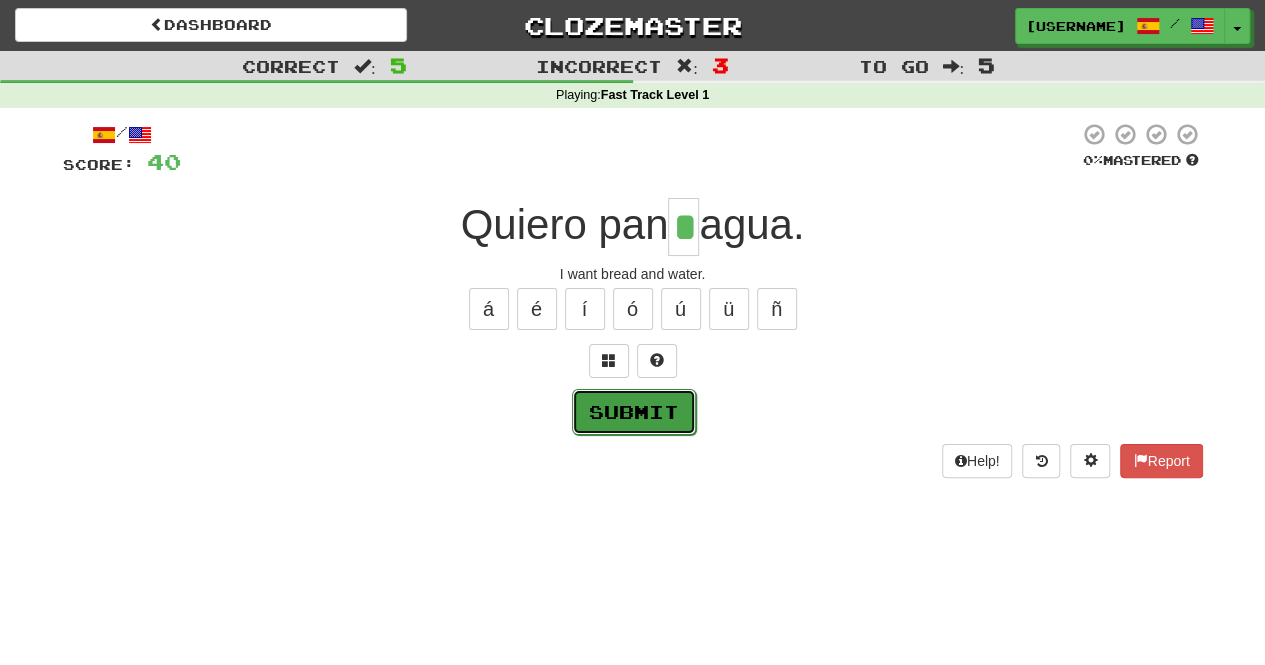 click on "Submit" at bounding box center [634, 412] 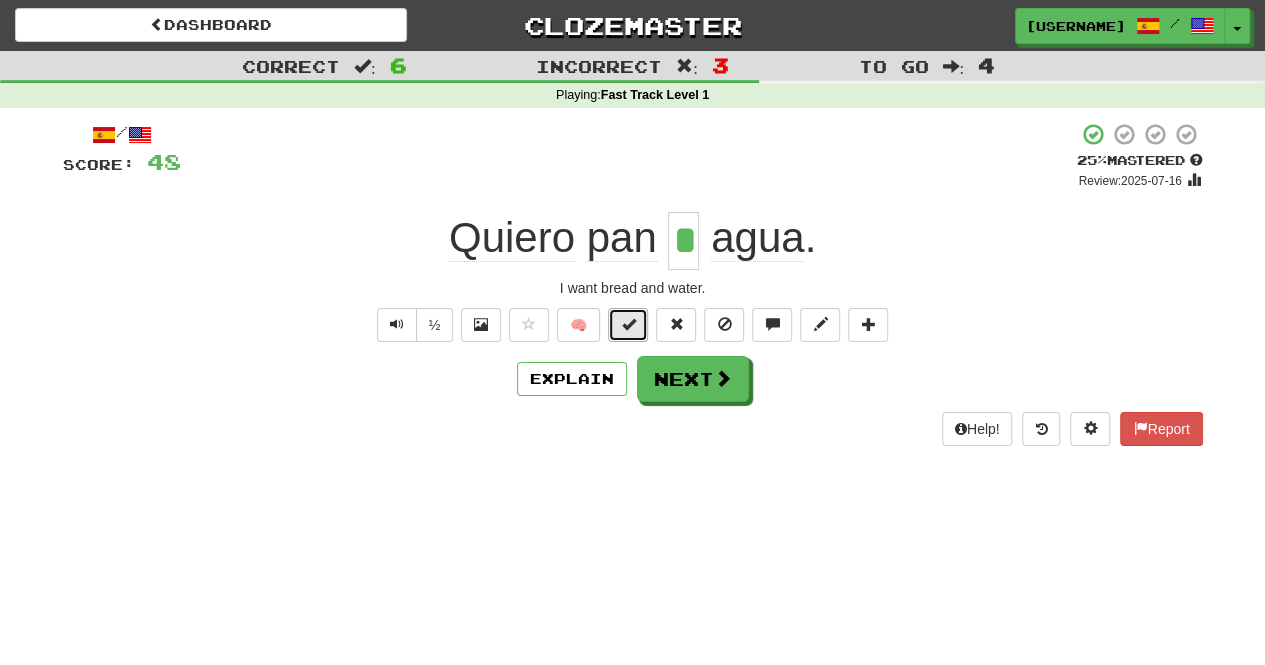 click at bounding box center (628, 324) 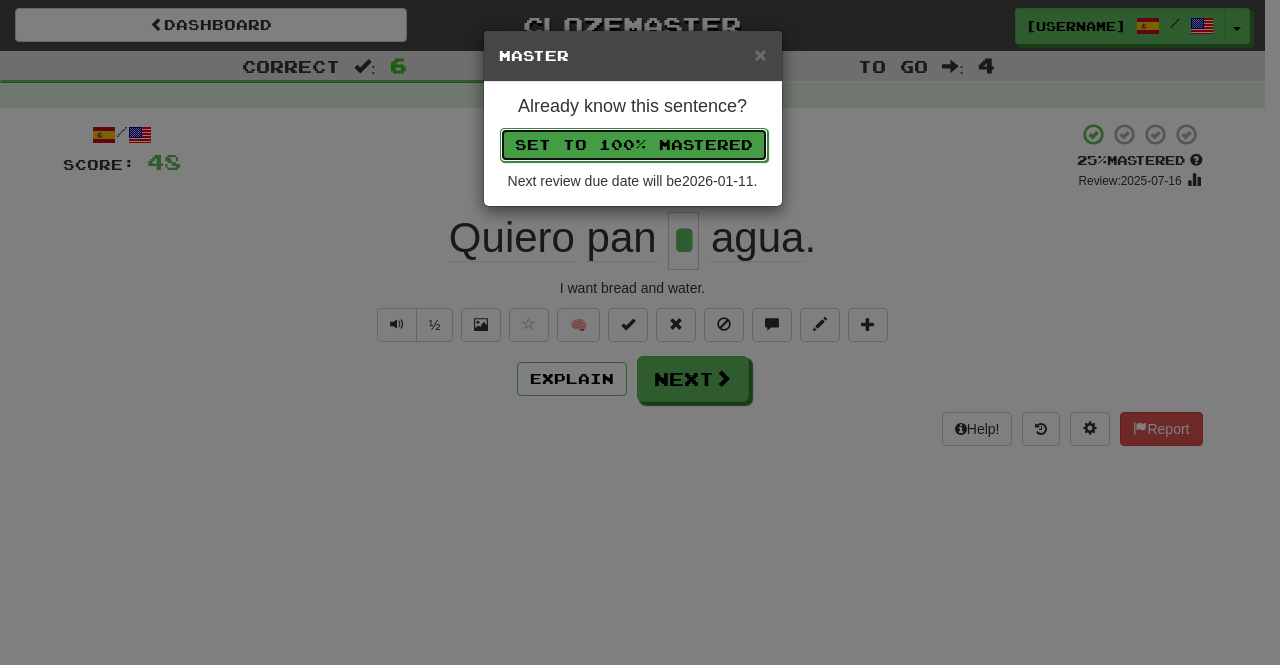 click on "Set to 100% Mastered" at bounding box center [634, 145] 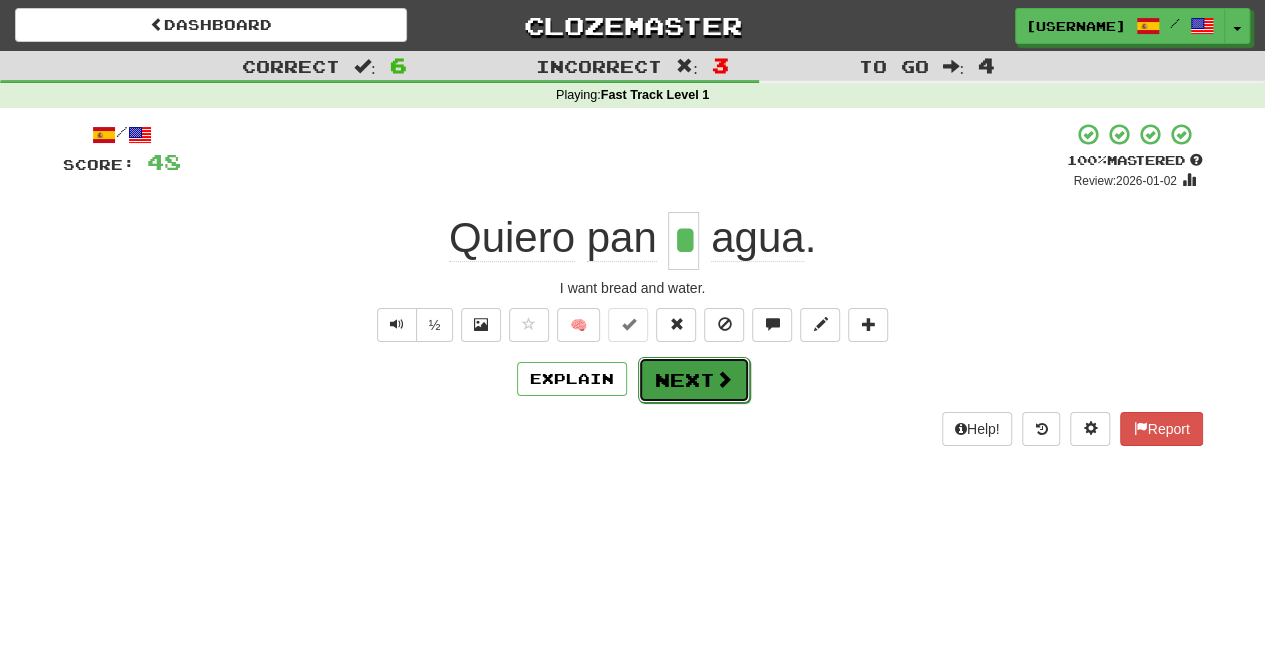click on "Next" at bounding box center [694, 380] 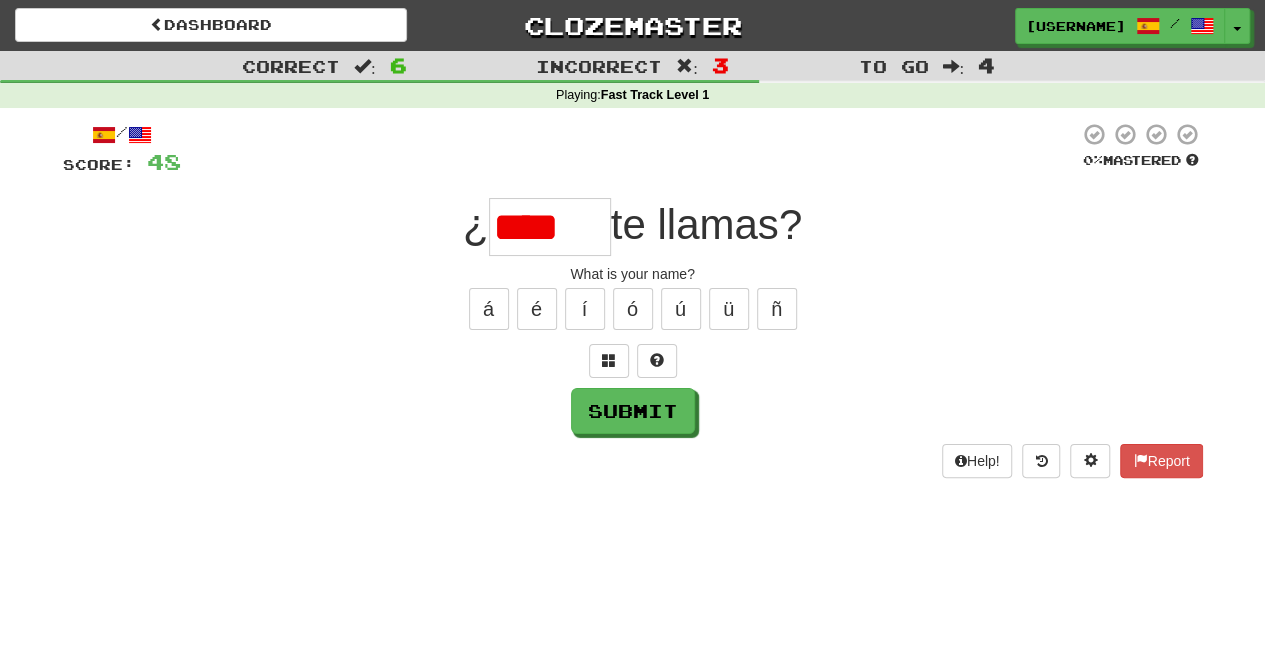 click on "****" at bounding box center [550, 227] 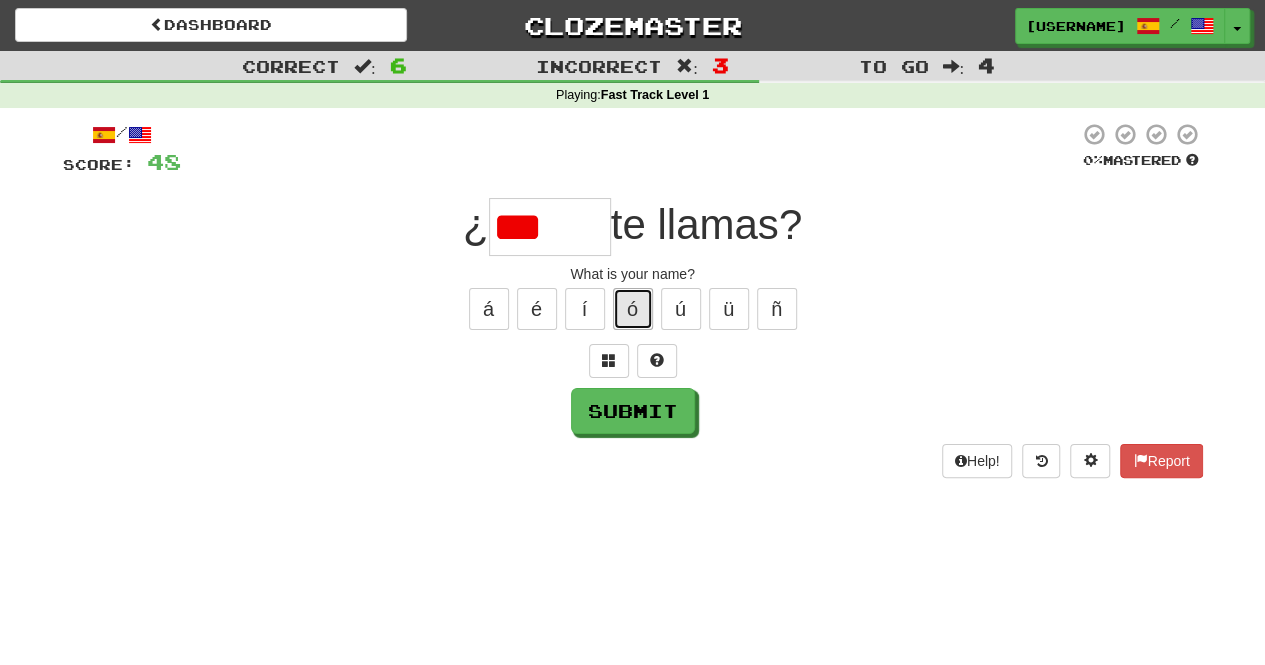 click on "ó" at bounding box center (633, 309) 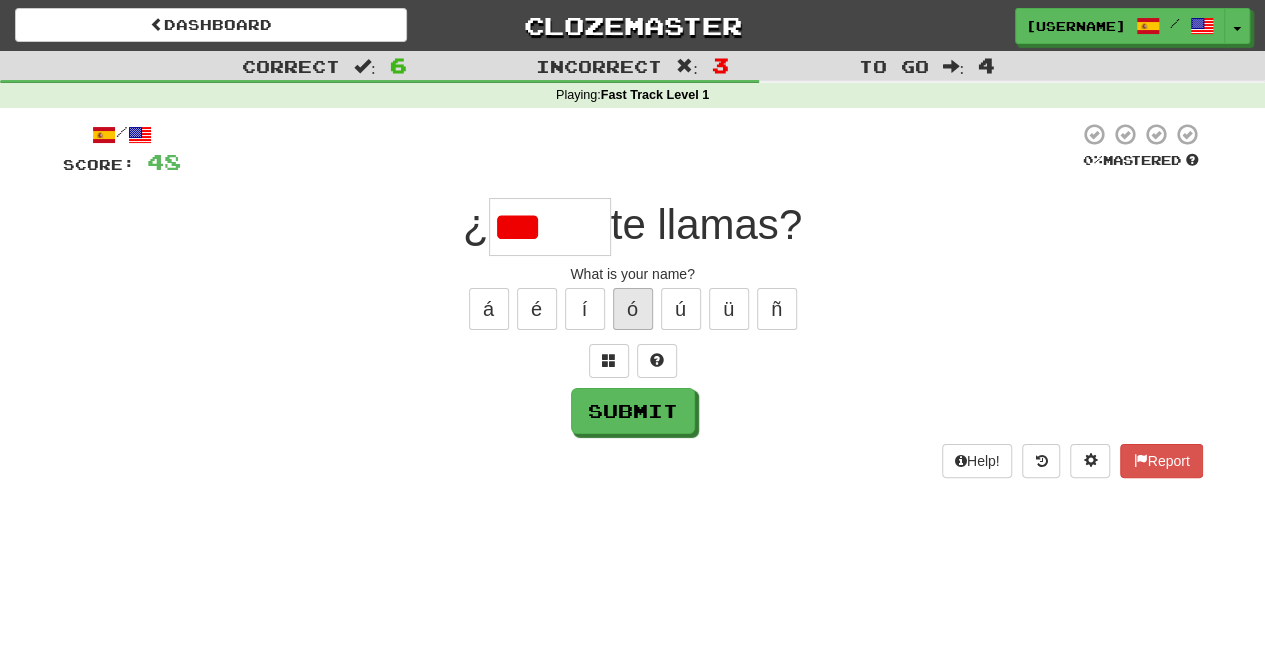 type on "****" 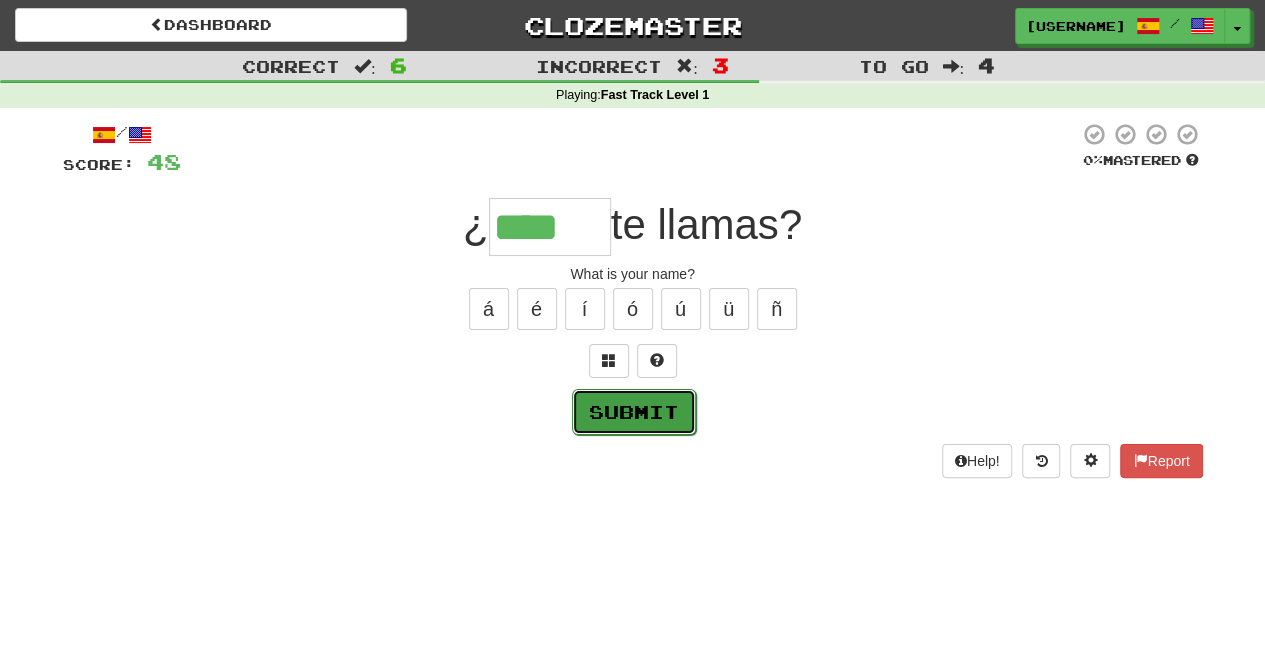 click on "Submit" at bounding box center (634, 412) 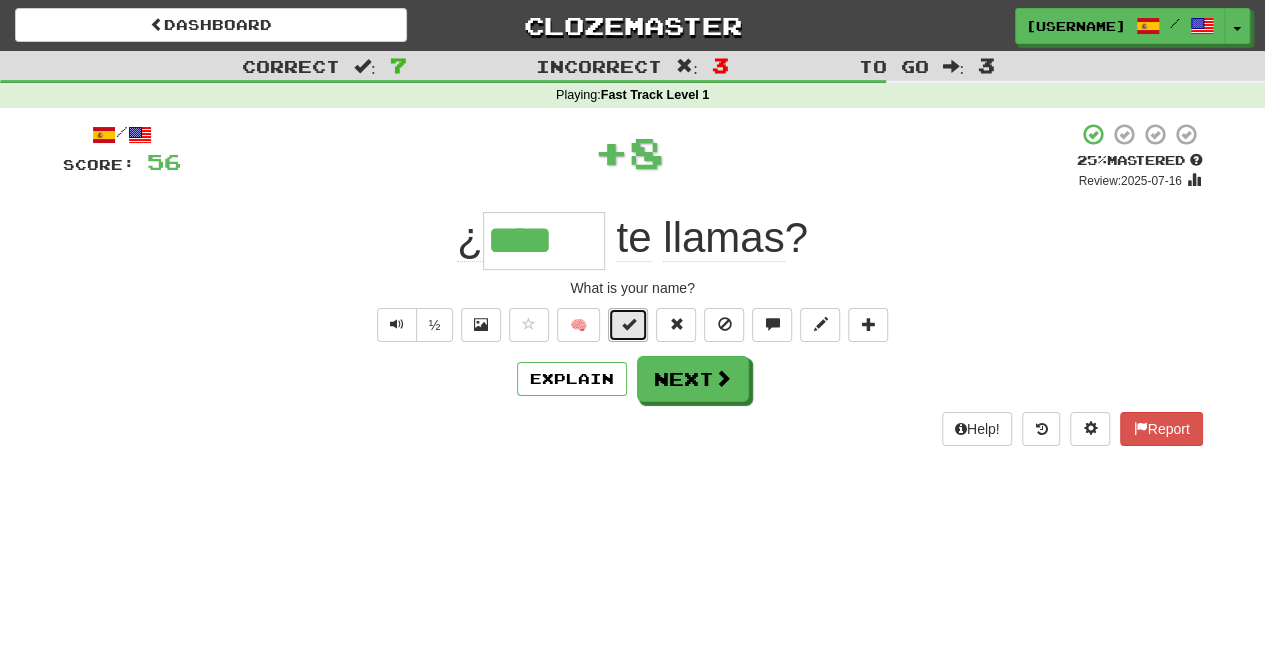 click at bounding box center (628, 324) 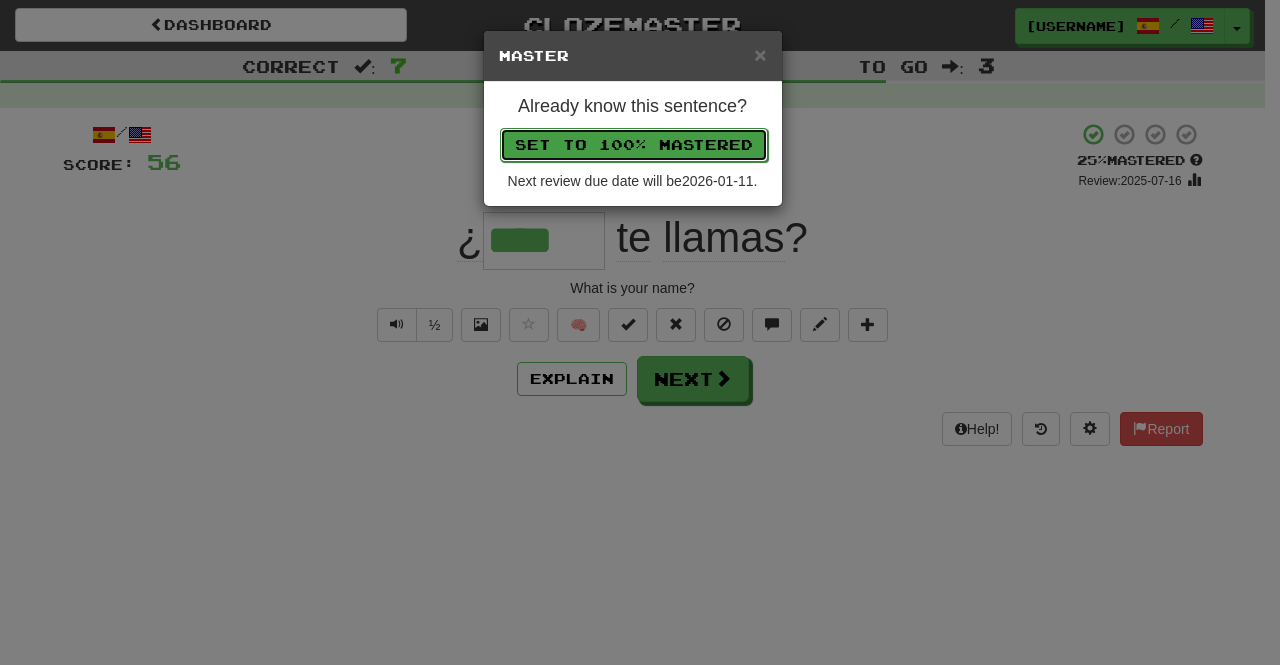 click on "Set to 100% Mastered" at bounding box center (634, 145) 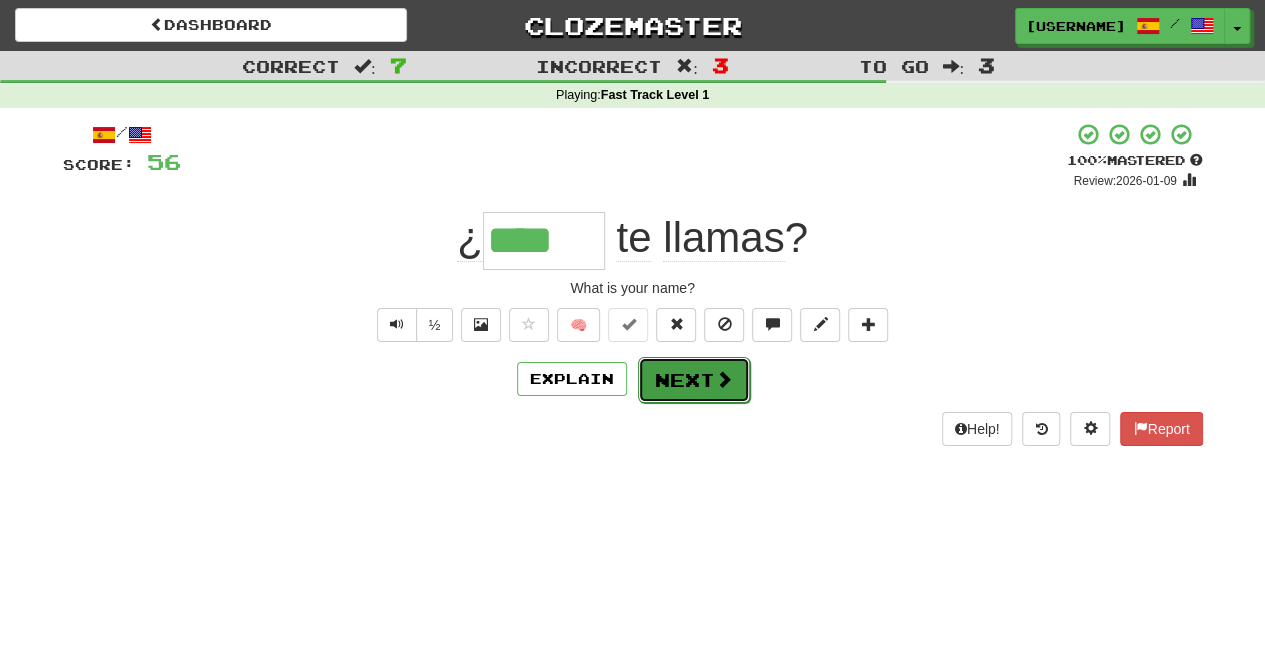 click on "Next" at bounding box center [694, 380] 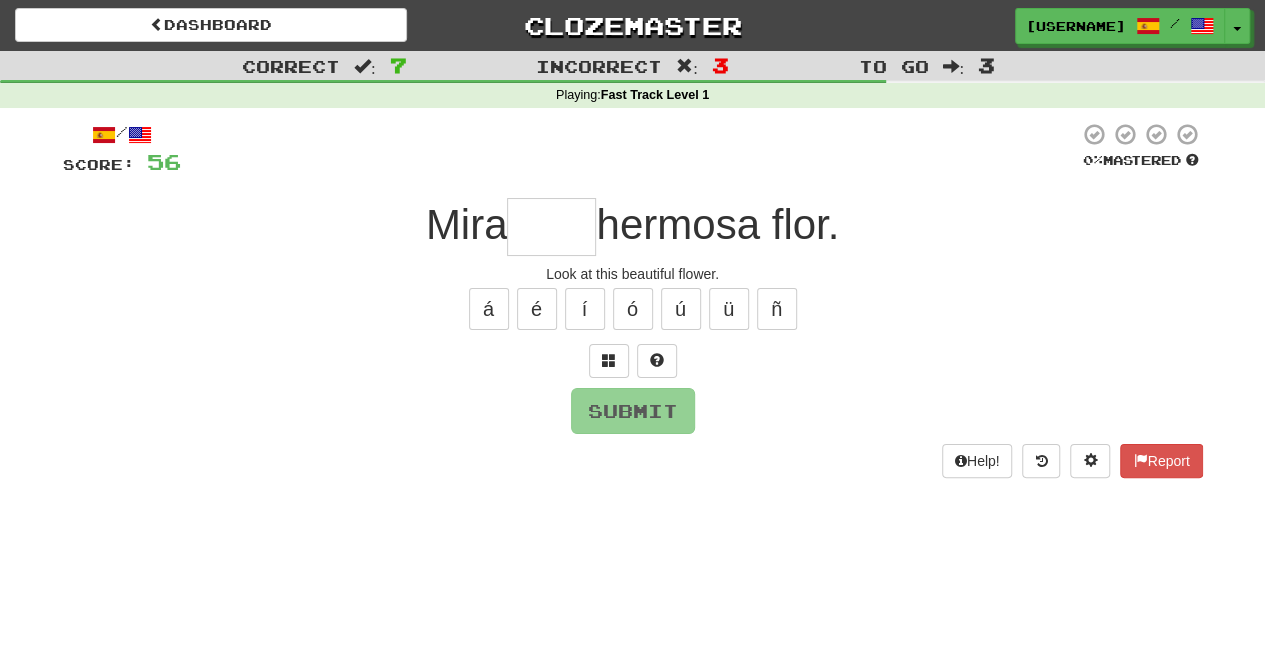 click at bounding box center [551, 227] 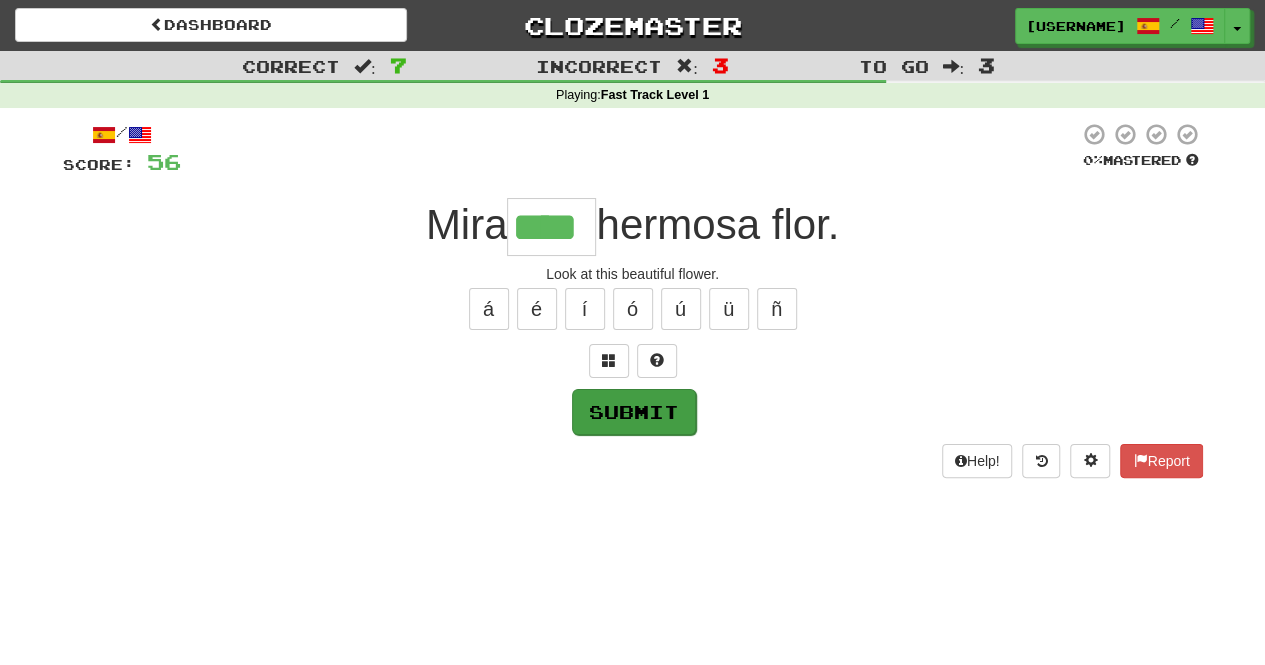 type on "****" 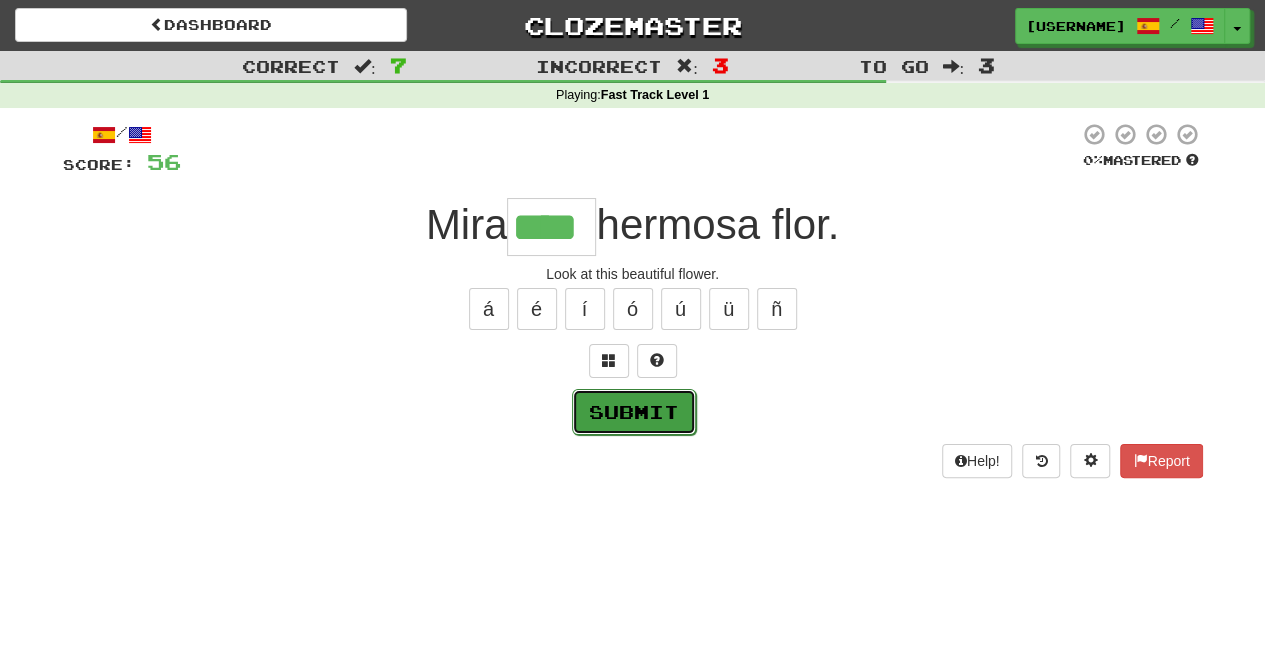 click on "Submit" at bounding box center [634, 412] 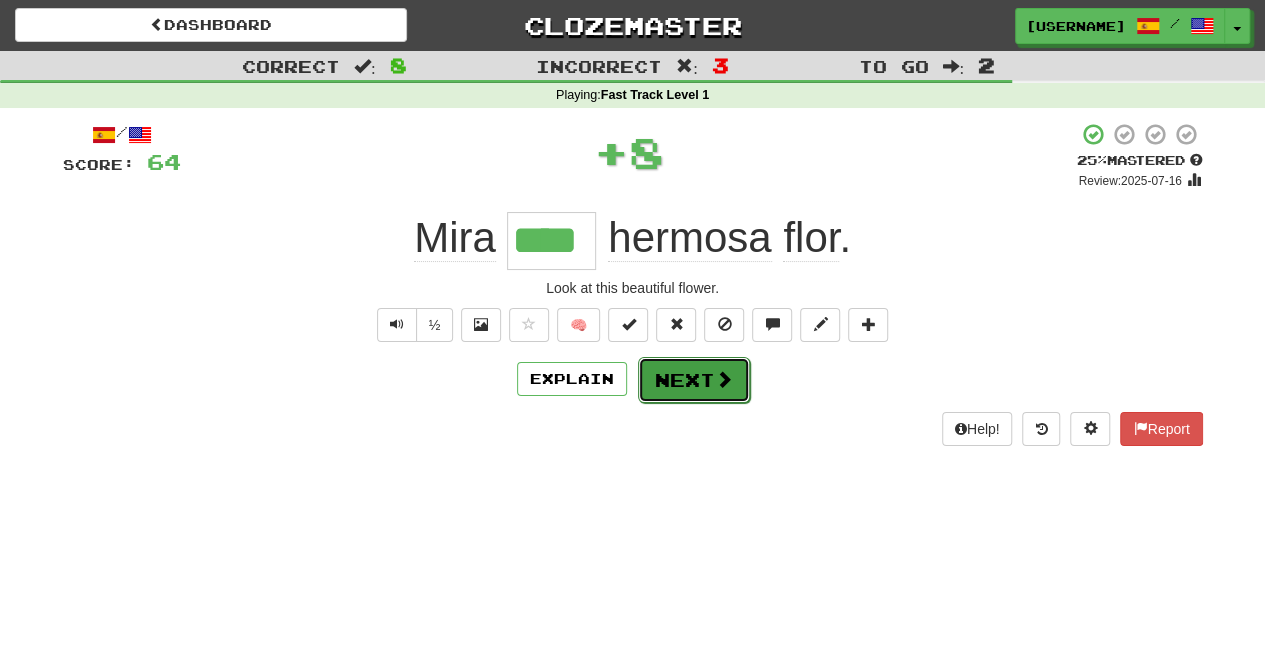 click on "Next" at bounding box center [694, 380] 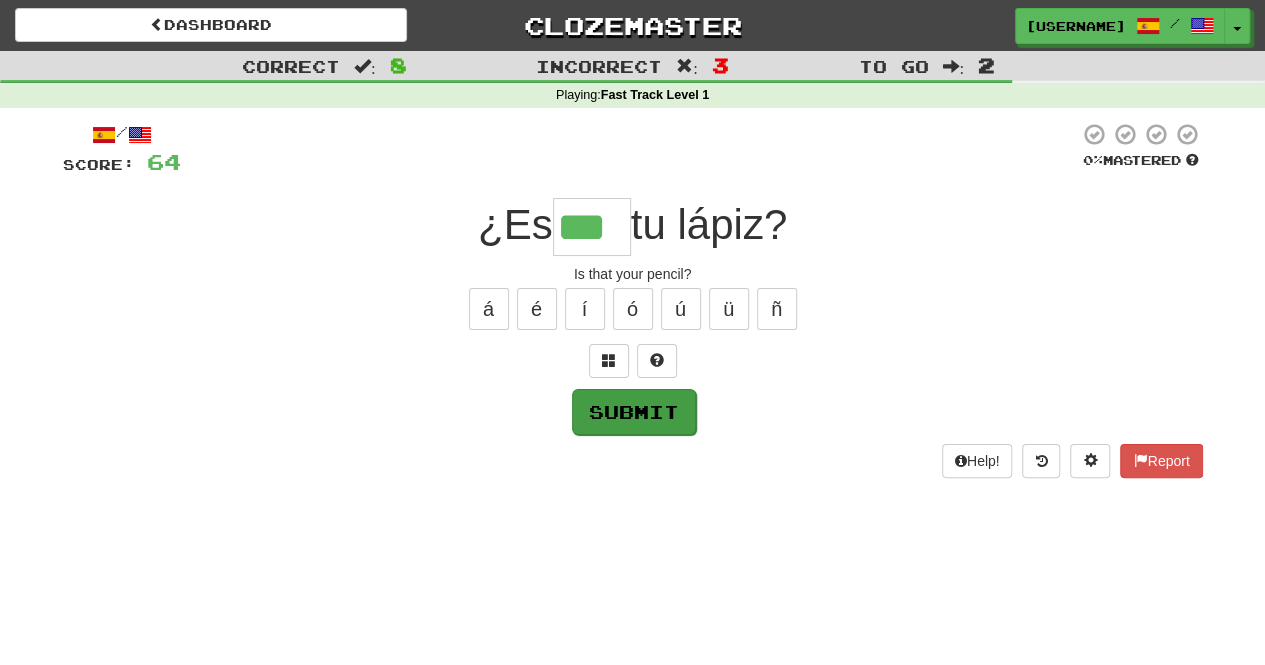 type on "***" 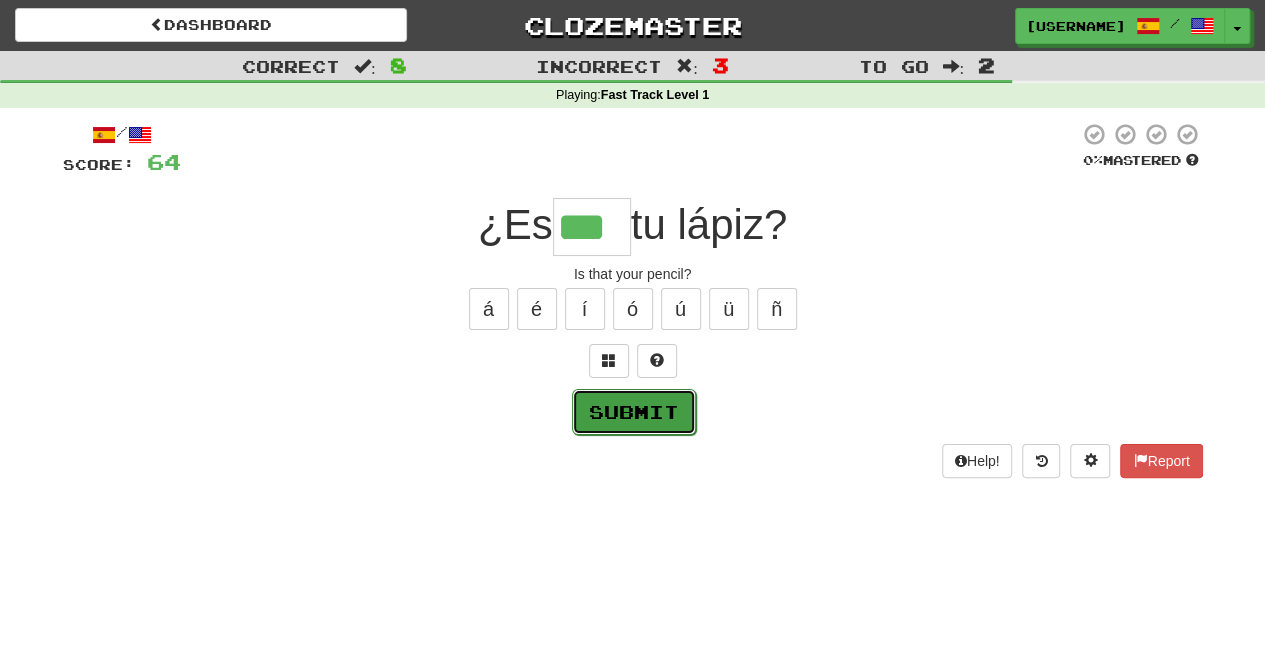 click on "Submit" at bounding box center [634, 412] 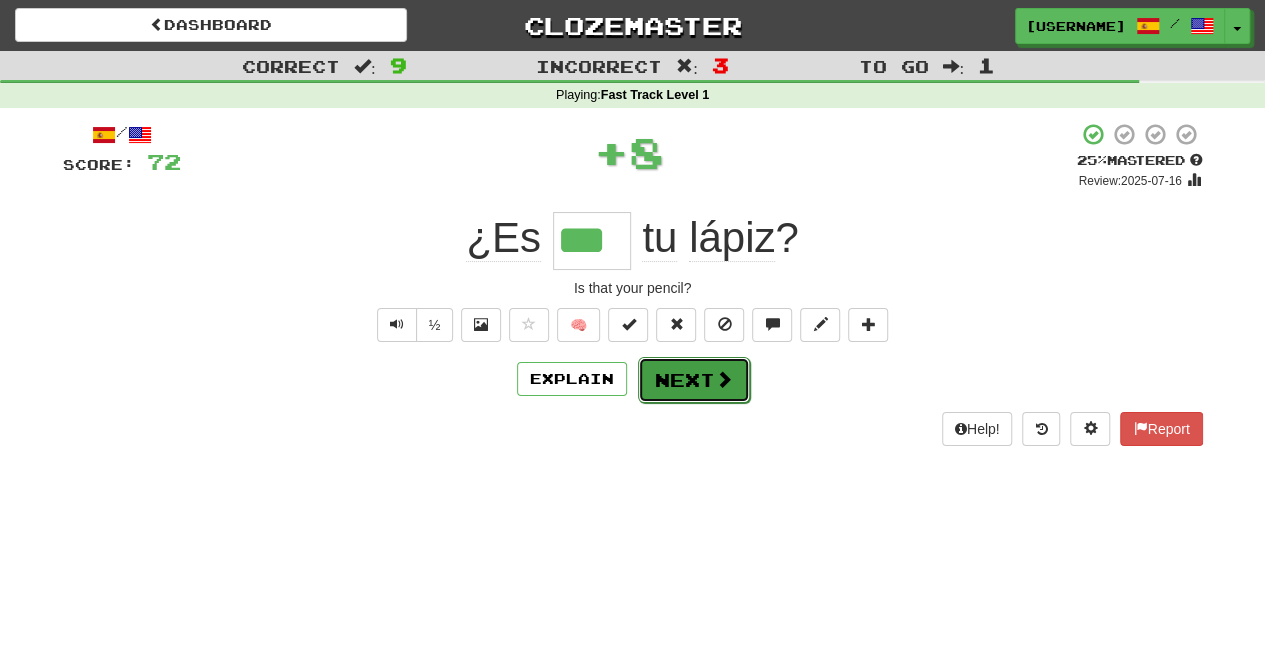 click on "Next" at bounding box center [694, 380] 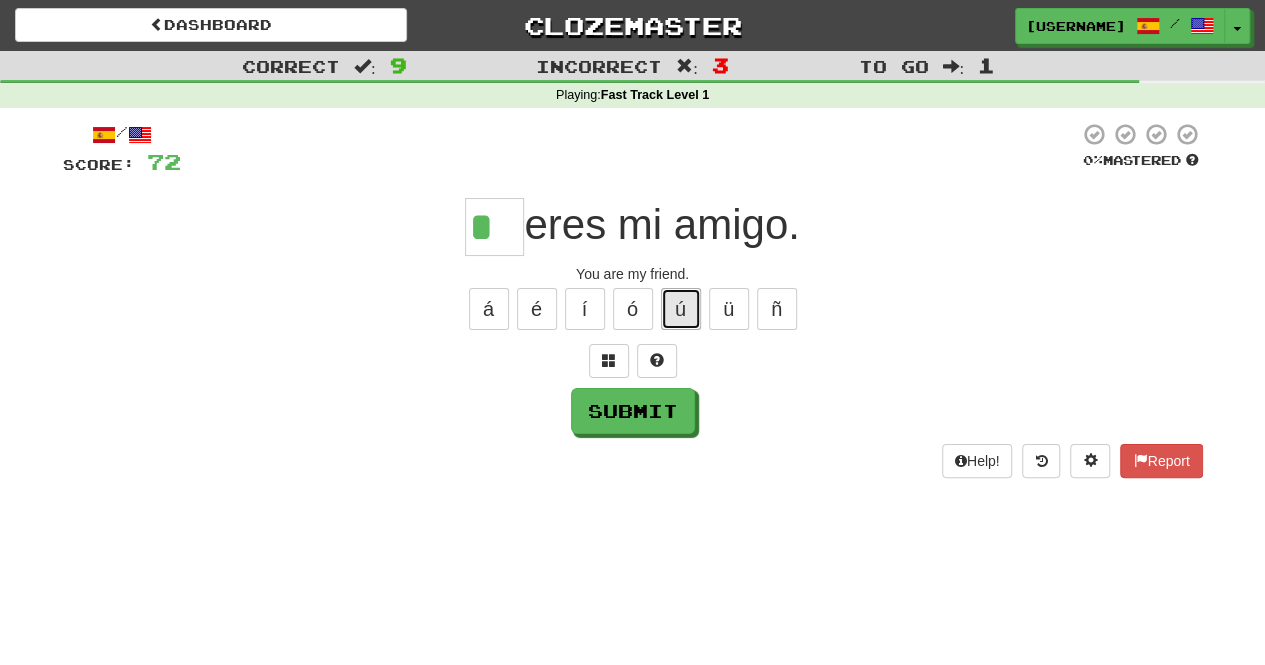 click on "ú" at bounding box center [681, 309] 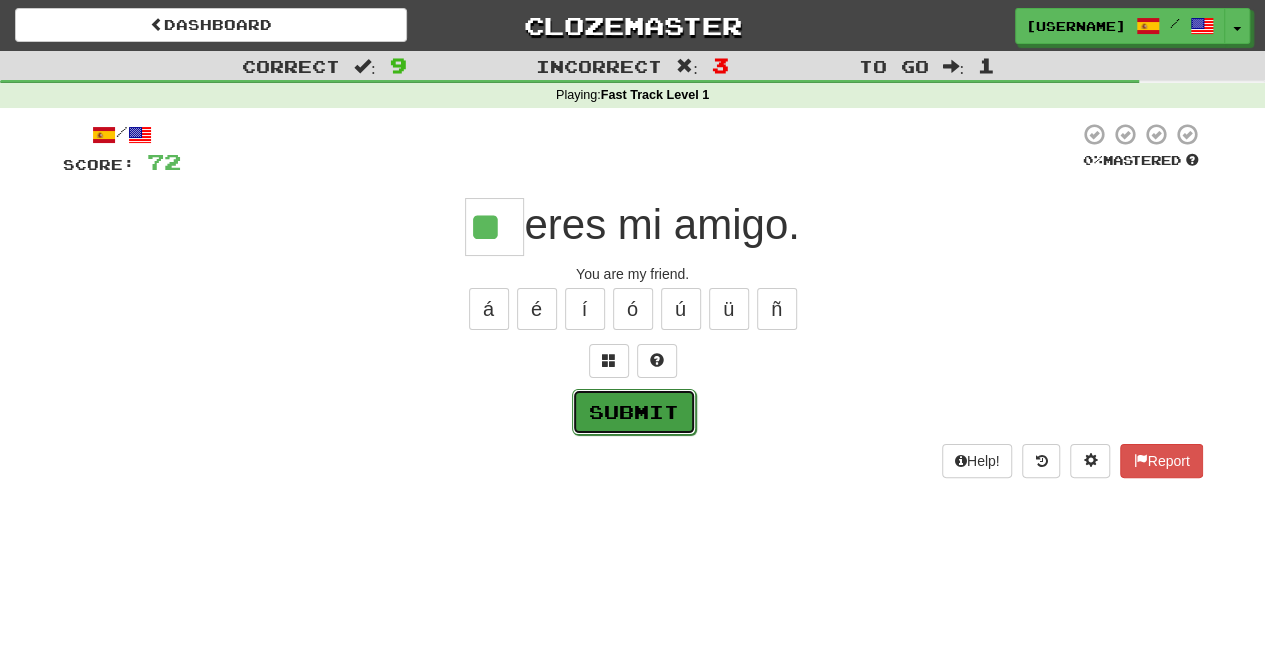 click on "Submit" at bounding box center (634, 412) 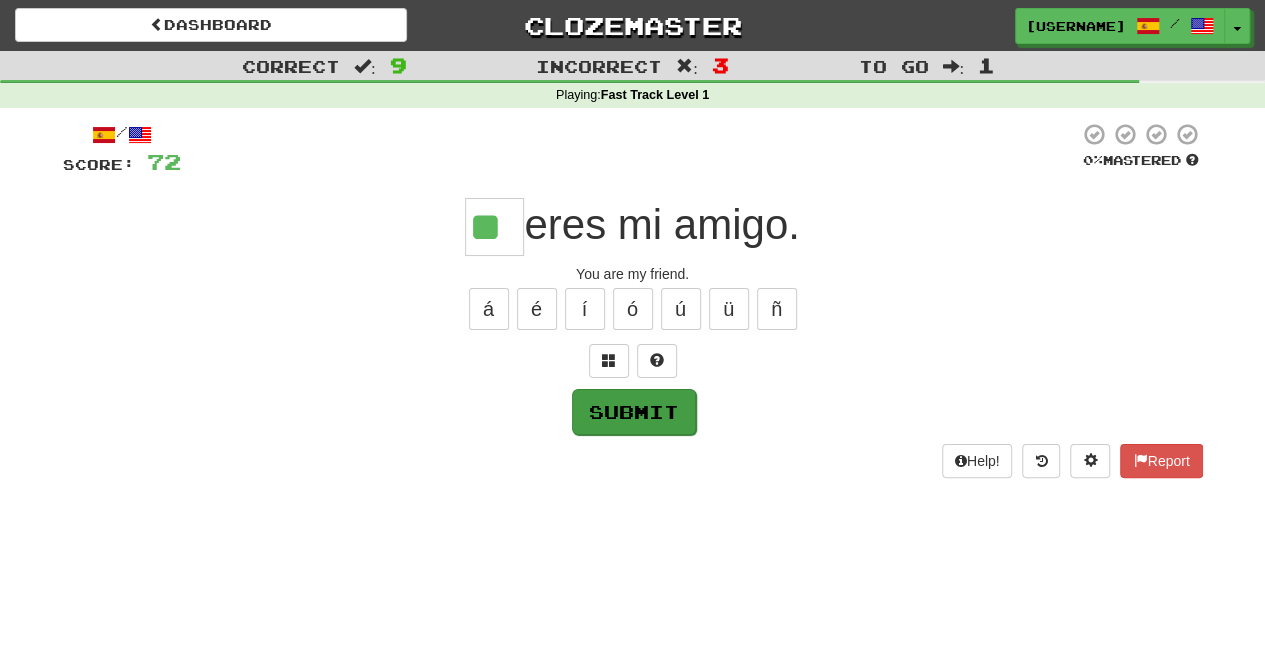 type on "**" 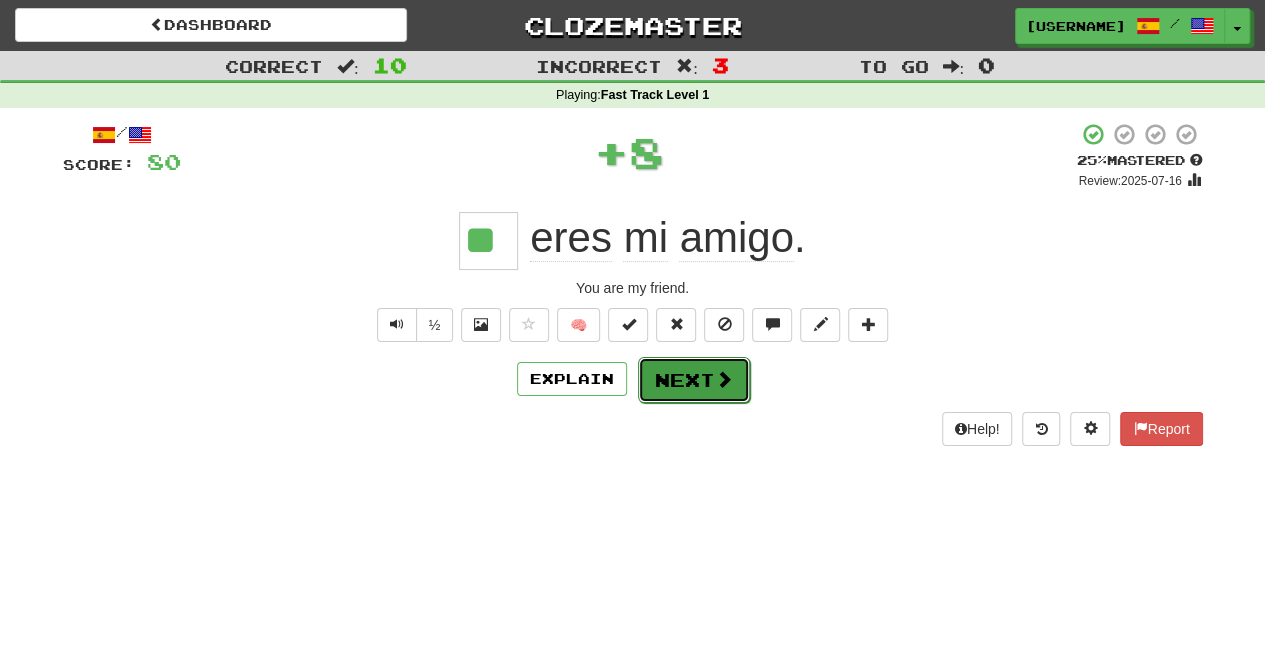 click on "Next" at bounding box center [694, 380] 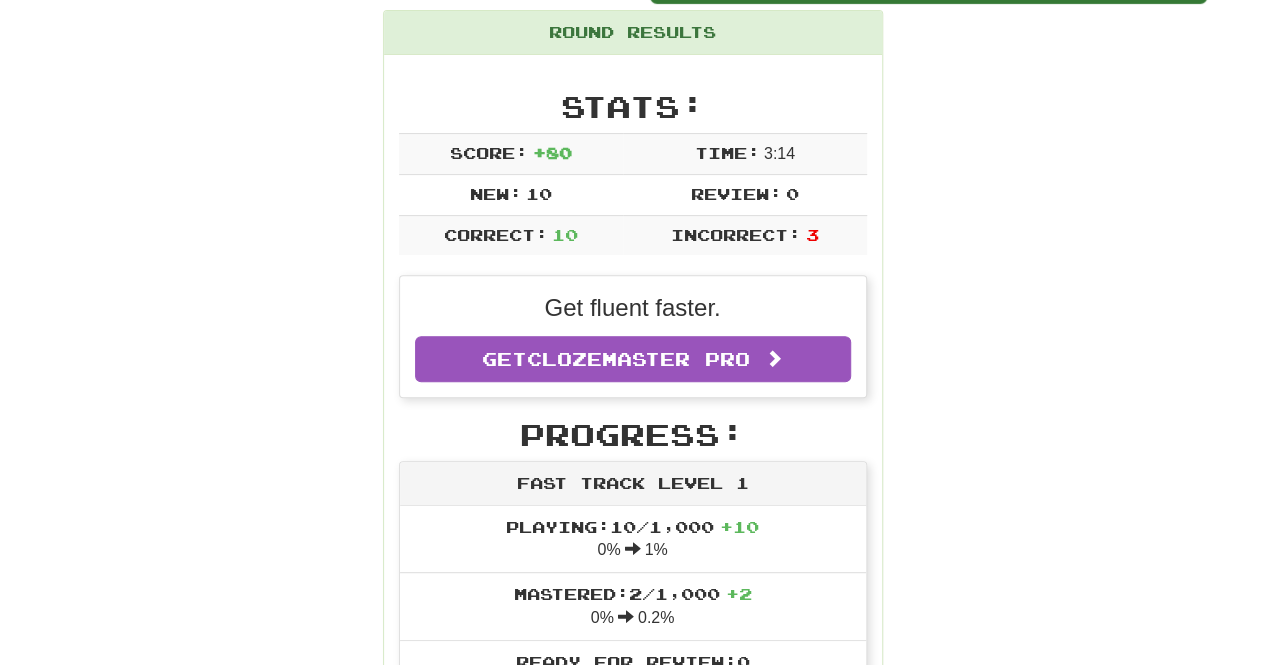 scroll, scrollTop: 0, scrollLeft: 0, axis: both 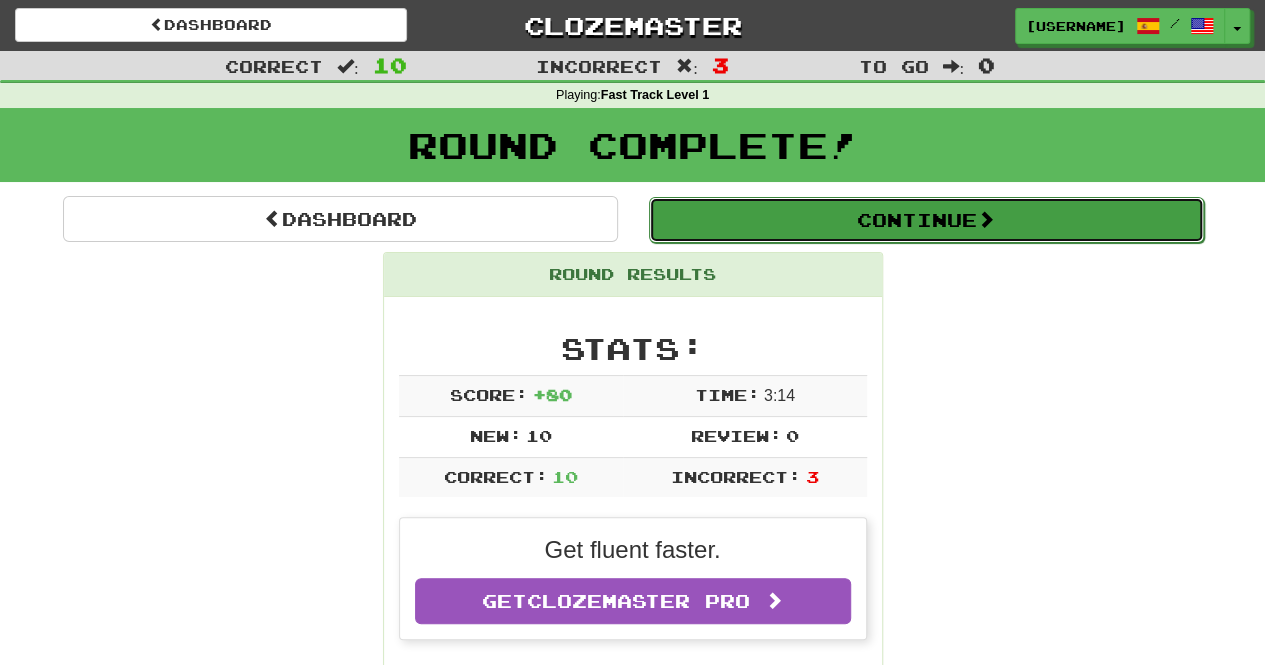 click on "Continue" at bounding box center [926, 220] 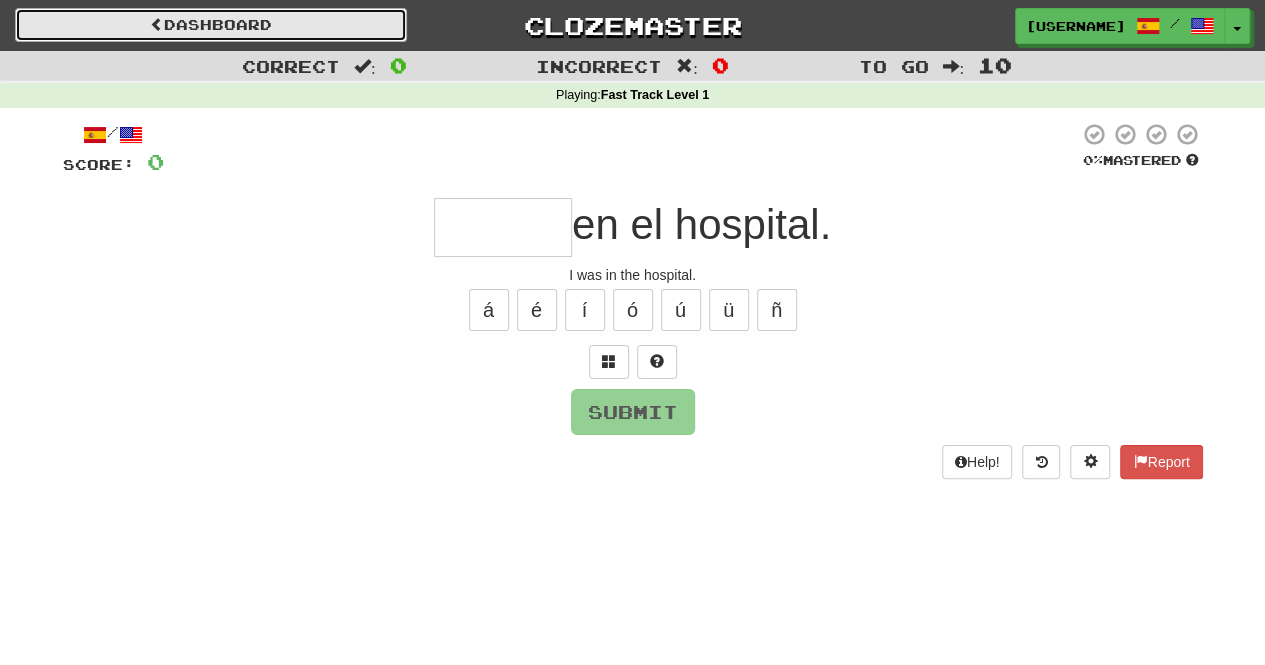 click on "Dashboard" at bounding box center (211, 25) 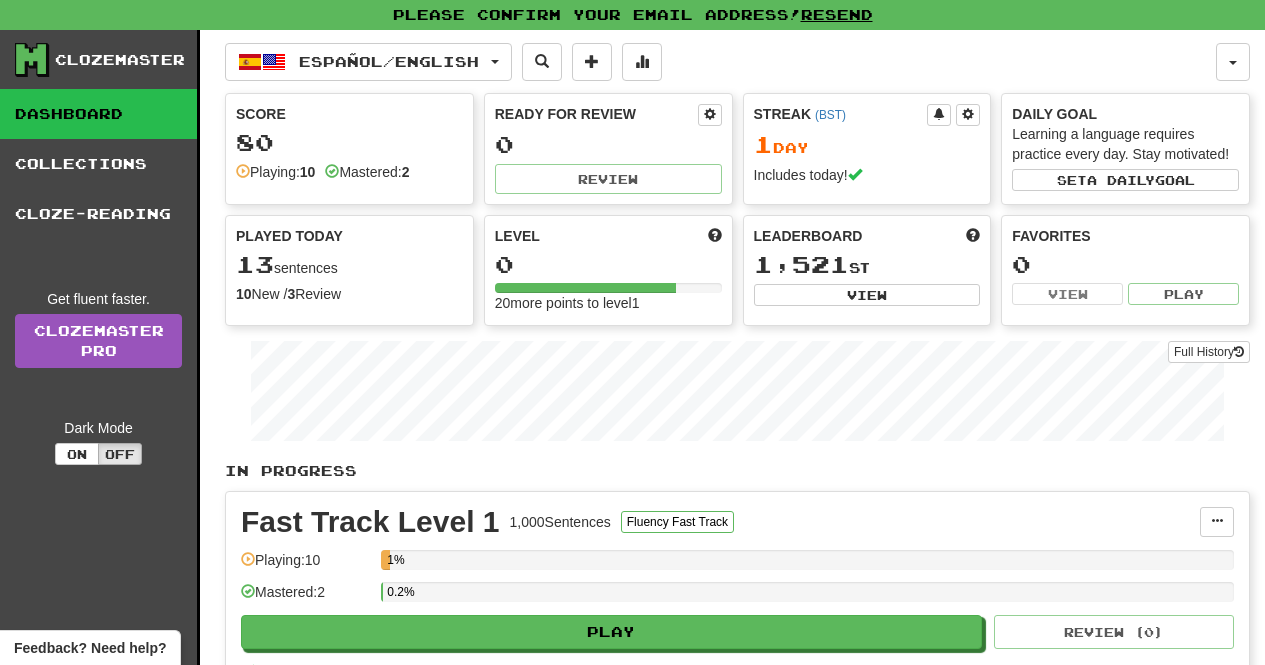 scroll, scrollTop: 0, scrollLeft: 0, axis: both 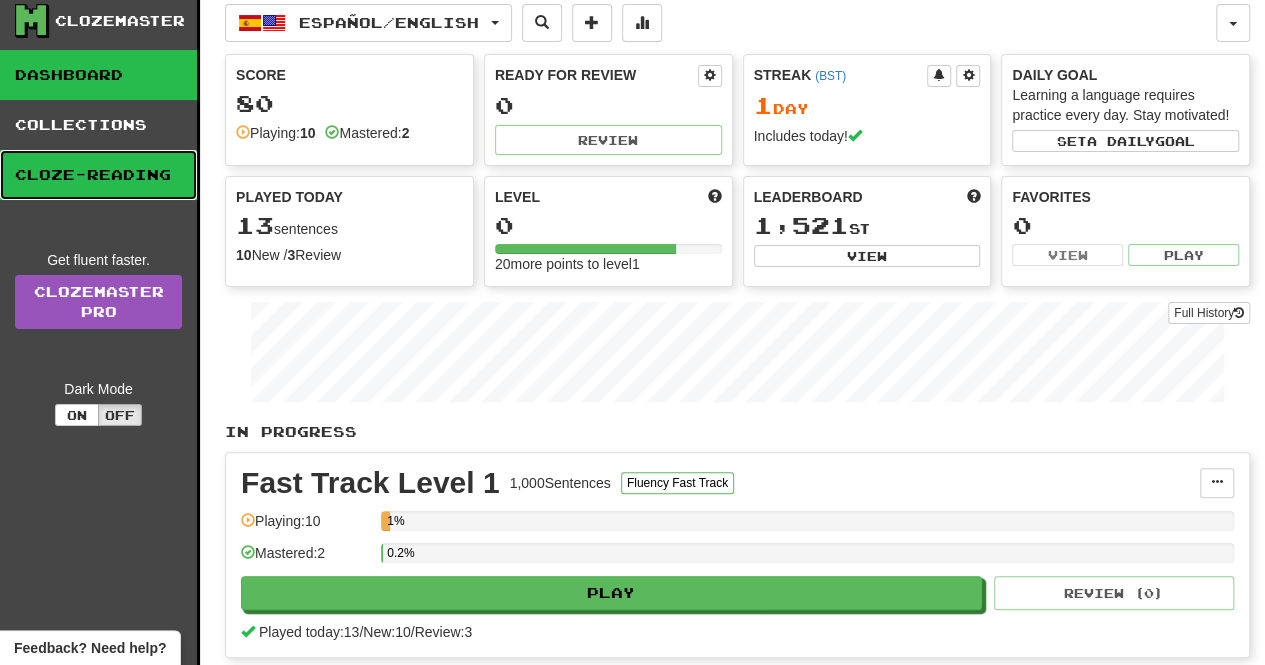click on "Cloze-Reading" at bounding box center [98, 175] 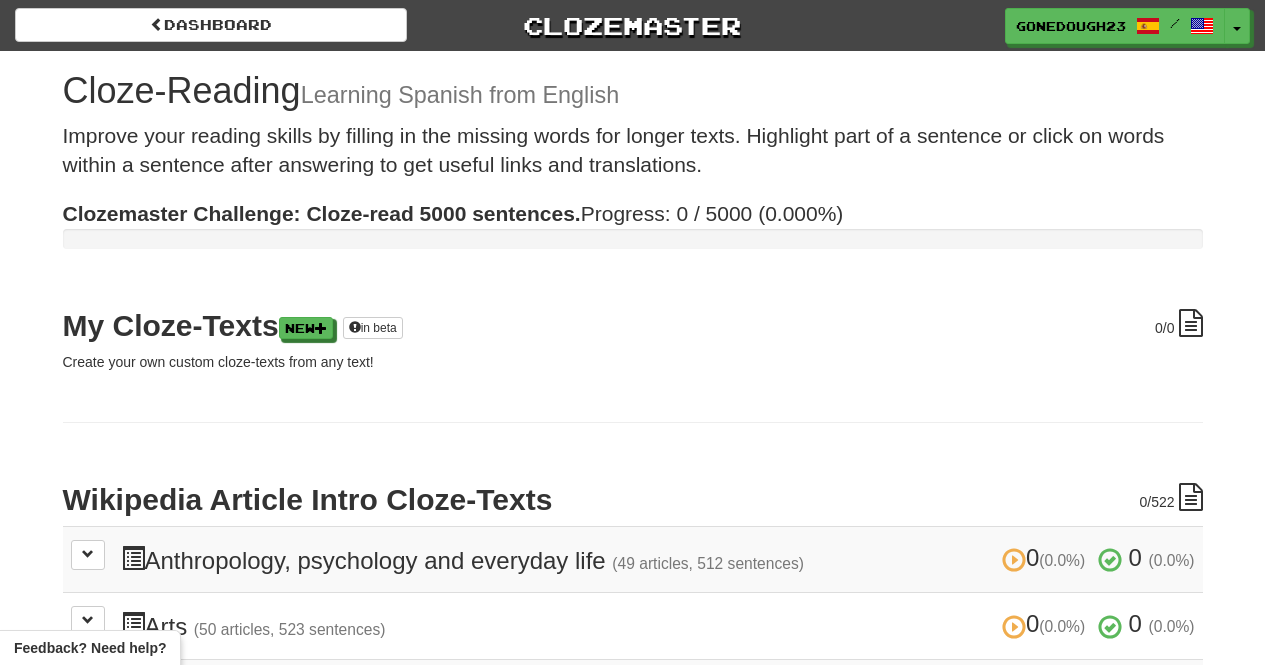 scroll, scrollTop: 0, scrollLeft: 0, axis: both 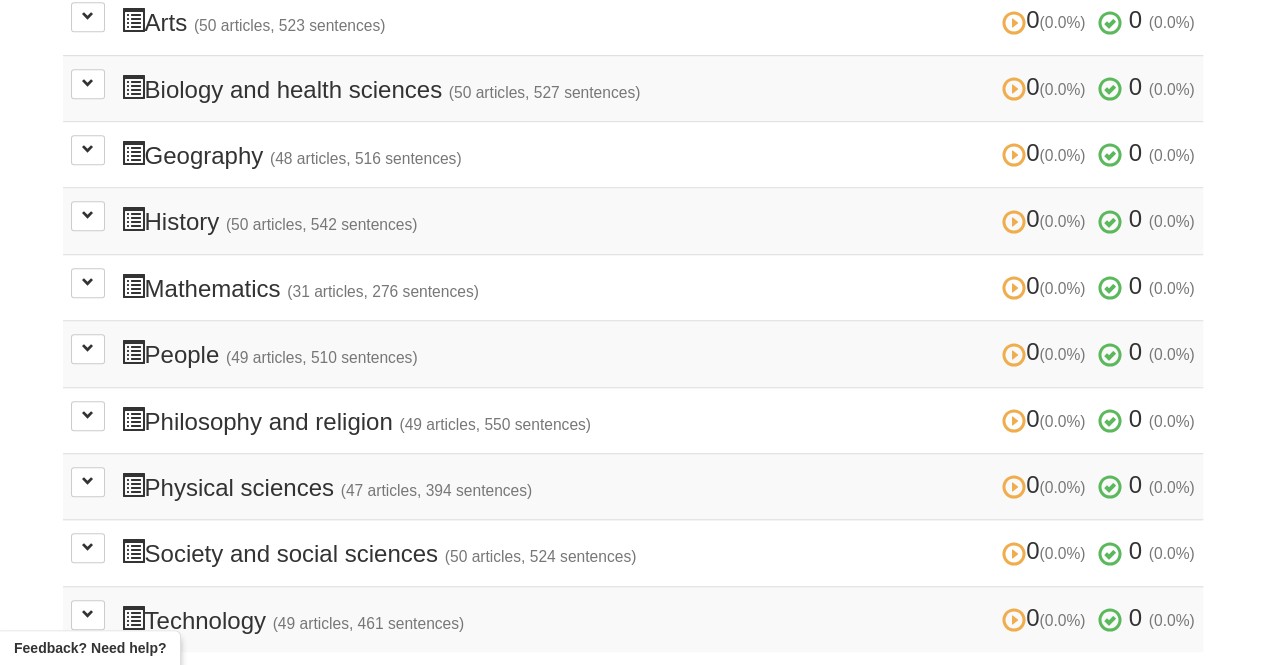 click on "0
(0.0%)
0
(0.0%)
History
(50 articles, 542 sentences)
0
(0.0%)
0
(0.0%)" at bounding box center [658, 220] 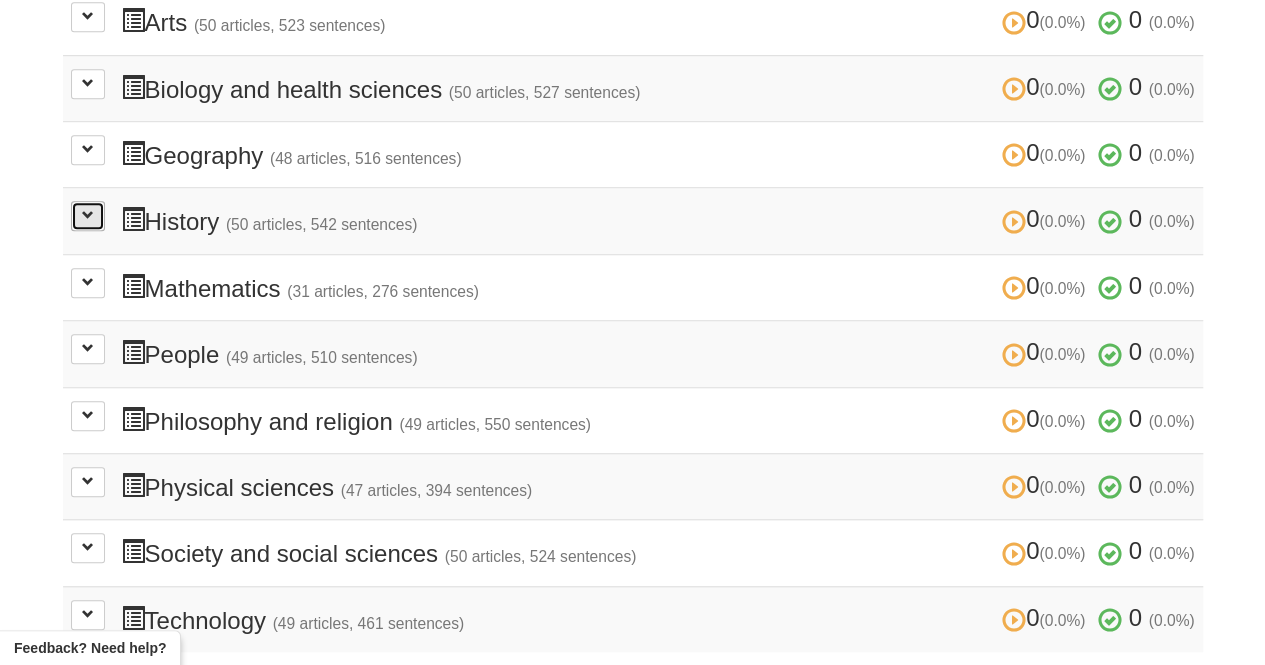 click at bounding box center [88, 215] 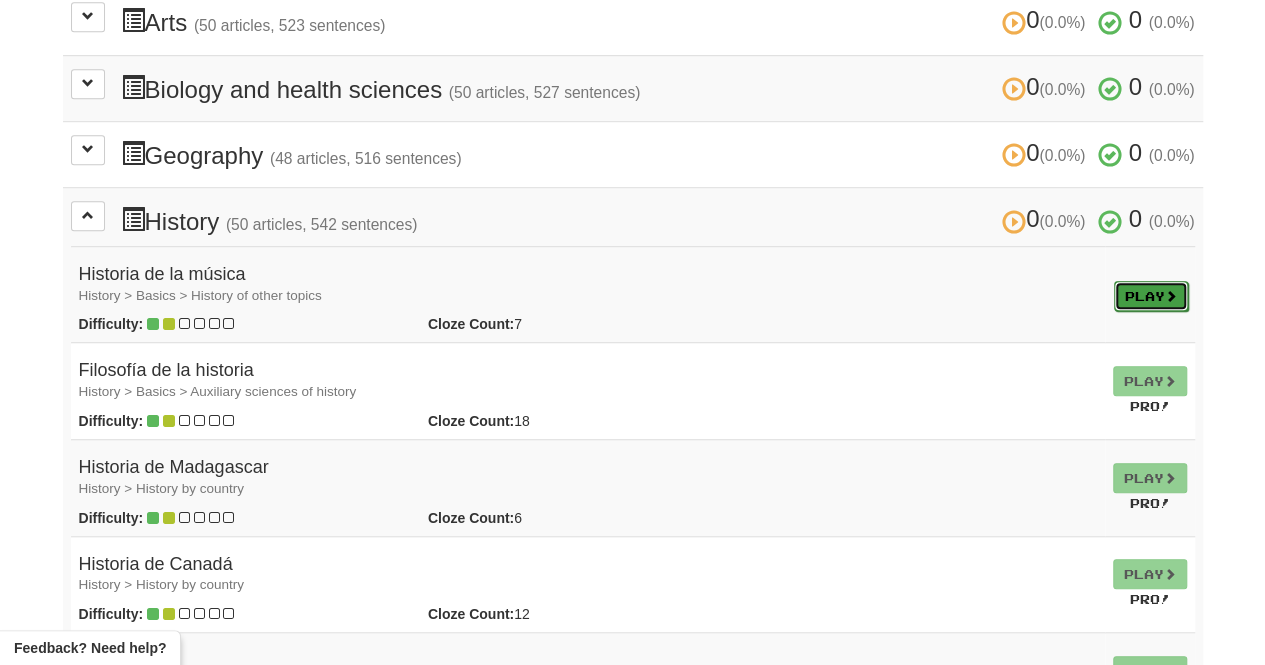 click on "Play" at bounding box center [1151, 296] 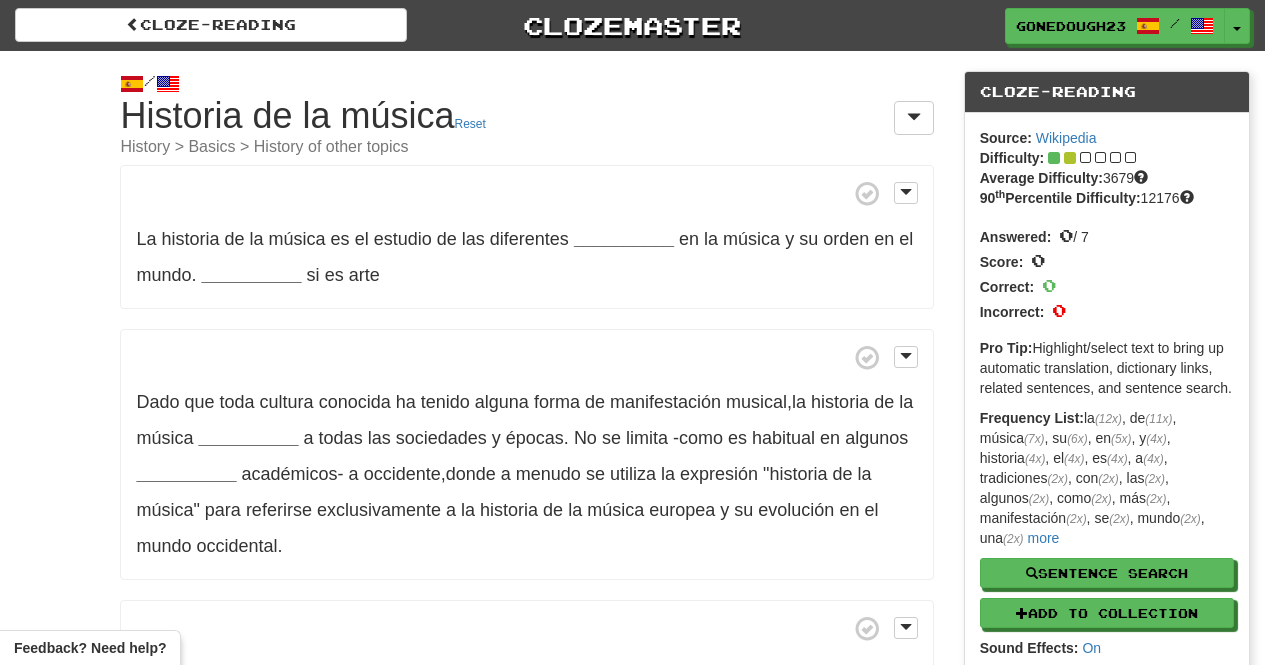 scroll, scrollTop: 0, scrollLeft: 0, axis: both 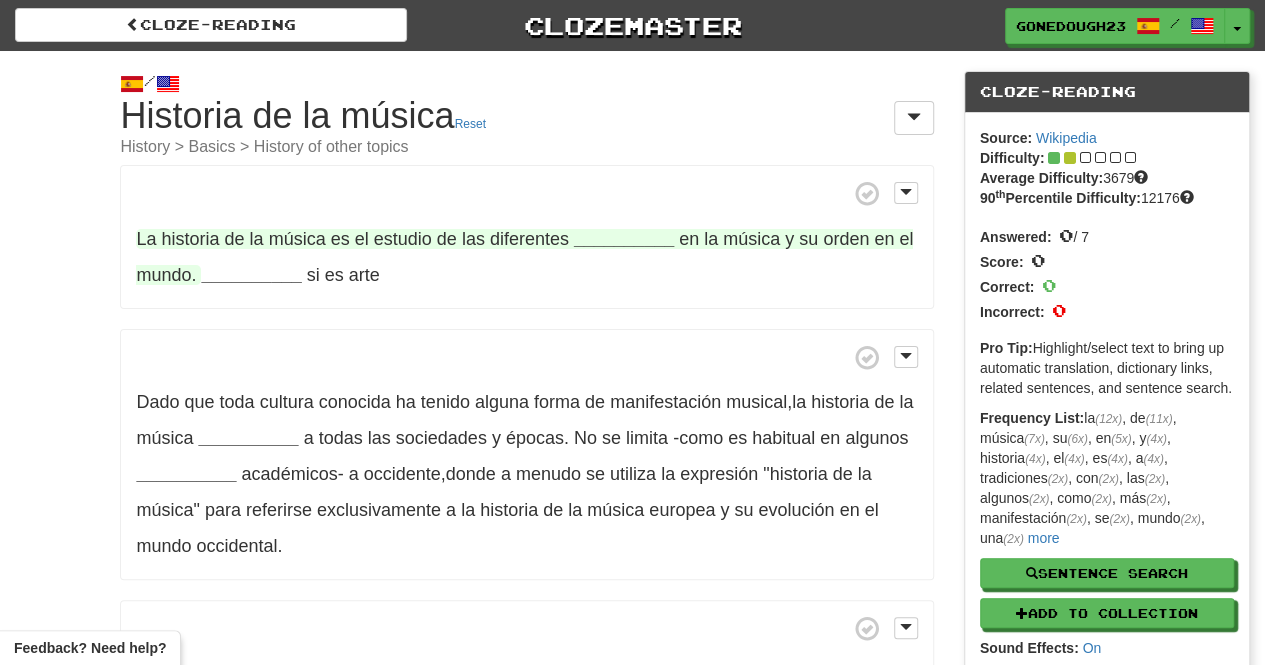 click on "__________" at bounding box center [624, 239] 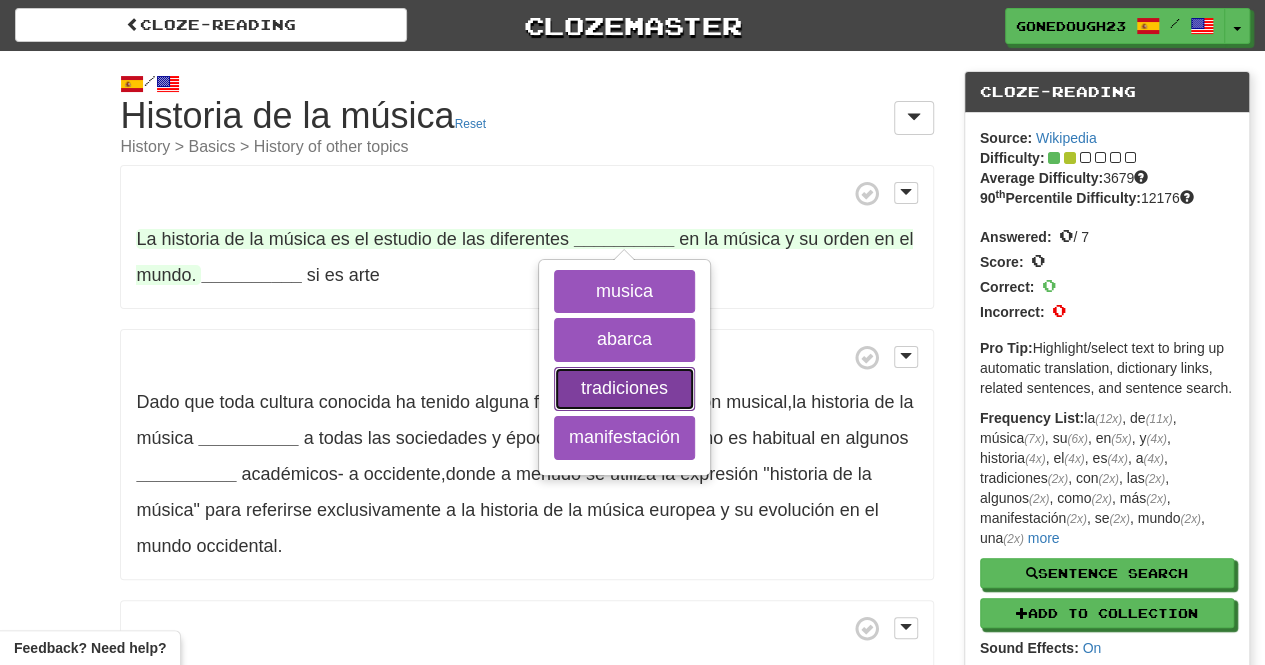 click on "tradiciones" at bounding box center (624, 389) 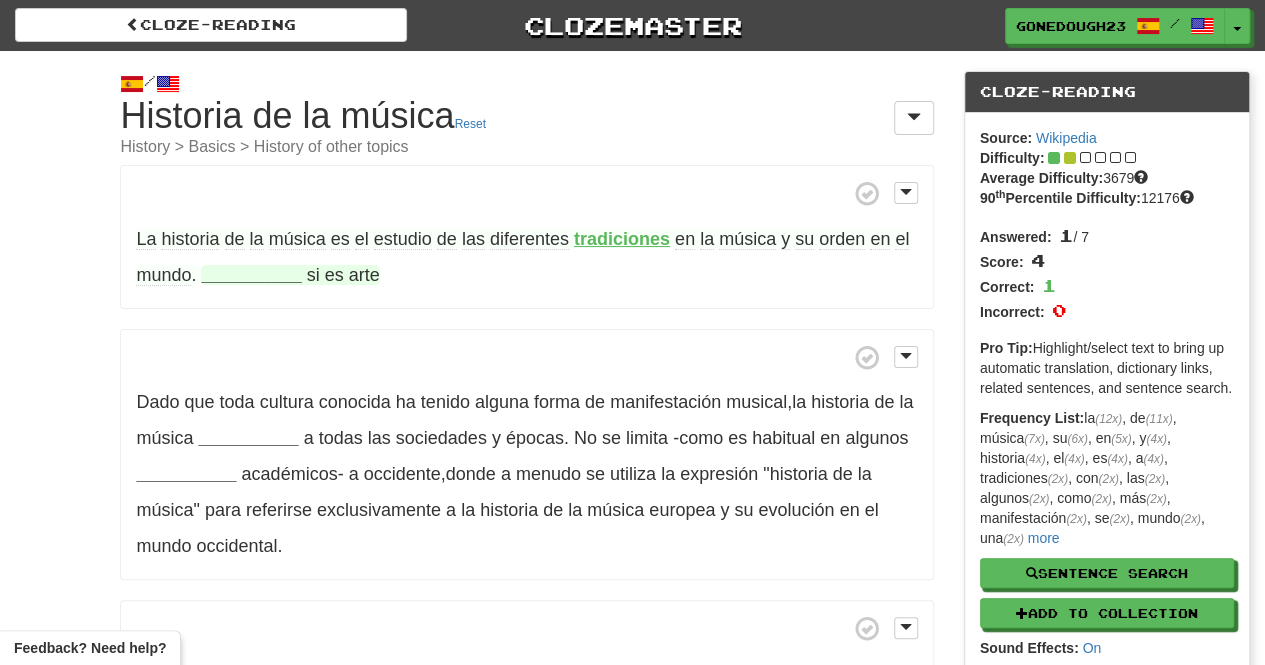 click on "__________" at bounding box center [251, 275] 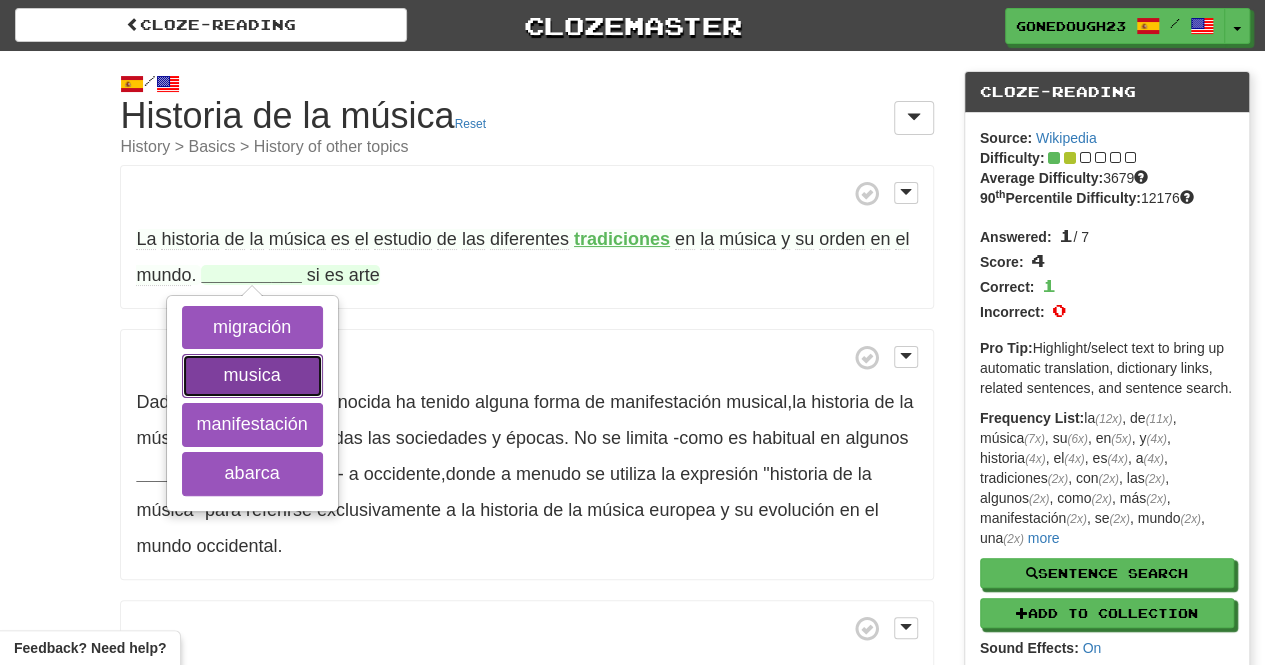 click on "musica" at bounding box center (252, 376) 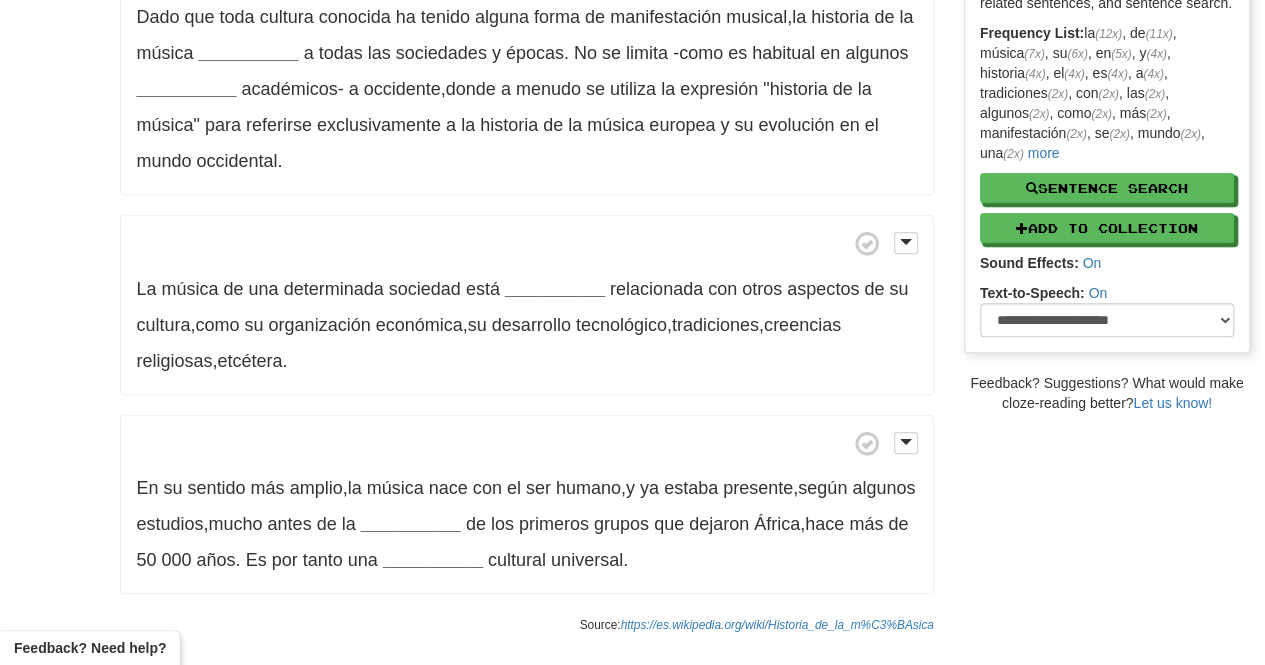 scroll, scrollTop: 0, scrollLeft: 0, axis: both 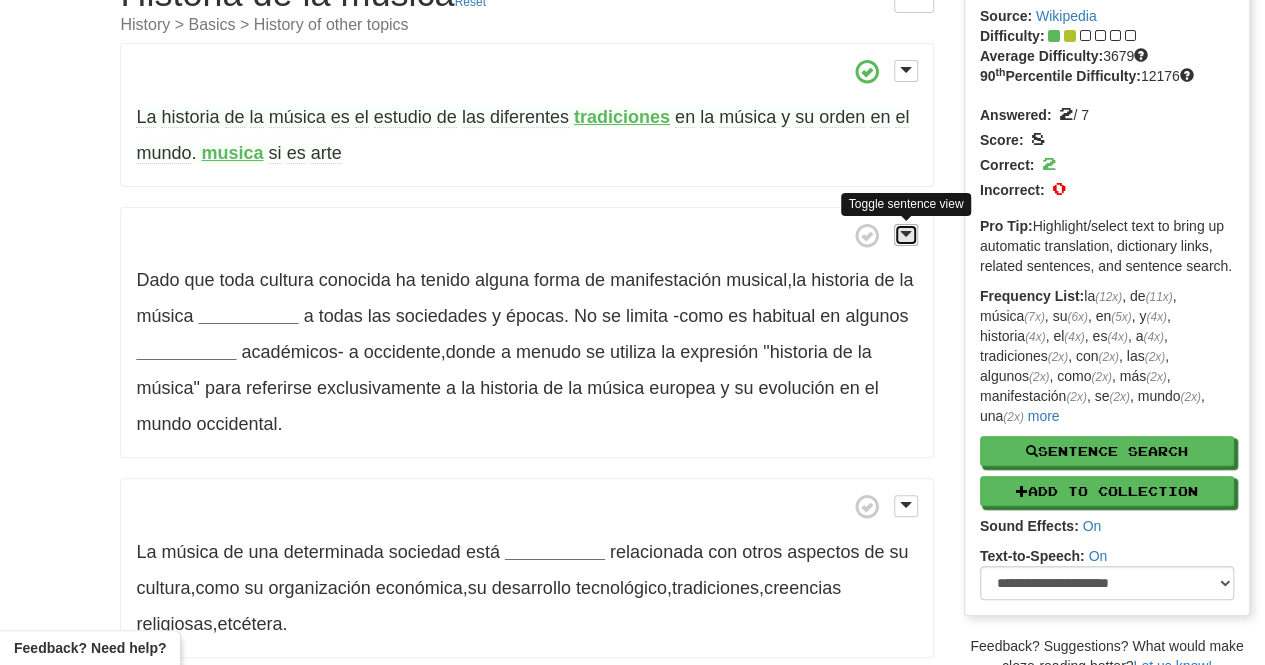 click at bounding box center (906, 234) 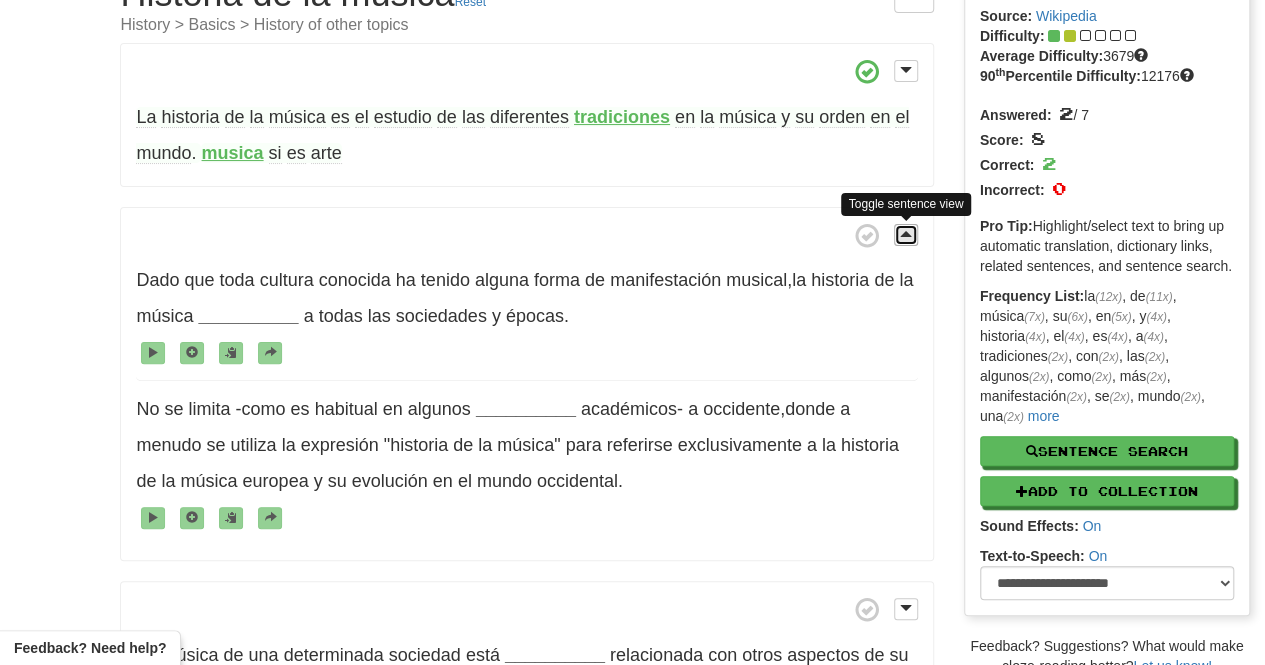 click at bounding box center [906, 234] 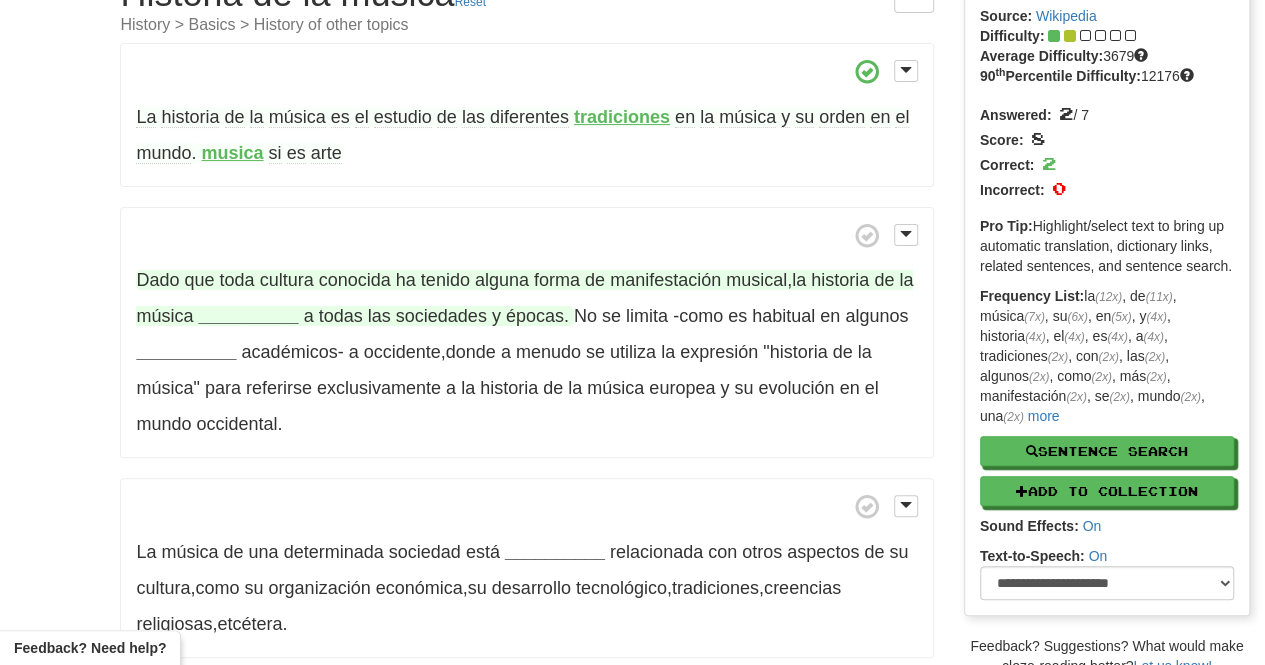 click on "__________" at bounding box center (248, 316) 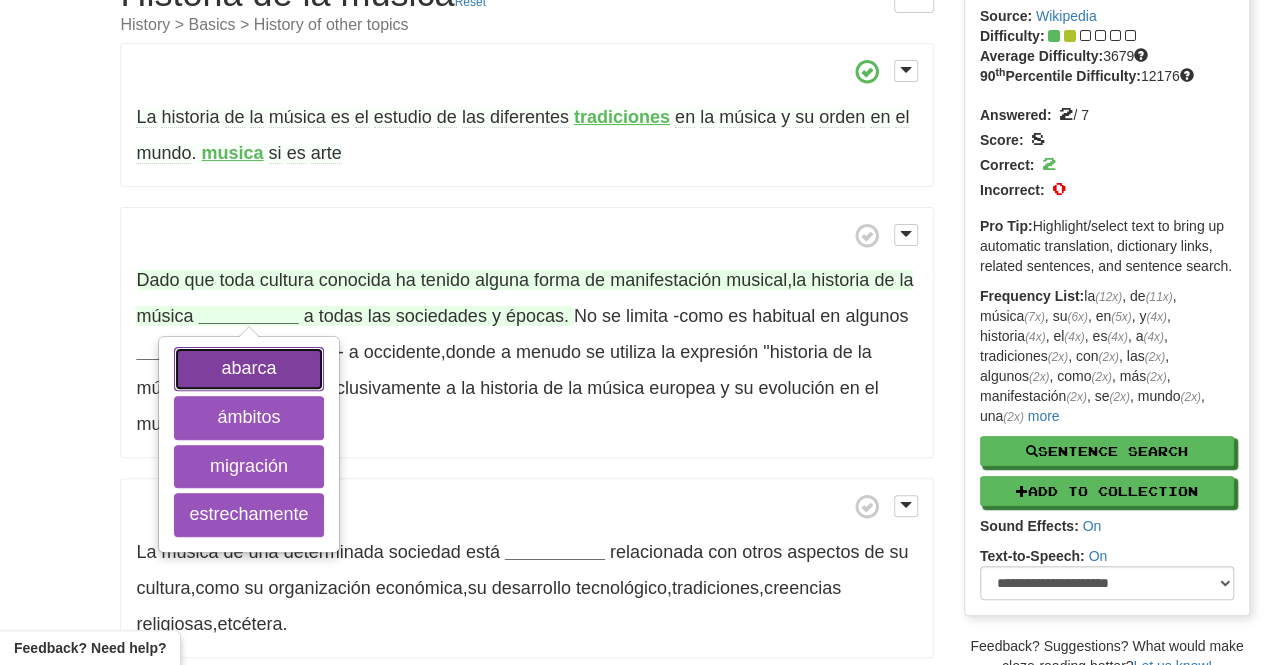 click on "abarca" at bounding box center (248, 369) 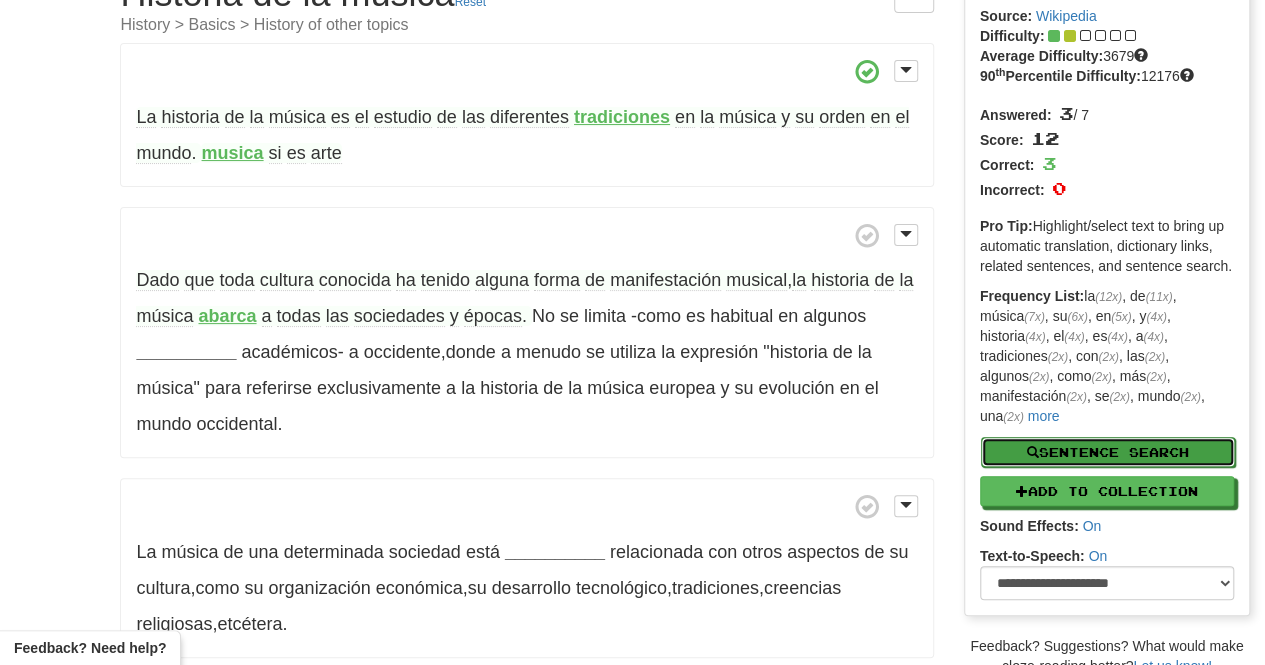 click on "Sentence Search" at bounding box center [1108, 452] 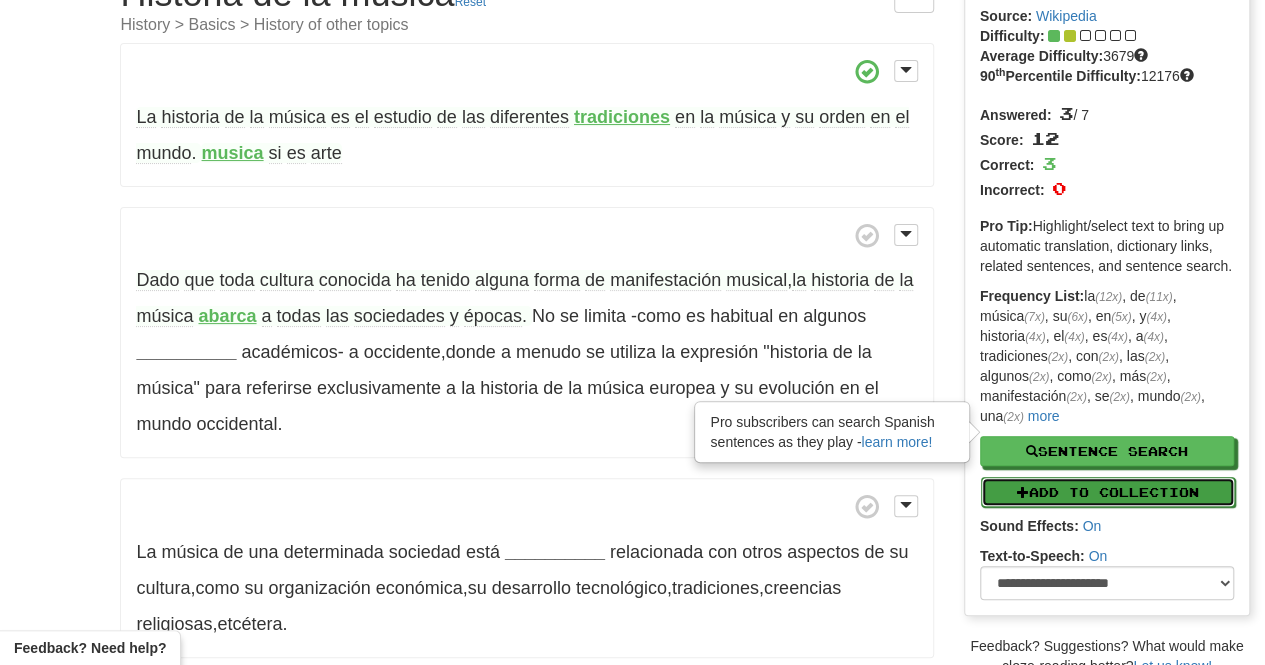 click on "Add to Collection" at bounding box center (1108, 492) 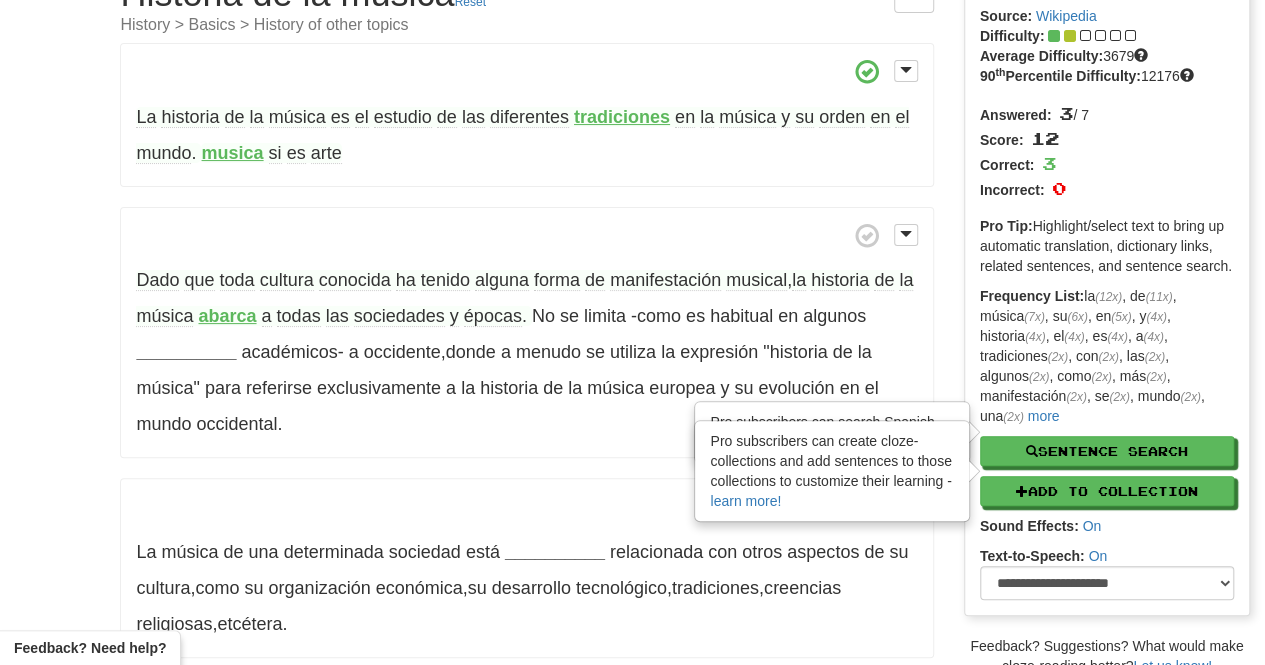 click on "Dado   que   toda   cultura   conocida   ha   tenido   alguna   forma   de   manifestación   musical ,  la   historia   de   la   música
abarca
a   todas   las   sociedades   y   épocas .
No   se   limita   -como   es   habitual   en   algunos
__________
académicos-   a   occidente ,  donde   a   menudo   se   utiliza   la   expresión   "historia   de   la   música"   para   referirse   exclusivamente   a   la   historia   de   la   música   europea   y   su   evolución   en   el   mundo   occidental ." at bounding box center [526, 333] 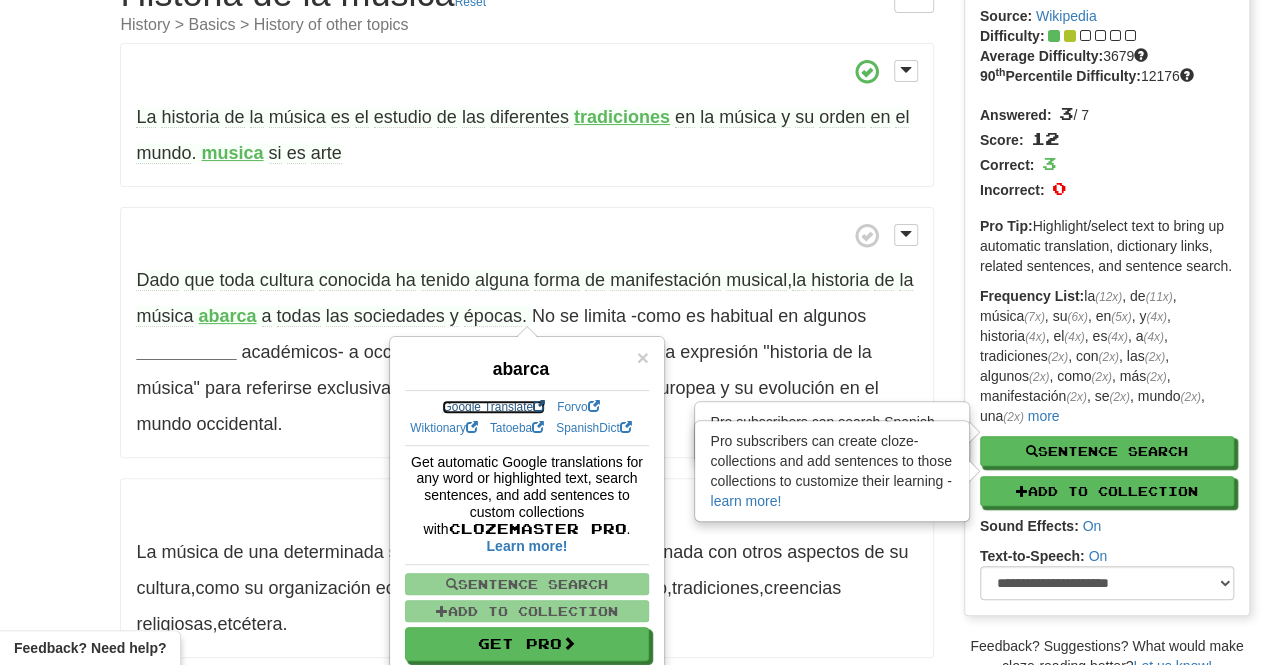 click on "Google Translate" at bounding box center [493, 407] 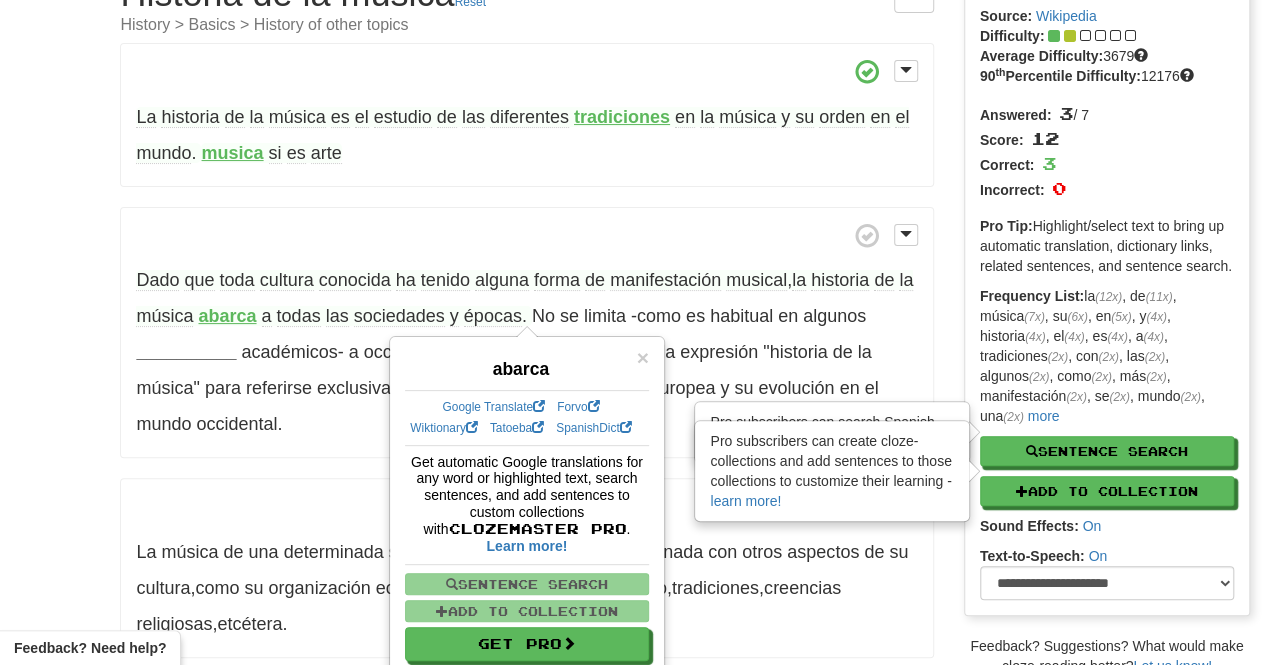 click on "La   música   de   una   determinada   sociedad   está
__________
relacionada   con   otros   aspectos   de   su   cultura ,  como   su   organización   económica ,  su   desarrollo   tecnológico ,  tradiciones ,  creencias   religiosas ,  etcétera ." at bounding box center (526, 568) 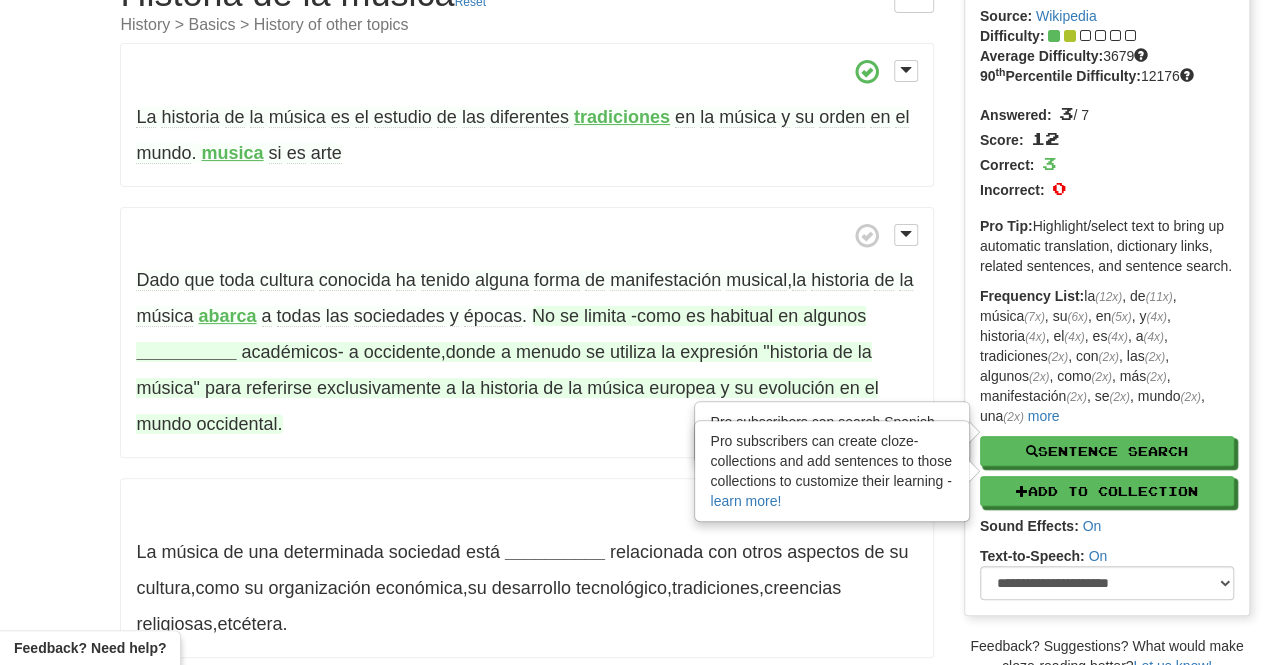 click on "__________" at bounding box center [186, 352] 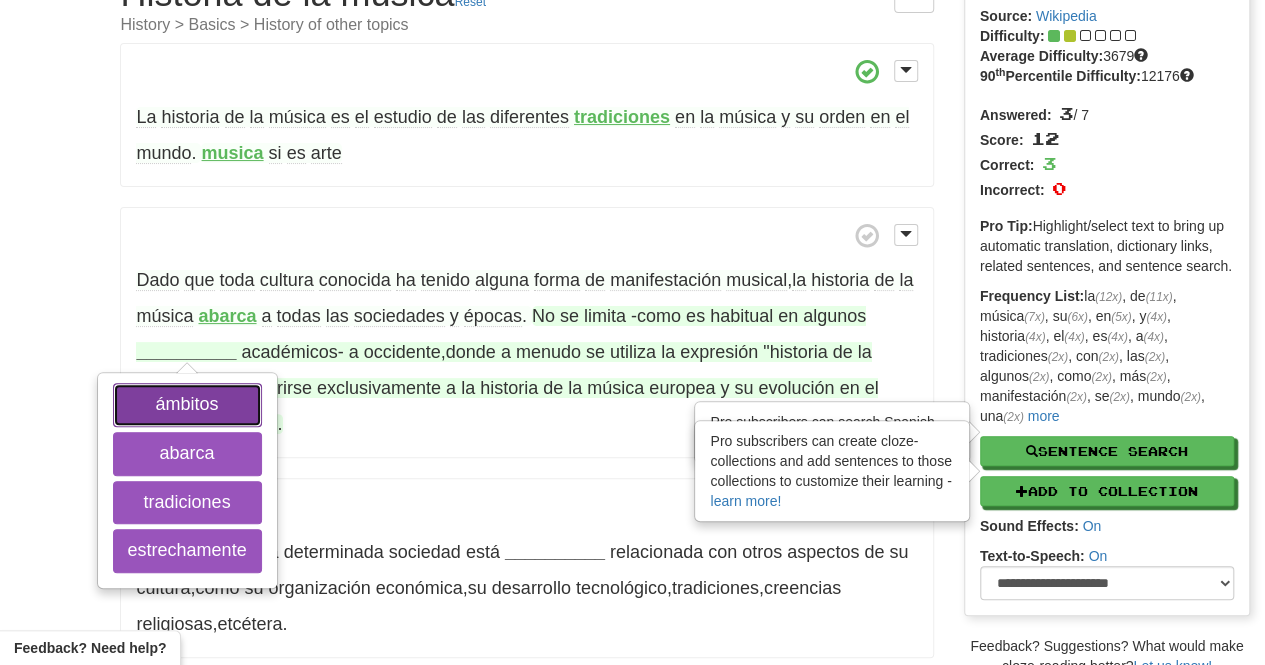 click on "ámbitos" at bounding box center [187, 405] 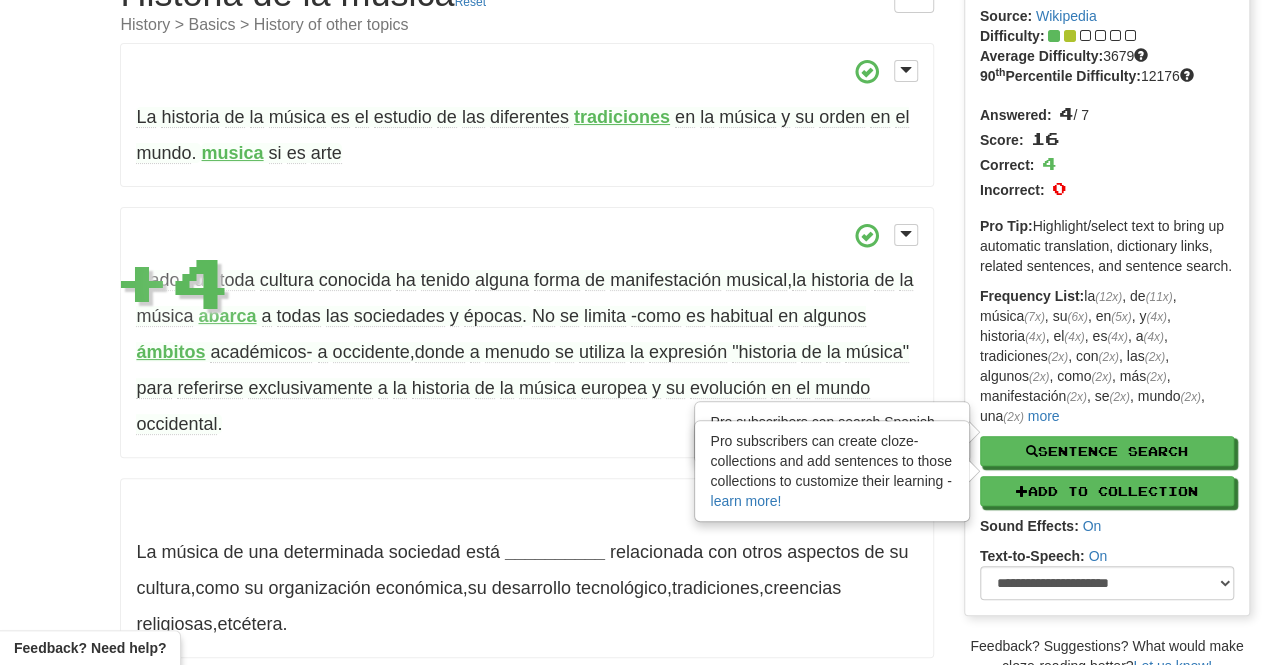 click on "ámbitos" at bounding box center [170, 352] 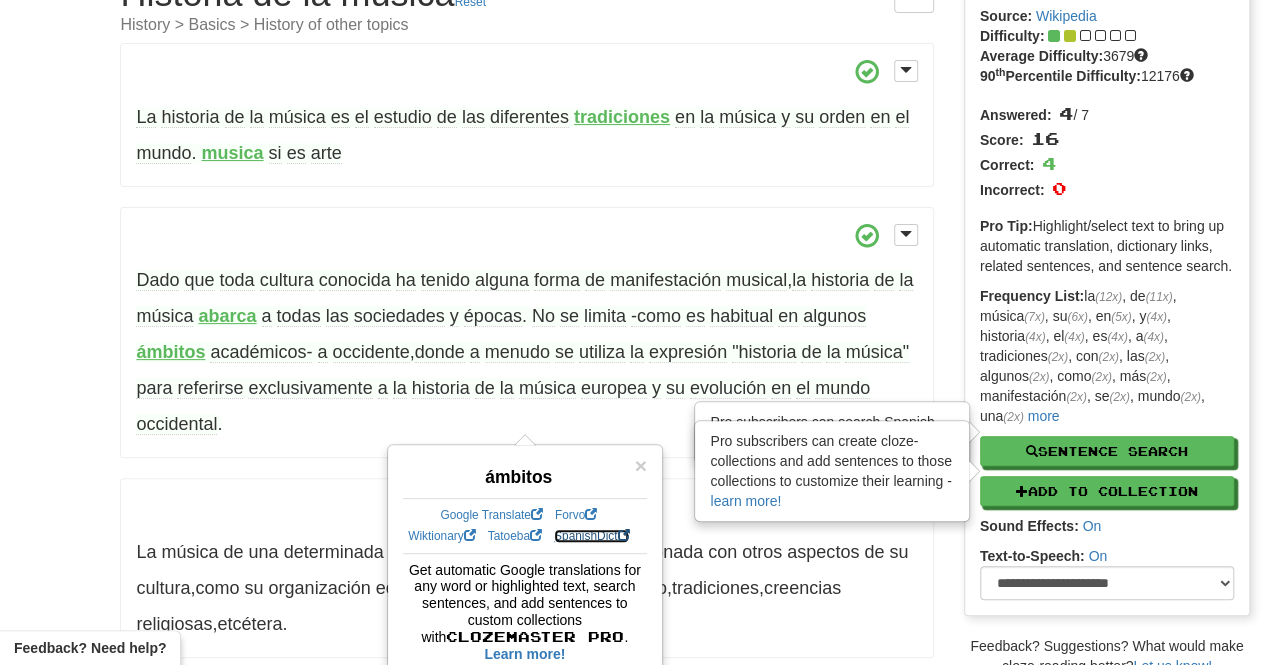 click on "SpanishDict" at bounding box center [591, 536] 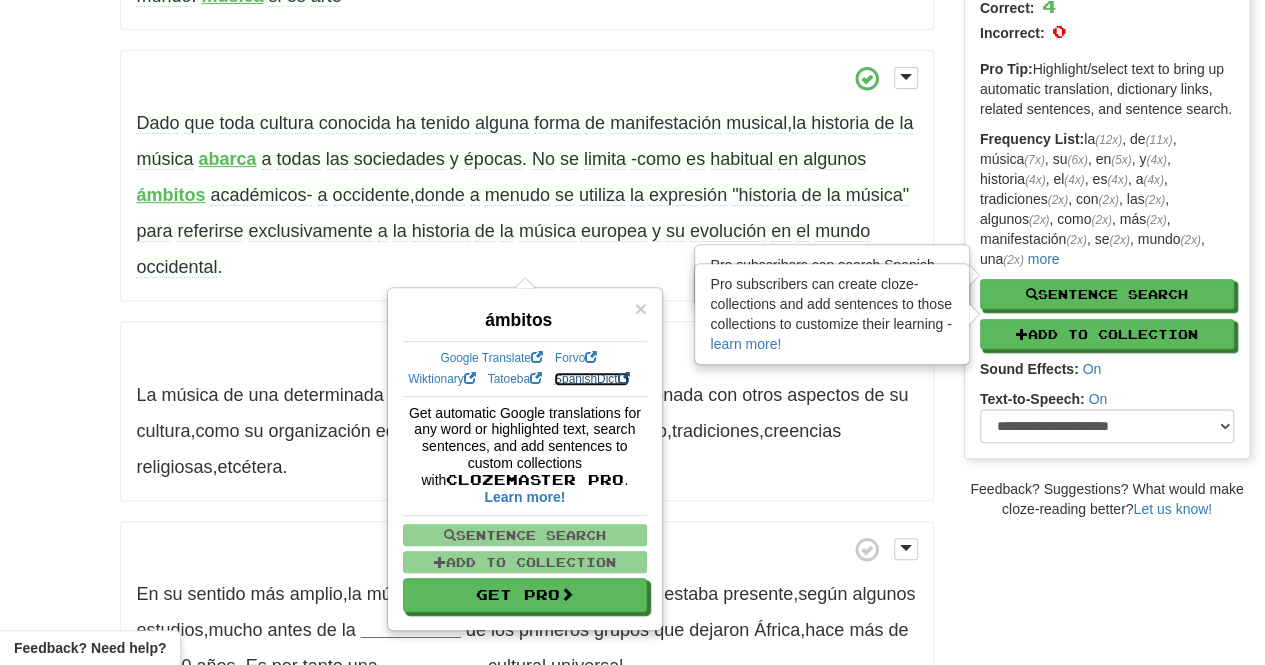 scroll, scrollTop: 282, scrollLeft: 0, axis: vertical 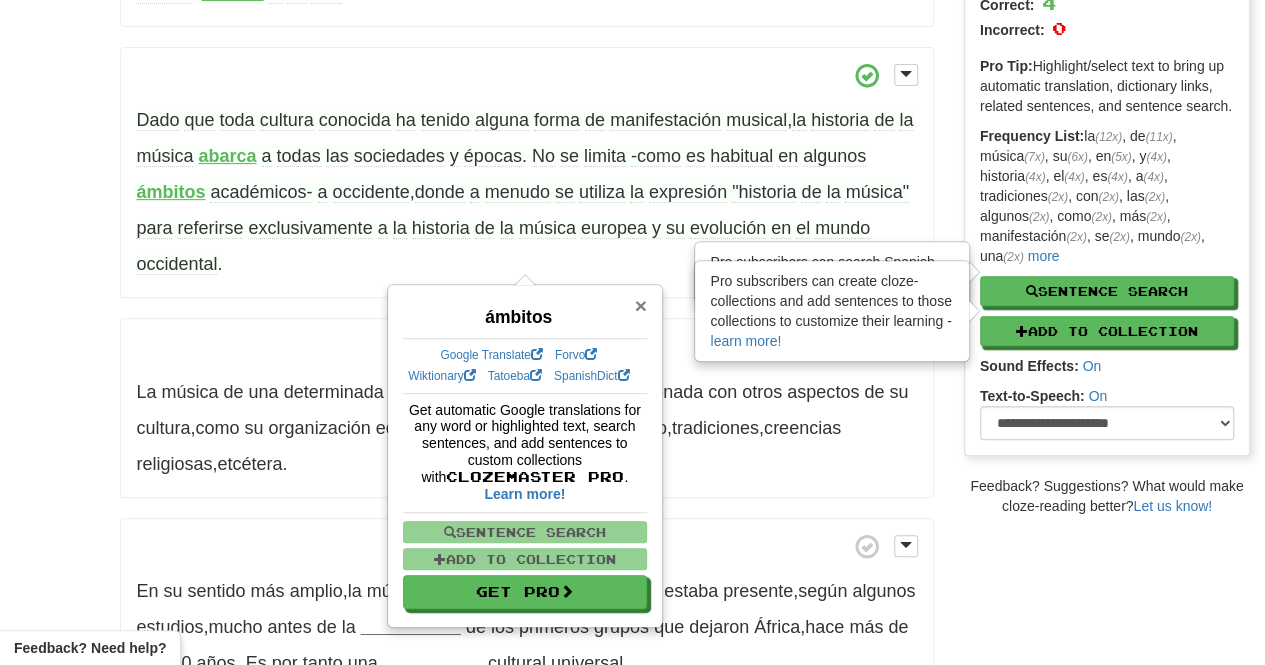 click on "×" at bounding box center [640, 305] 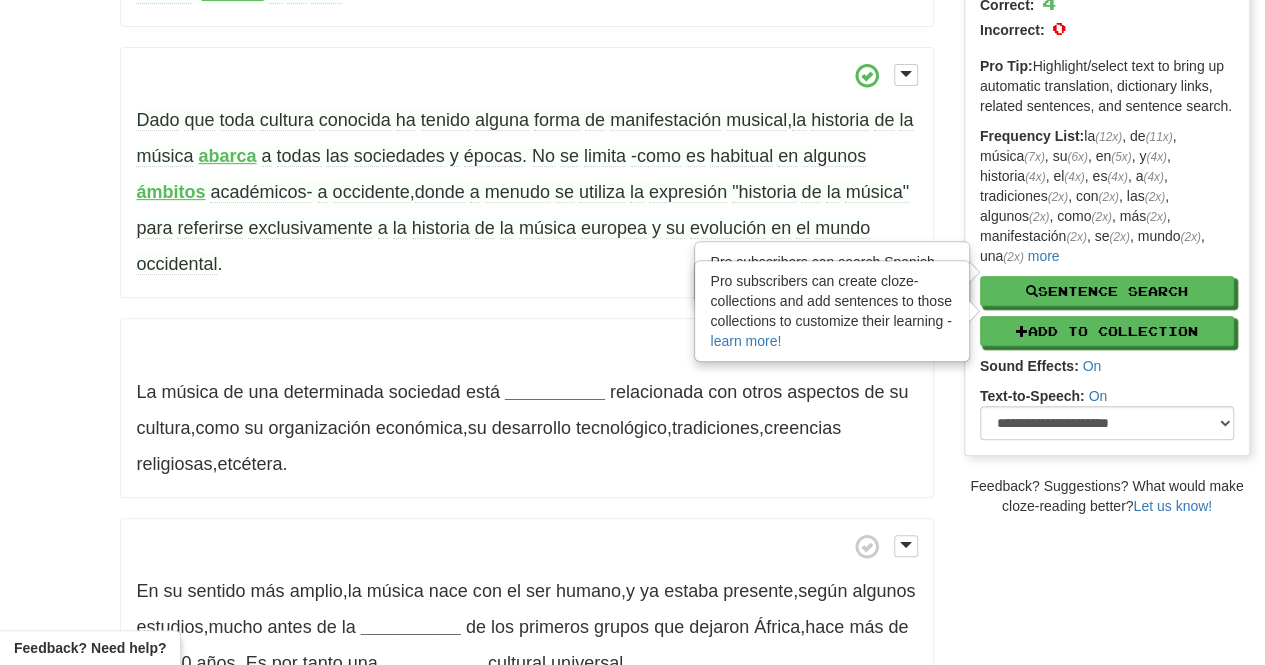 click on "Dado   que   toda   cultura   conocida   ha   tenido   alguna   forma   de   manifestación   musical ,  la   historia   de   la   música
abarca
a   todas   las   sociedades   y   épocas .
No   se   limita   -como   es   habitual   en   algunos
ámbitos
académicos-   a   occidente ,  donde   a   menudo   se   utiliza   la   expresión   "historia   de   la   música"   para   referirse   exclusivamente   a   la   historia   de   la   música   europea   y   su   evolución   en   el   mundo   occidental ." at bounding box center [526, 173] 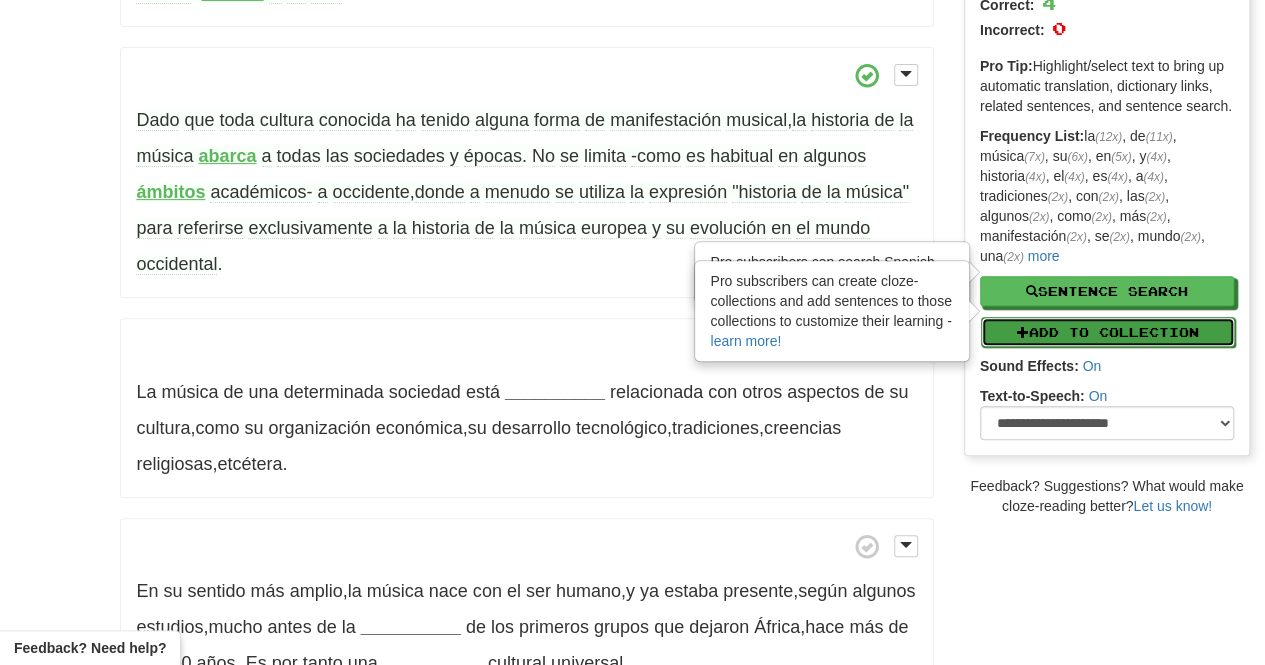 click on "Add to Collection" at bounding box center [1108, 332] 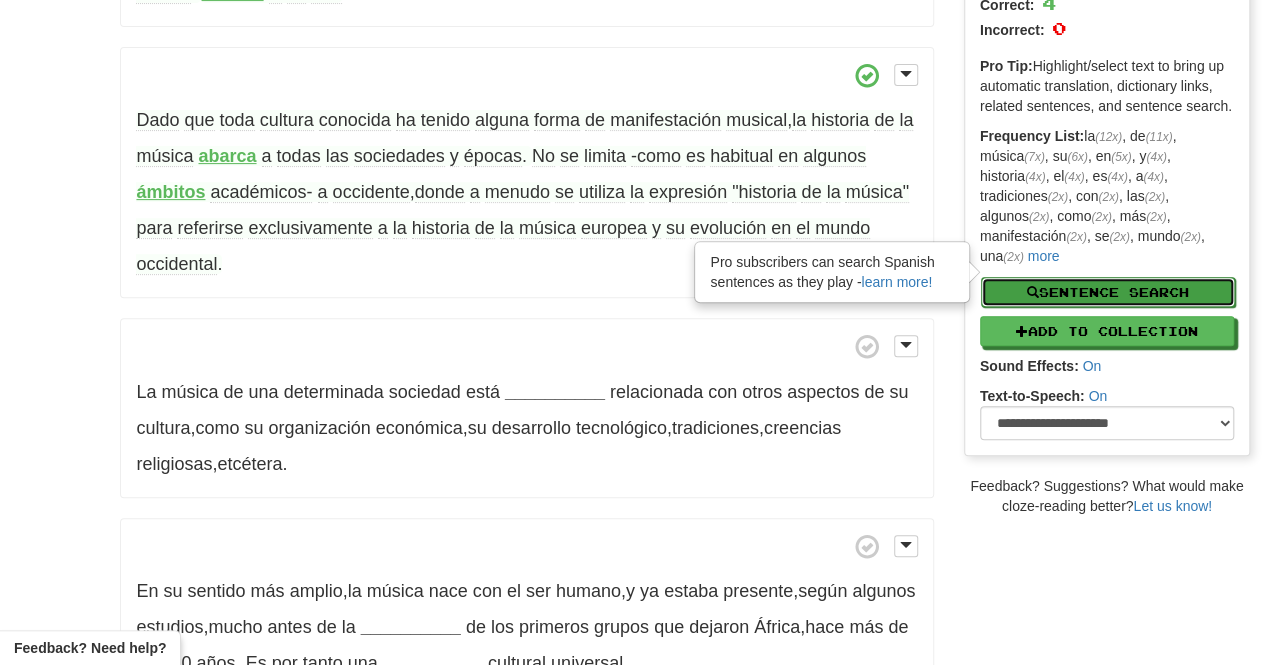 click on "Sentence Search" at bounding box center (1108, 292) 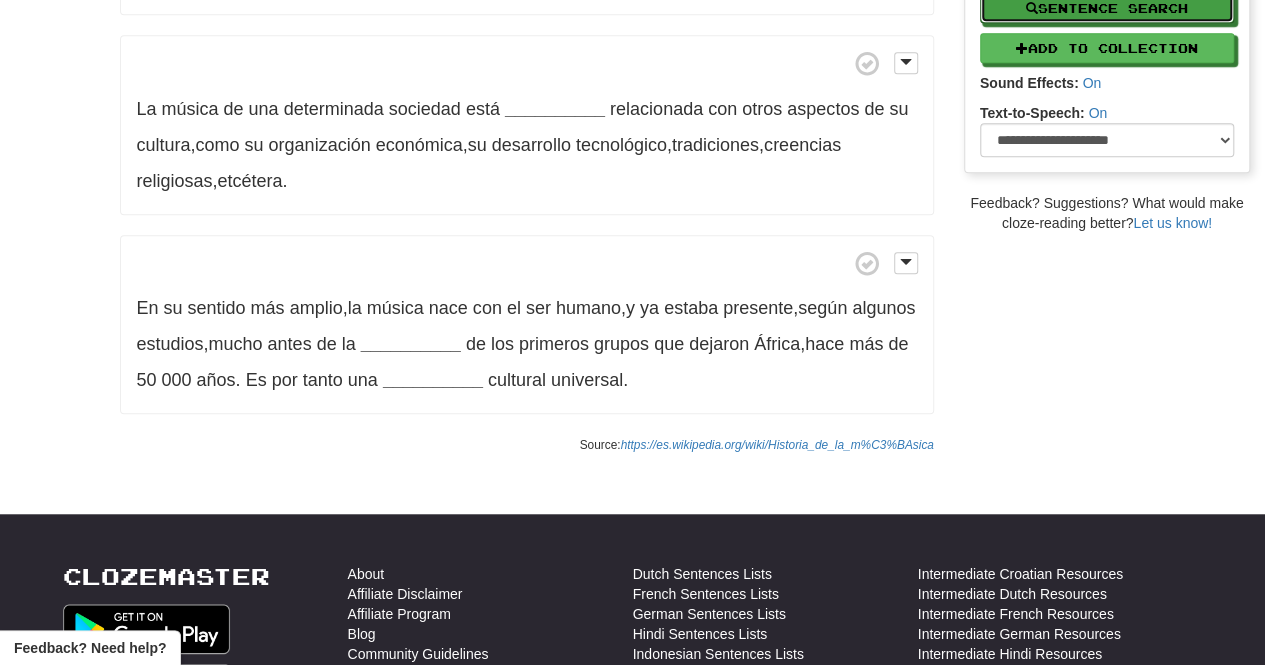 scroll, scrollTop: 567, scrollLeft: 0, axis: vertical 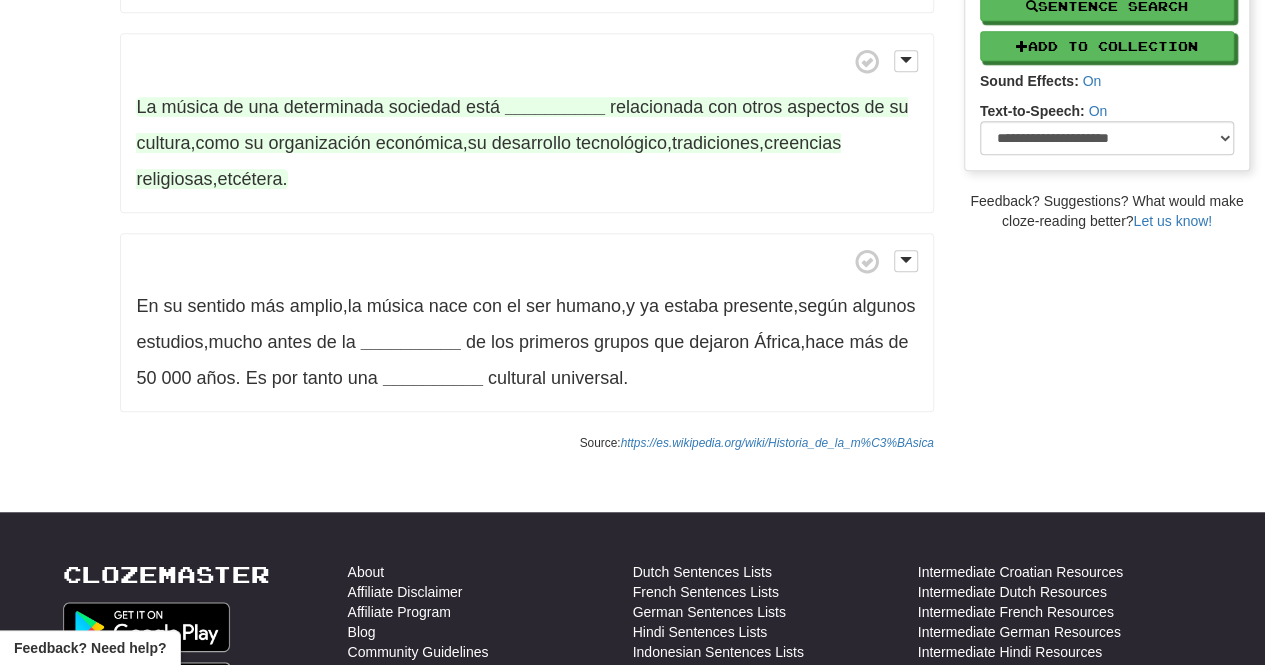 click on "__________" at bounding box center (555, 107) 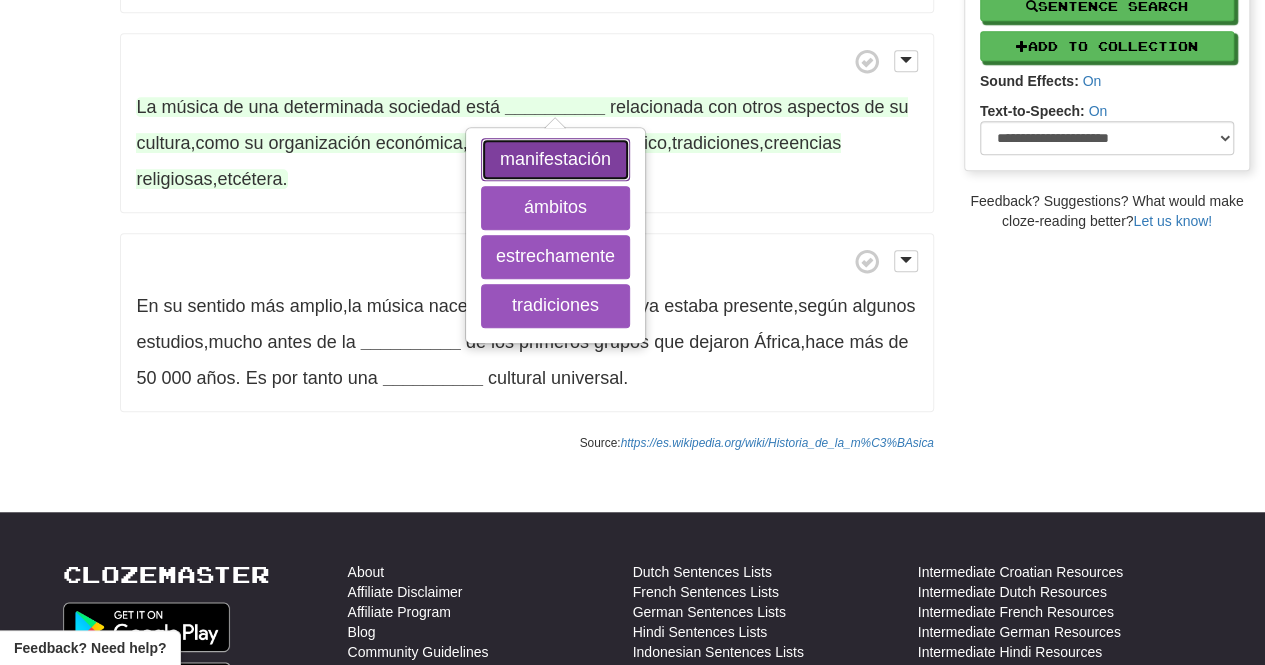 click on "manifestación" at bounding box center (555, 160) 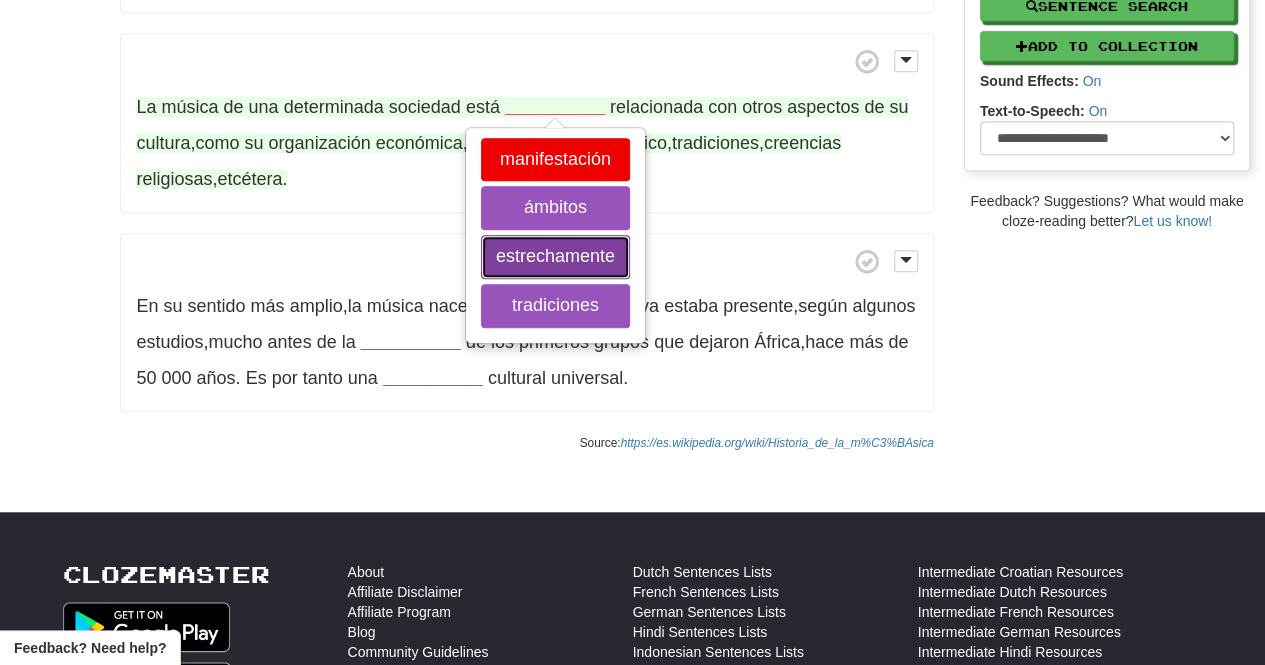 click on "estrechamente" at bounding box center (555, 257) 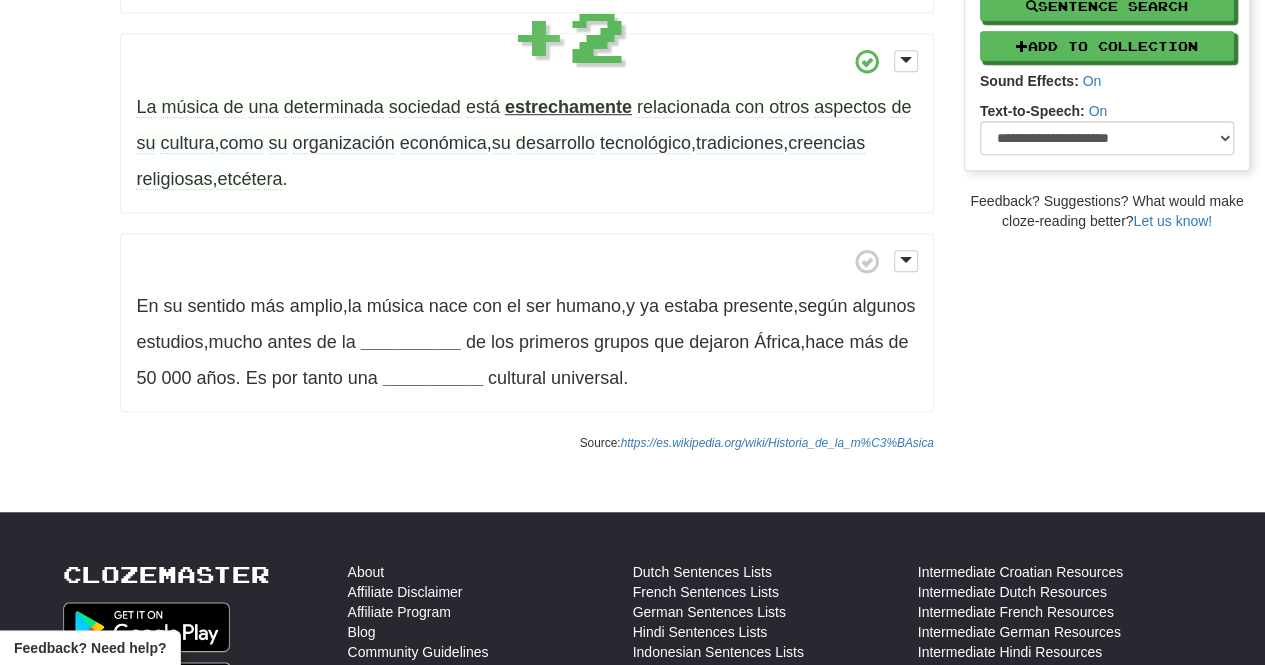 click on "estrechamente" at bounding box center [568, 107] 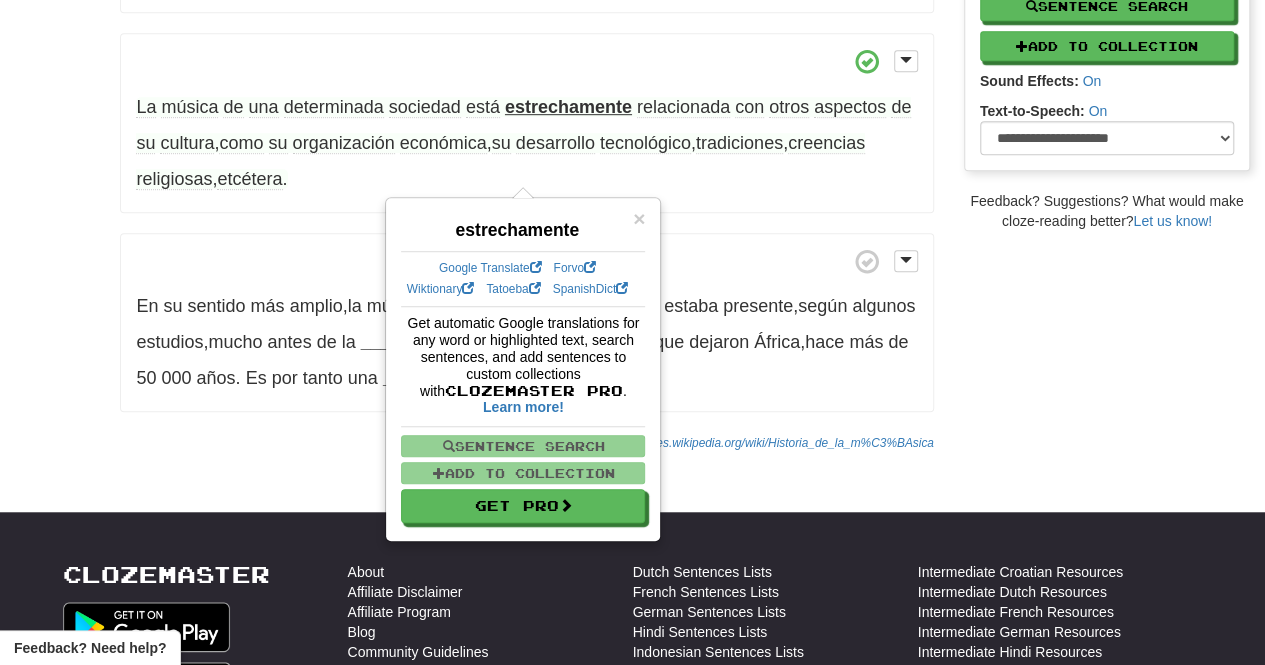 click on "La   música   de   una   determinada   sociedad   está
estrechamente
relacionada   con   otros   aspectos   de   su   cultura ,  como   su   organización   económica ,  su   desarrollo   tecnológico ,  tradiciones ,  creencias   religiosas ,  etcétera ." at bounding box center [526, 123] 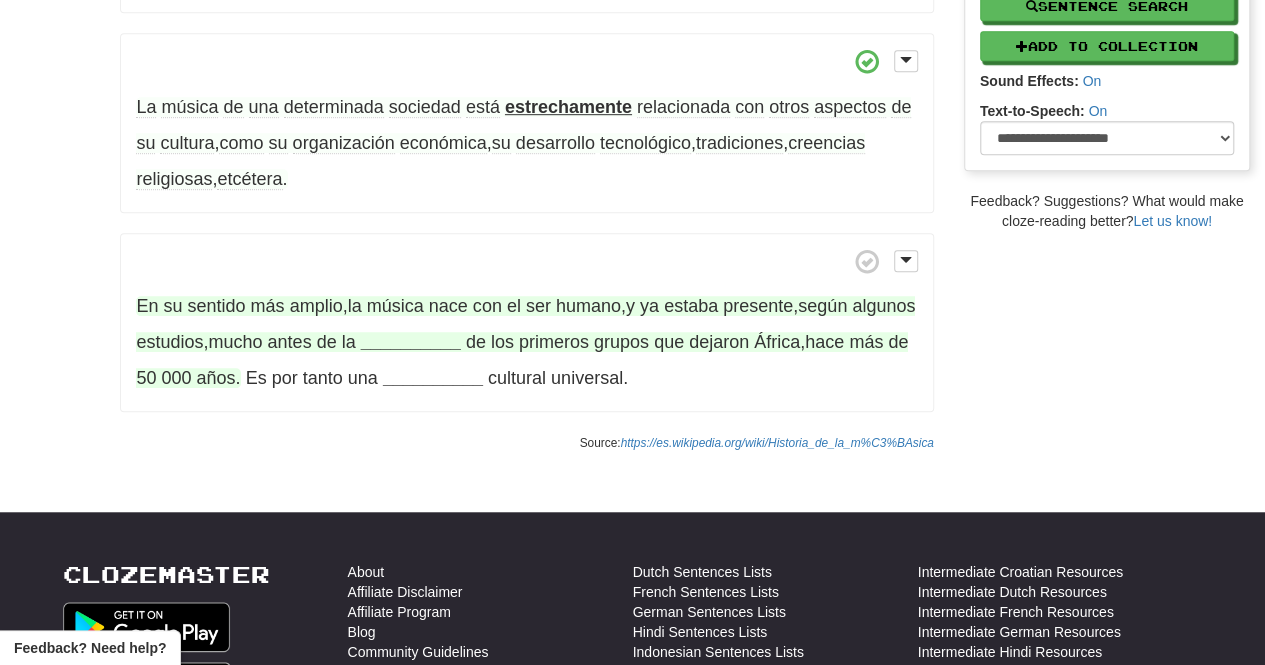 click on "__________" at bounding box center (411, 342) 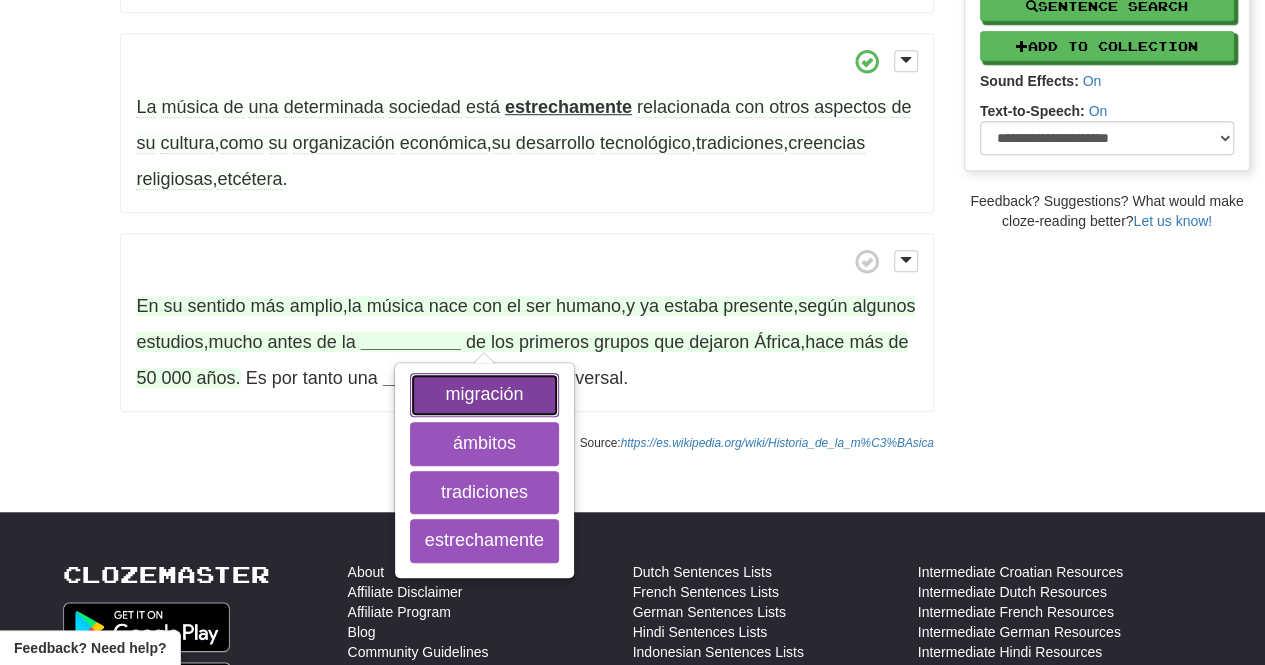 click on "migración" at bounding box center [484, 395] 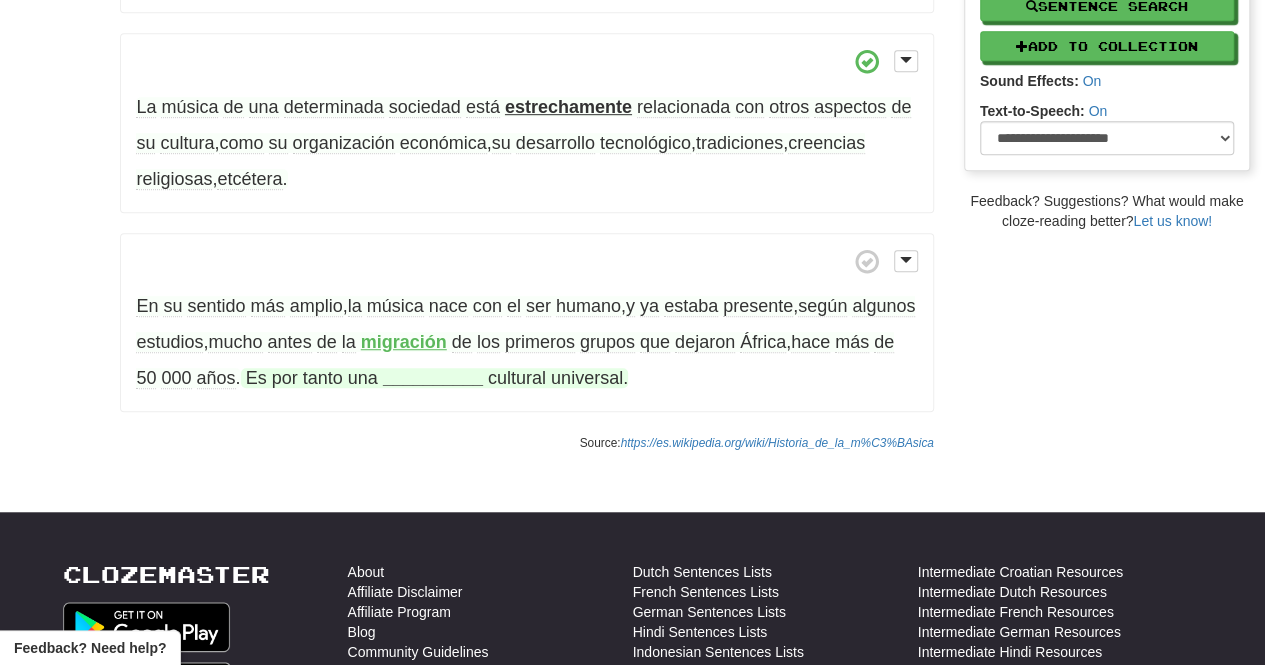 click on "__________" at bounding box center [433, 378] 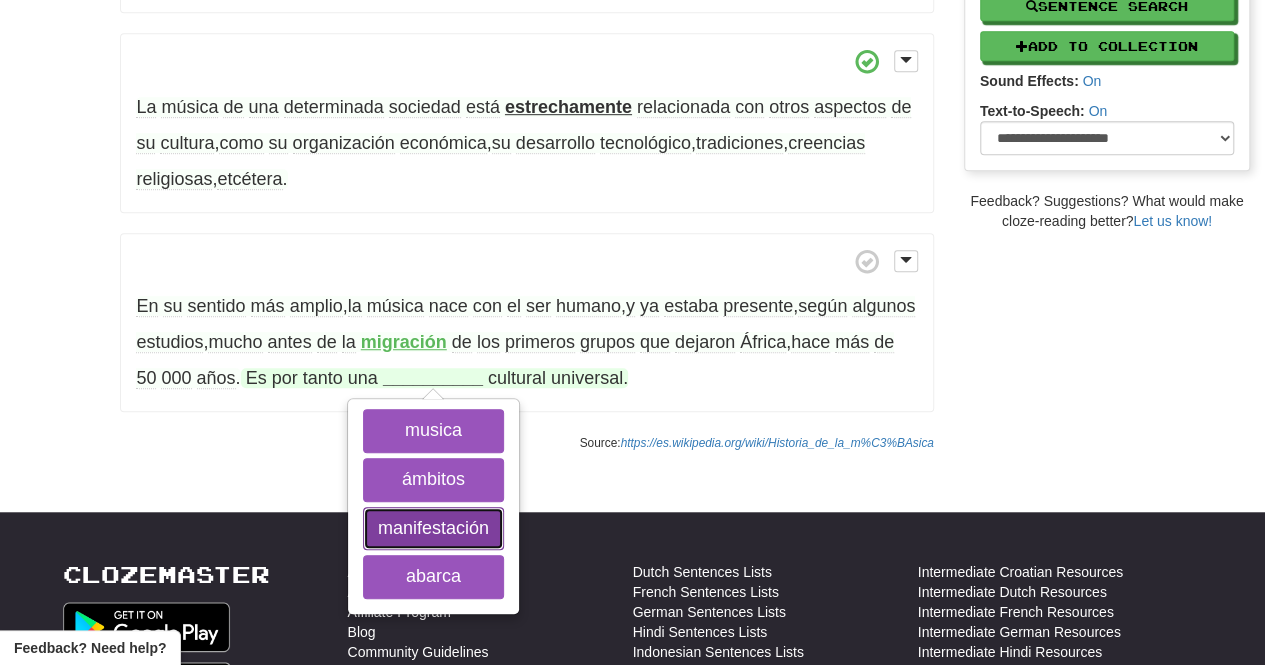 click on "manifestación" at bounding box center [433, 529] 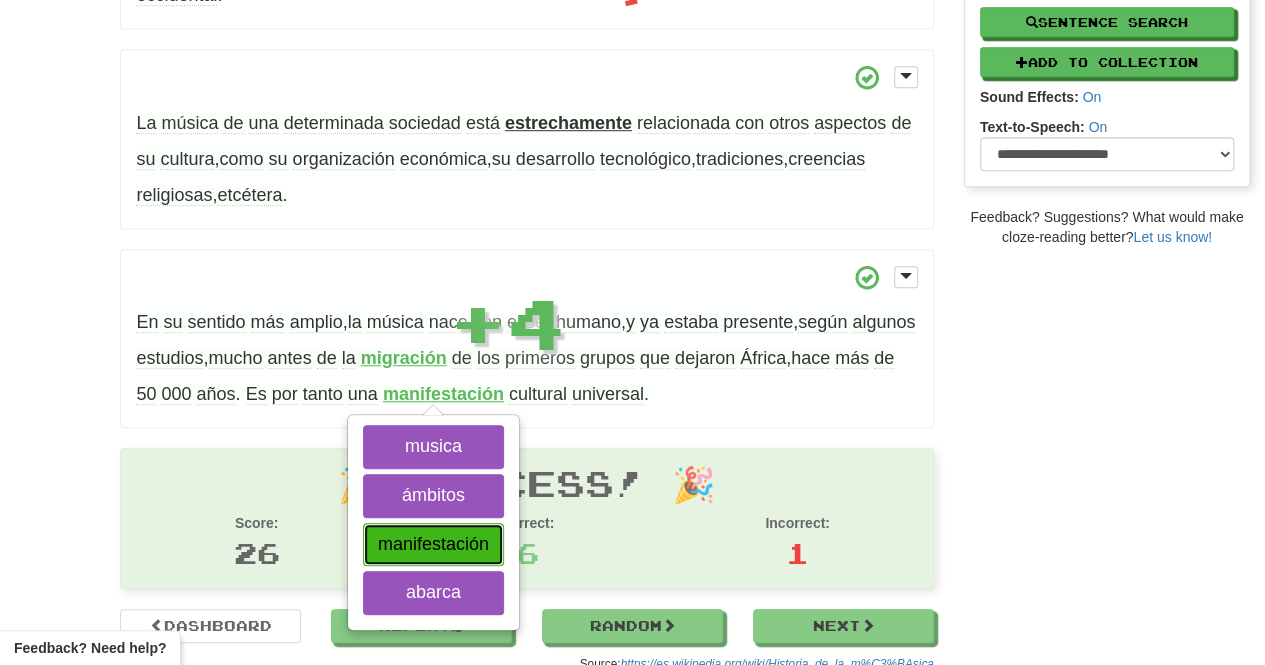 scroll, scrollTop: 550, scrollLeft: 0, axis: vertical 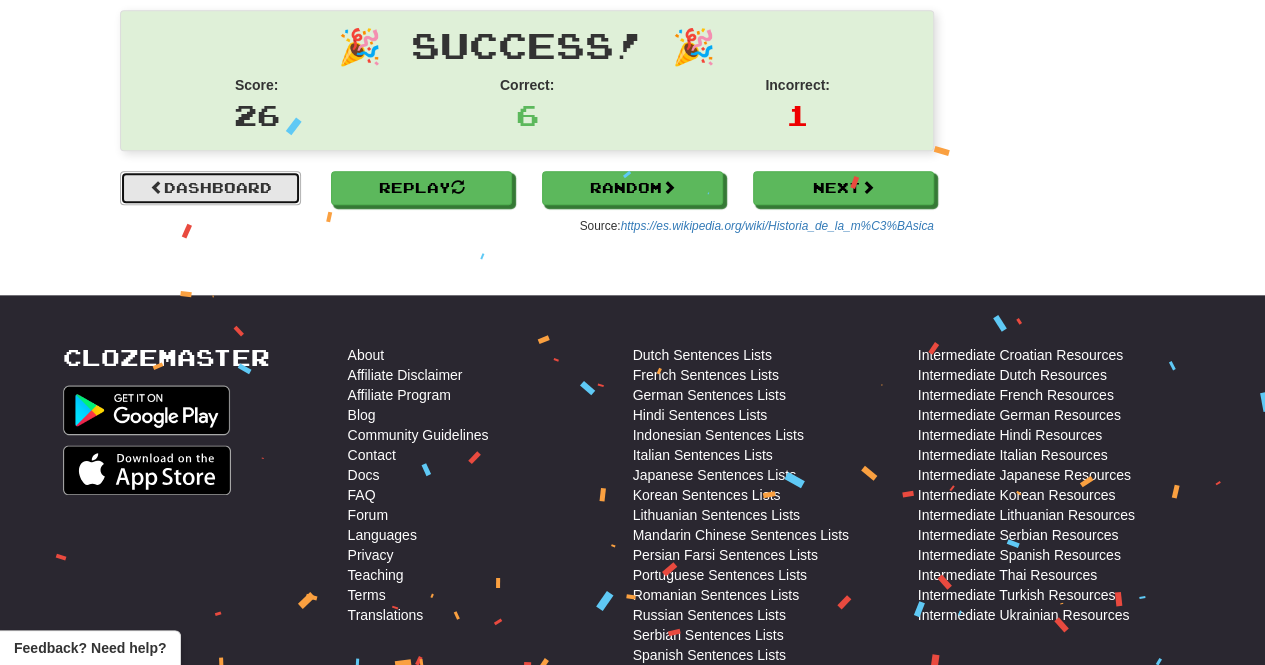 click on "Dashboard" at bounding box center [210, 188] 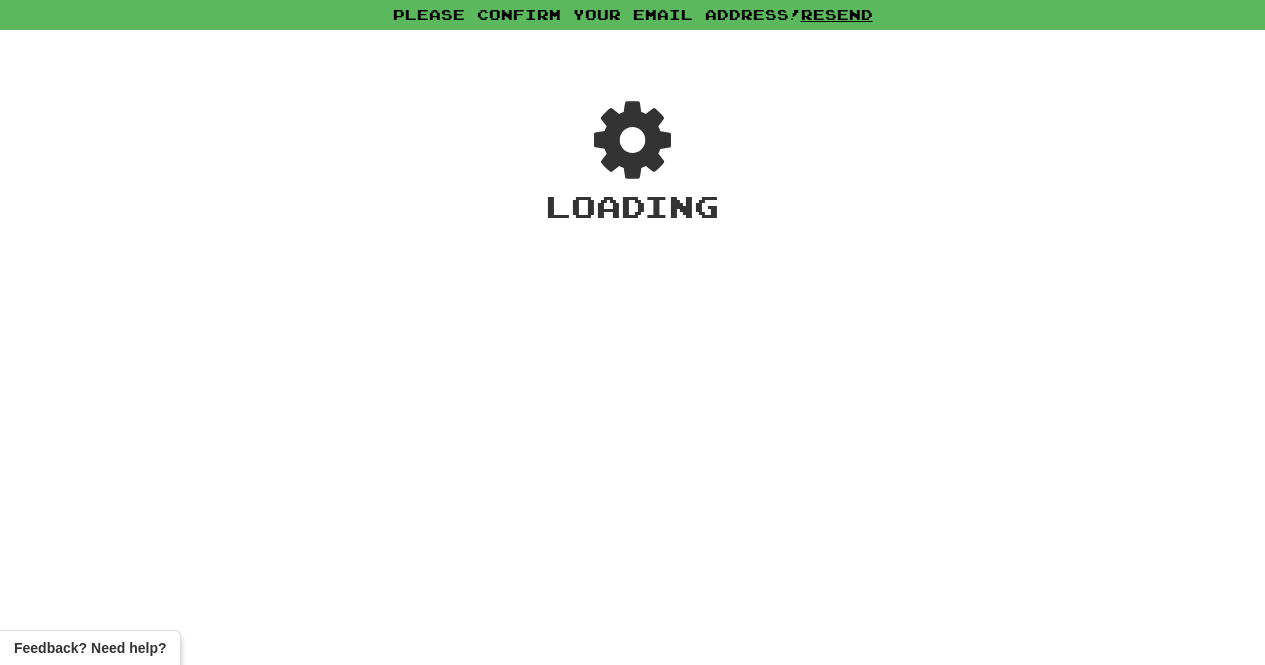scroll, scrollTop: 0, scrollLeft: 0, axis: both 